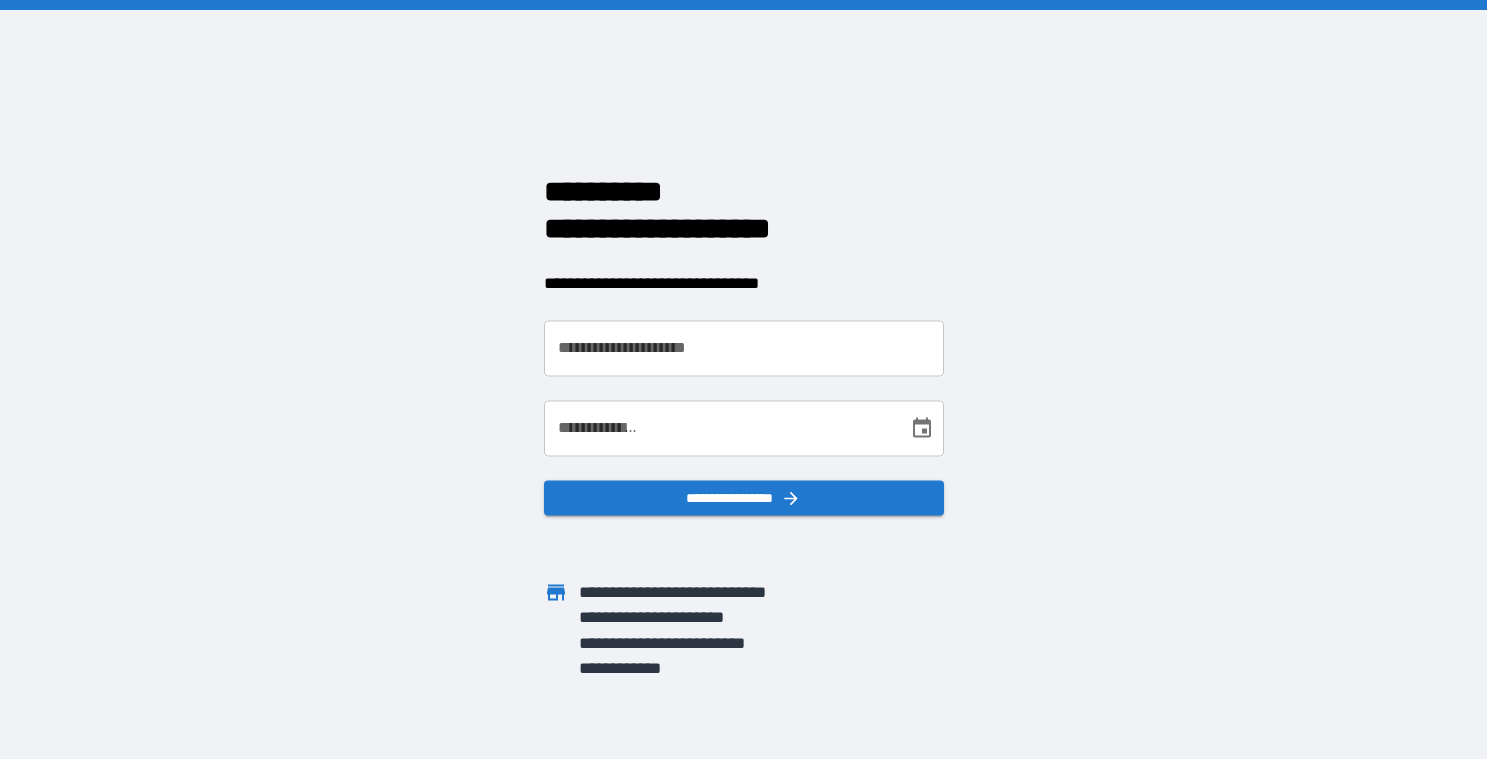 scroll, scrollTop: 0, scrollLeft: 0, axis: both 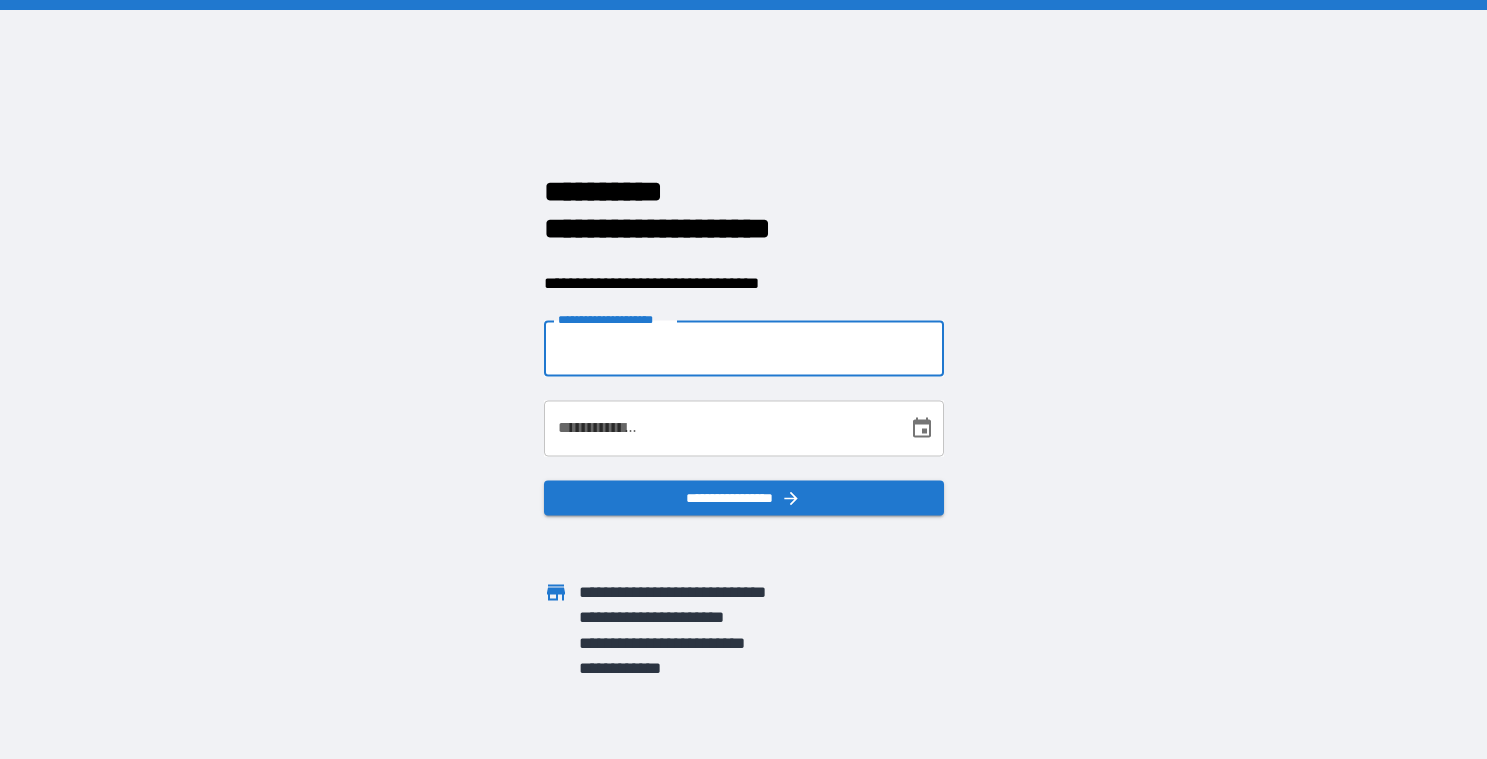 click on "**********" at bounding box center [744, 349] 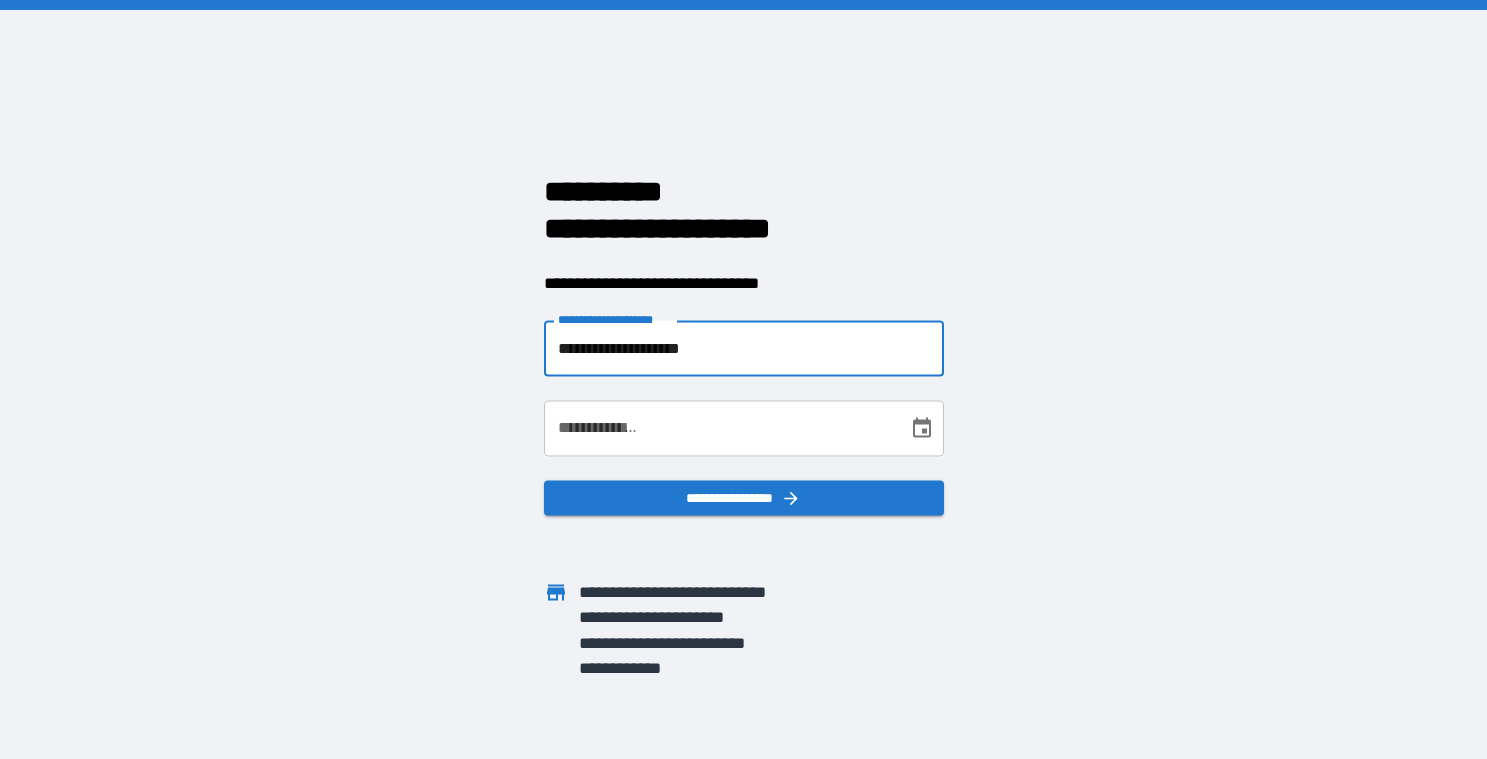 type on "**********" 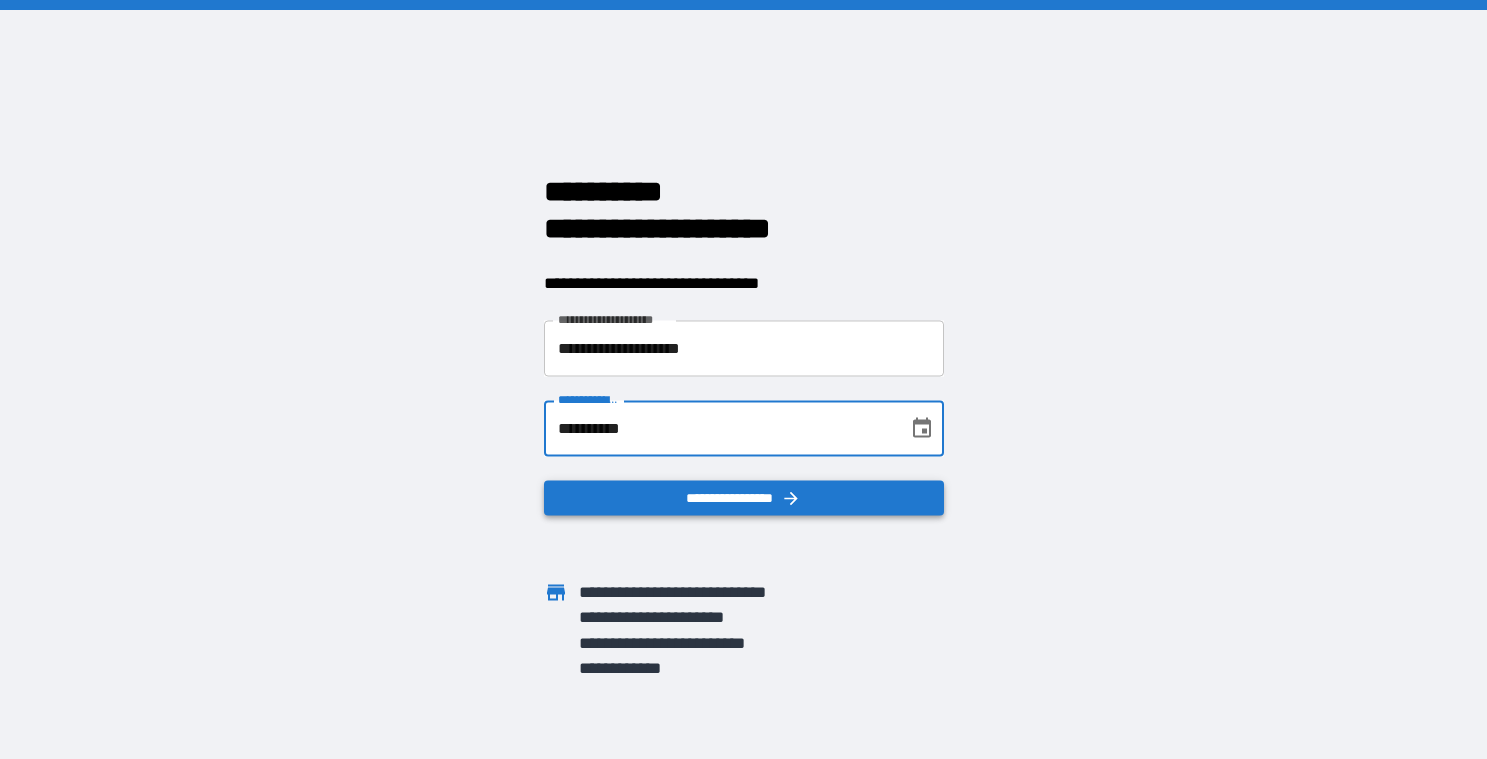 type on "**********" 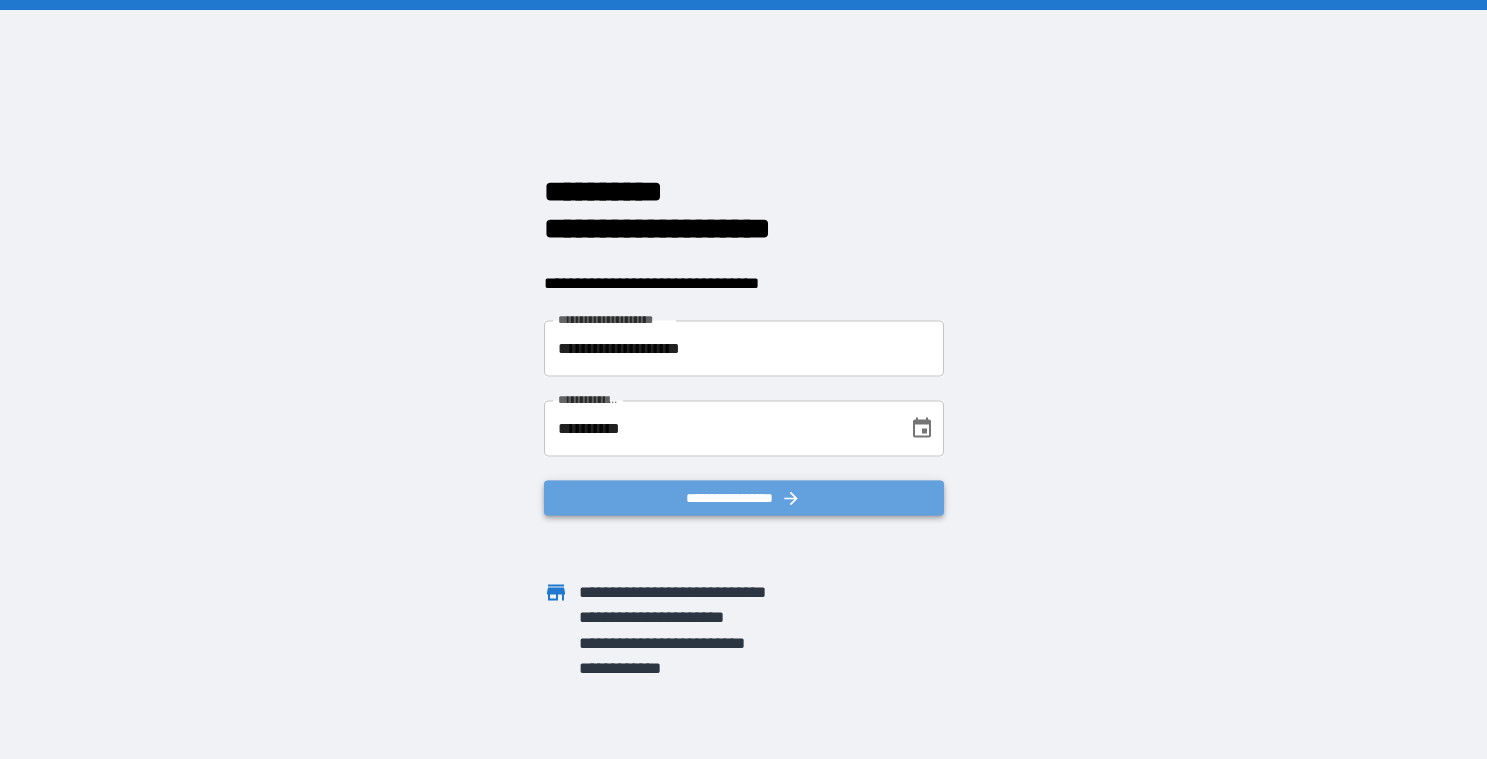 click on "**********" at bounding box center [744, 498] 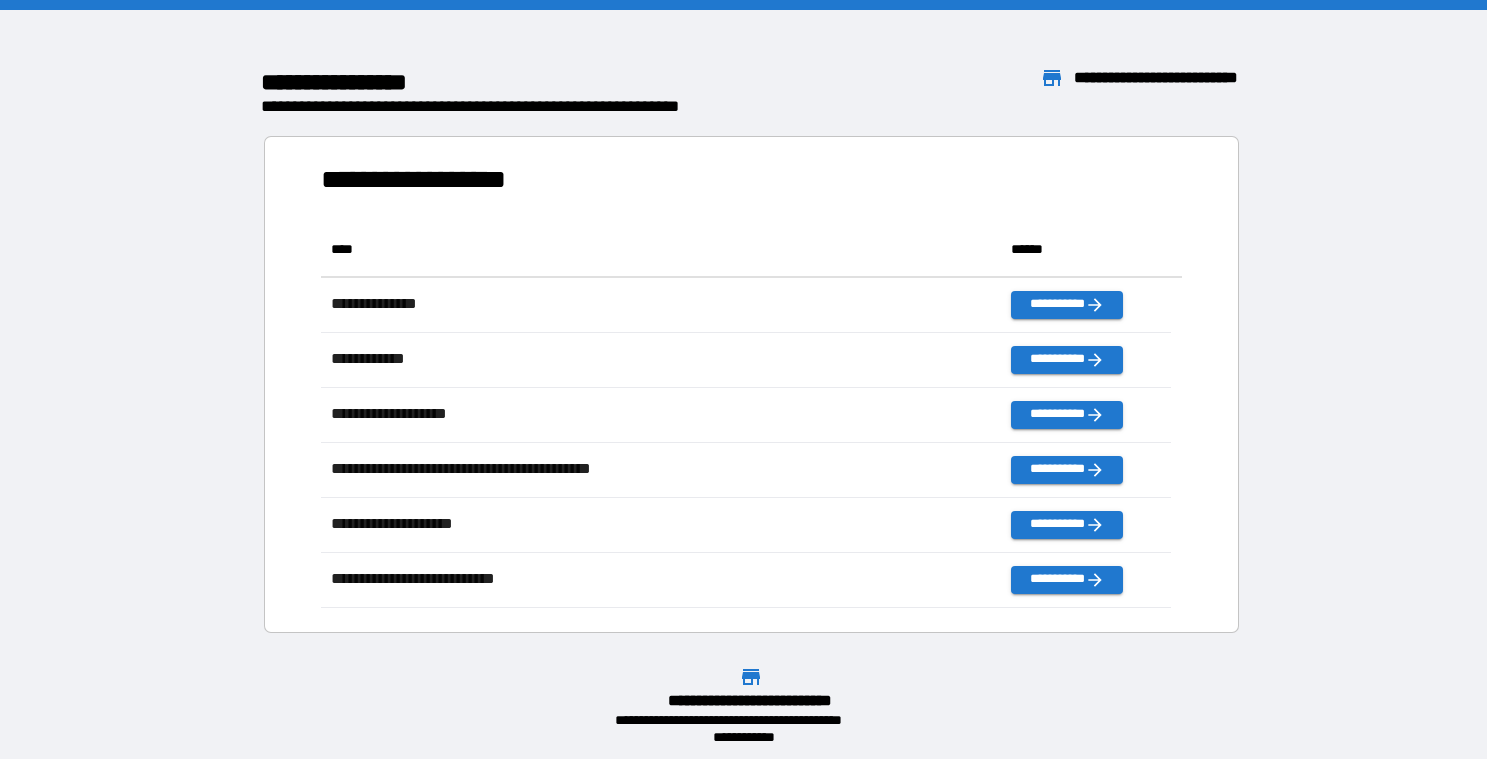 scroll, scrollTop: 18, scrollLeft: 18, axis: both 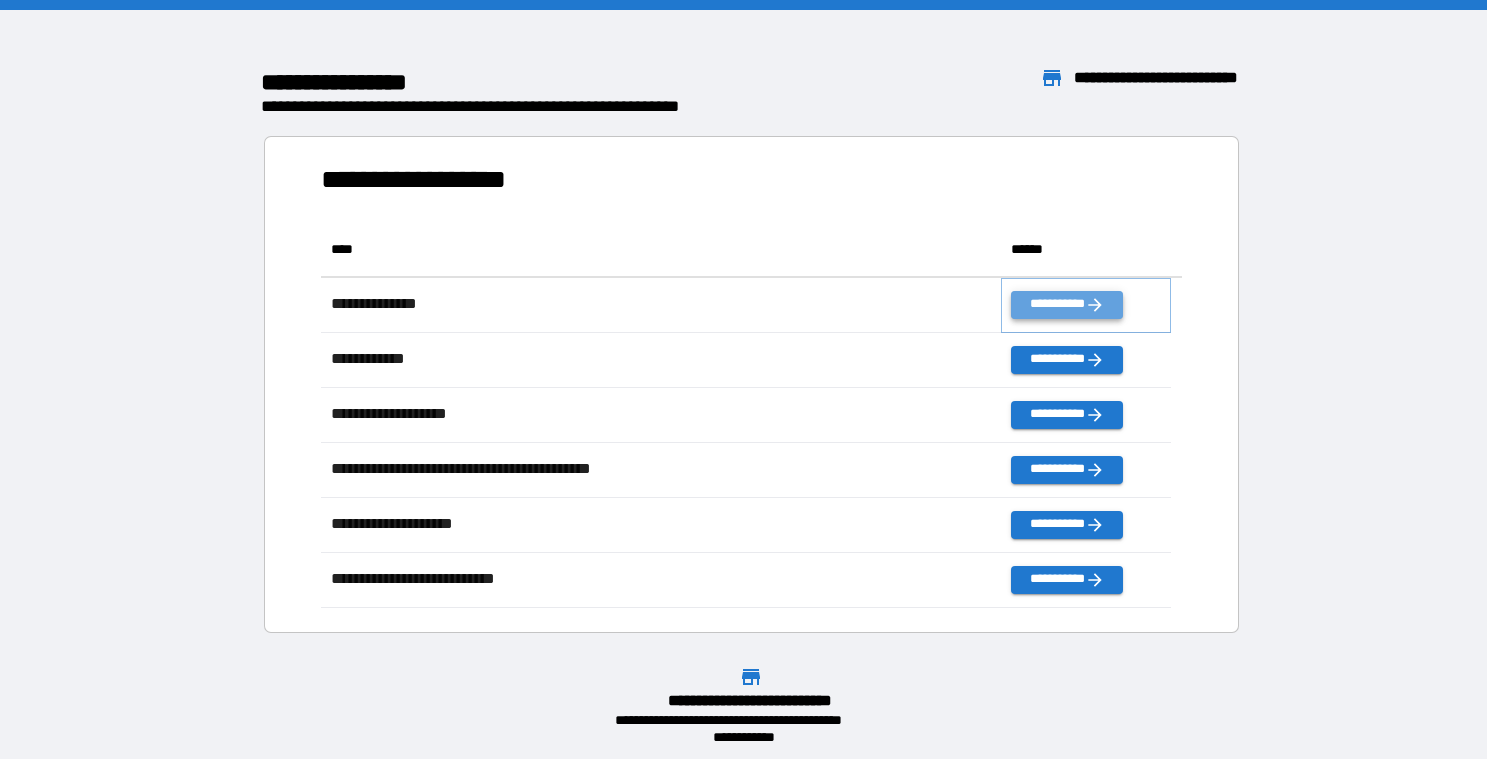 click on "**********" at bounding box center [1067, 305] 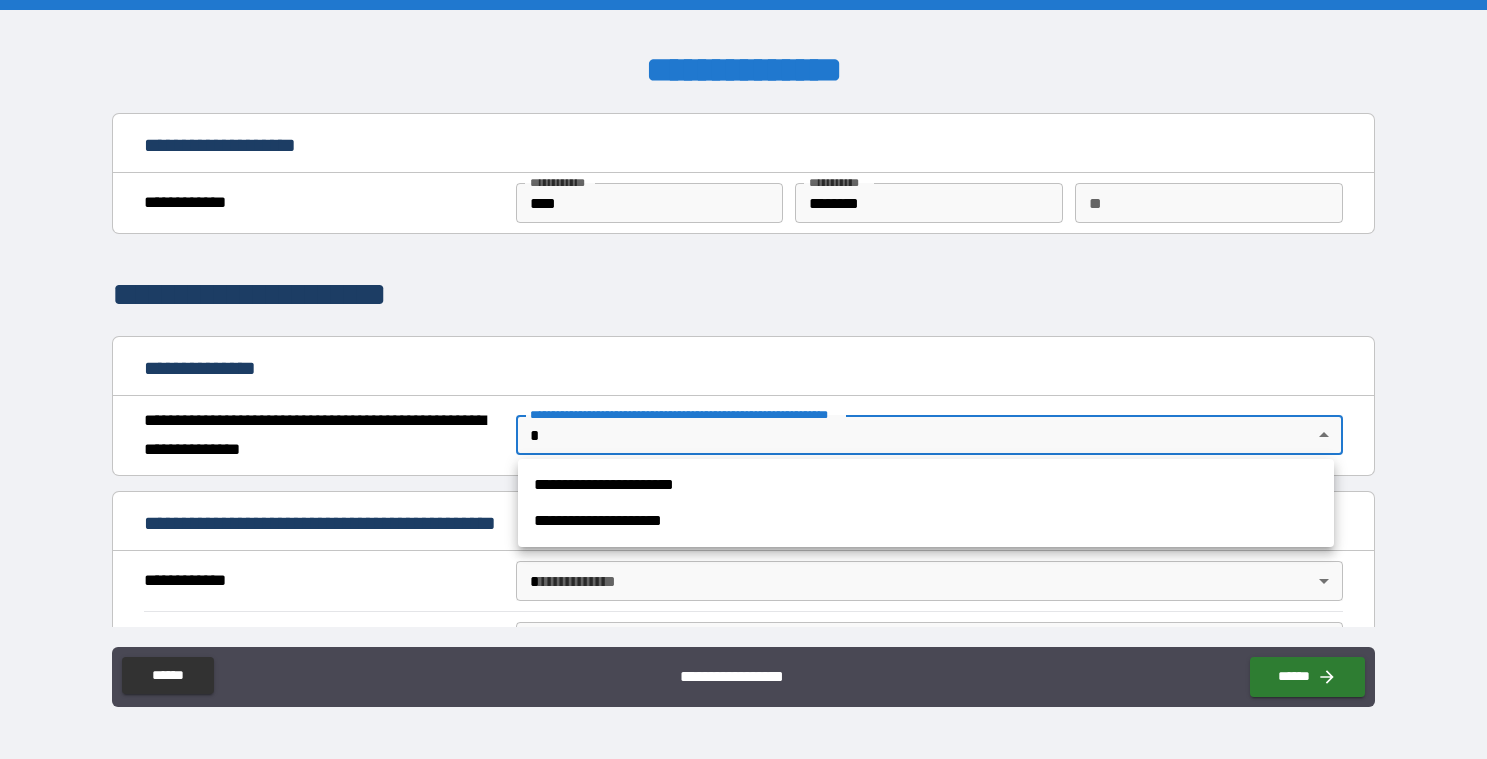 click on "**********" at bounding box center [743, 379] 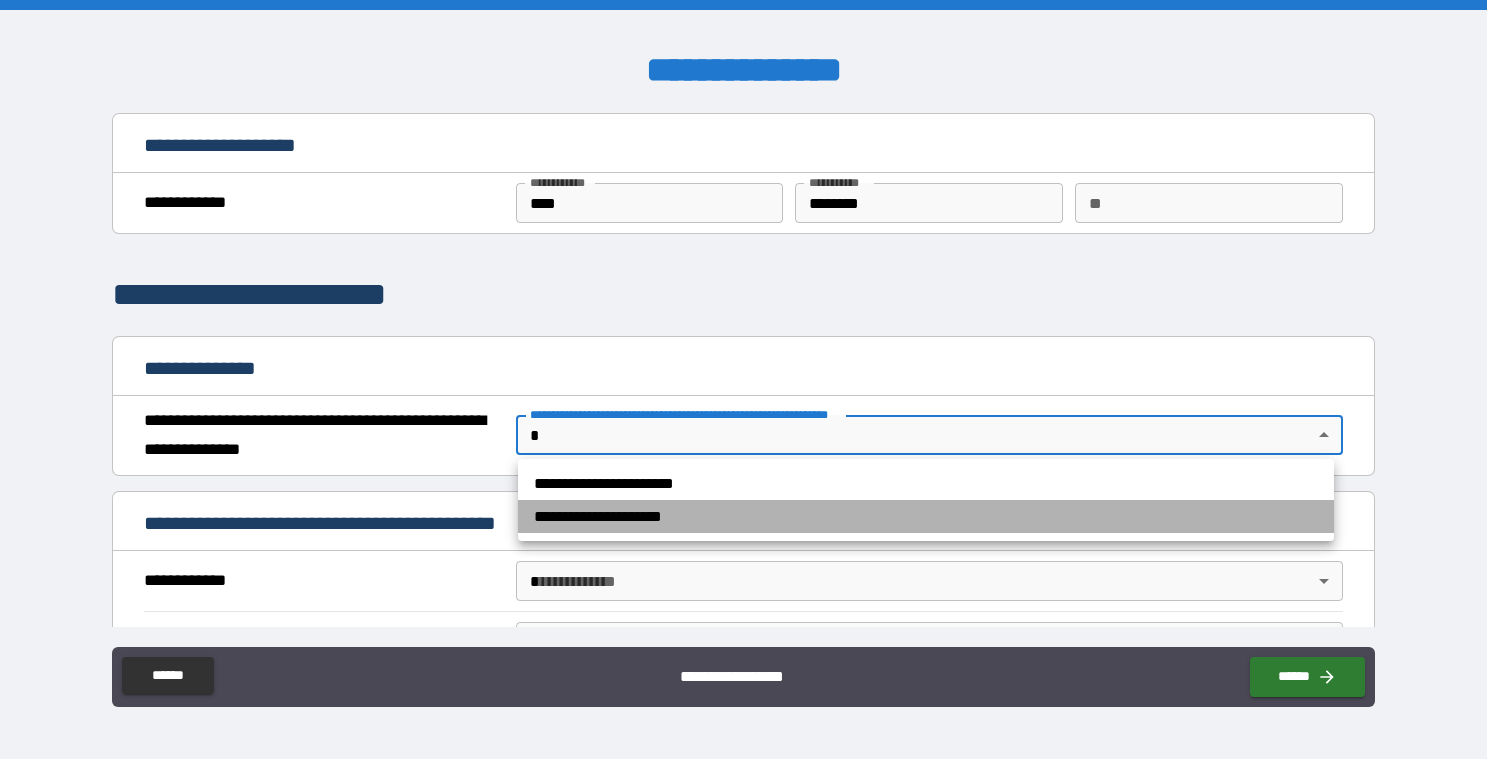 click on "**********" at bounding box center [926, 516] 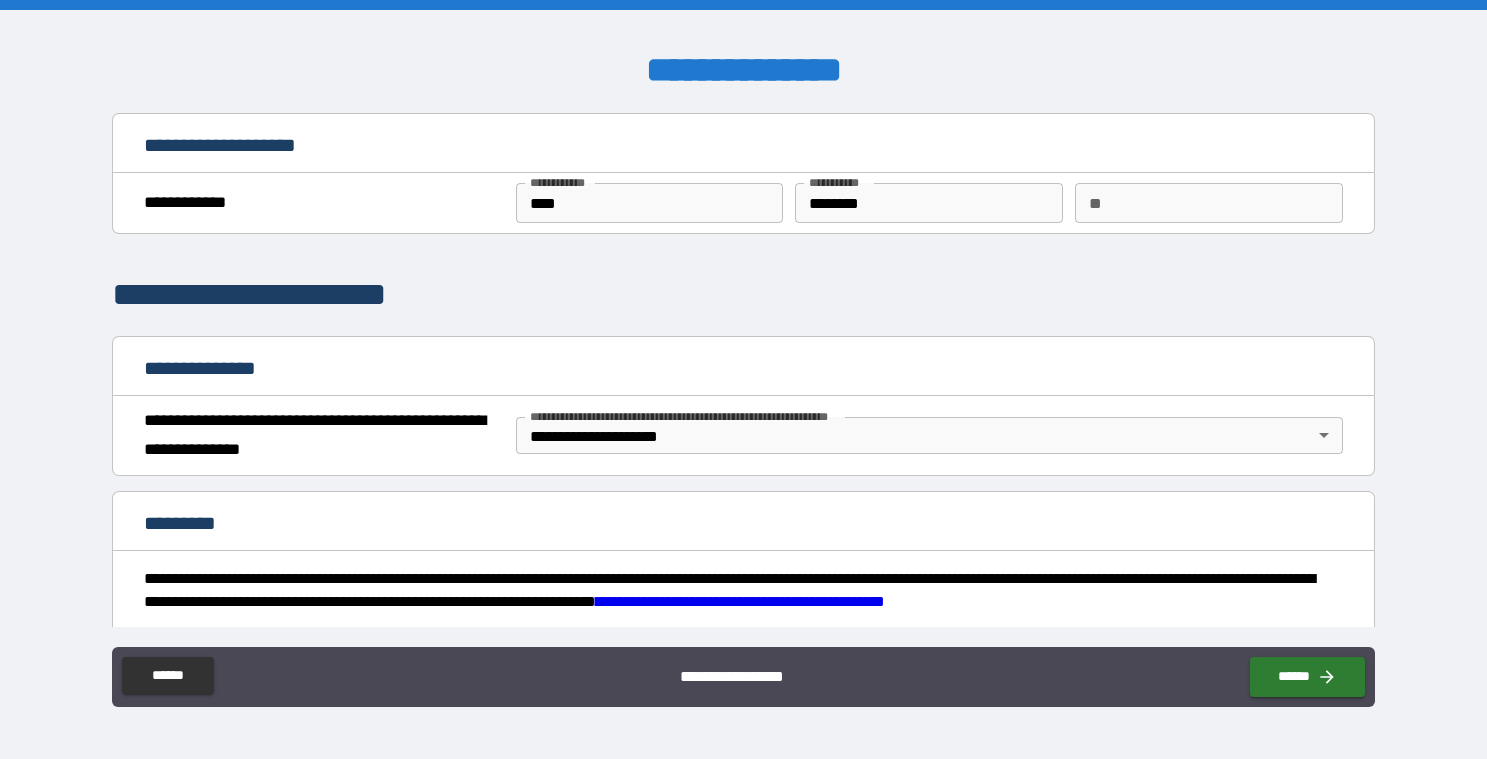 click on "*********" at bounding box center (743, 523) 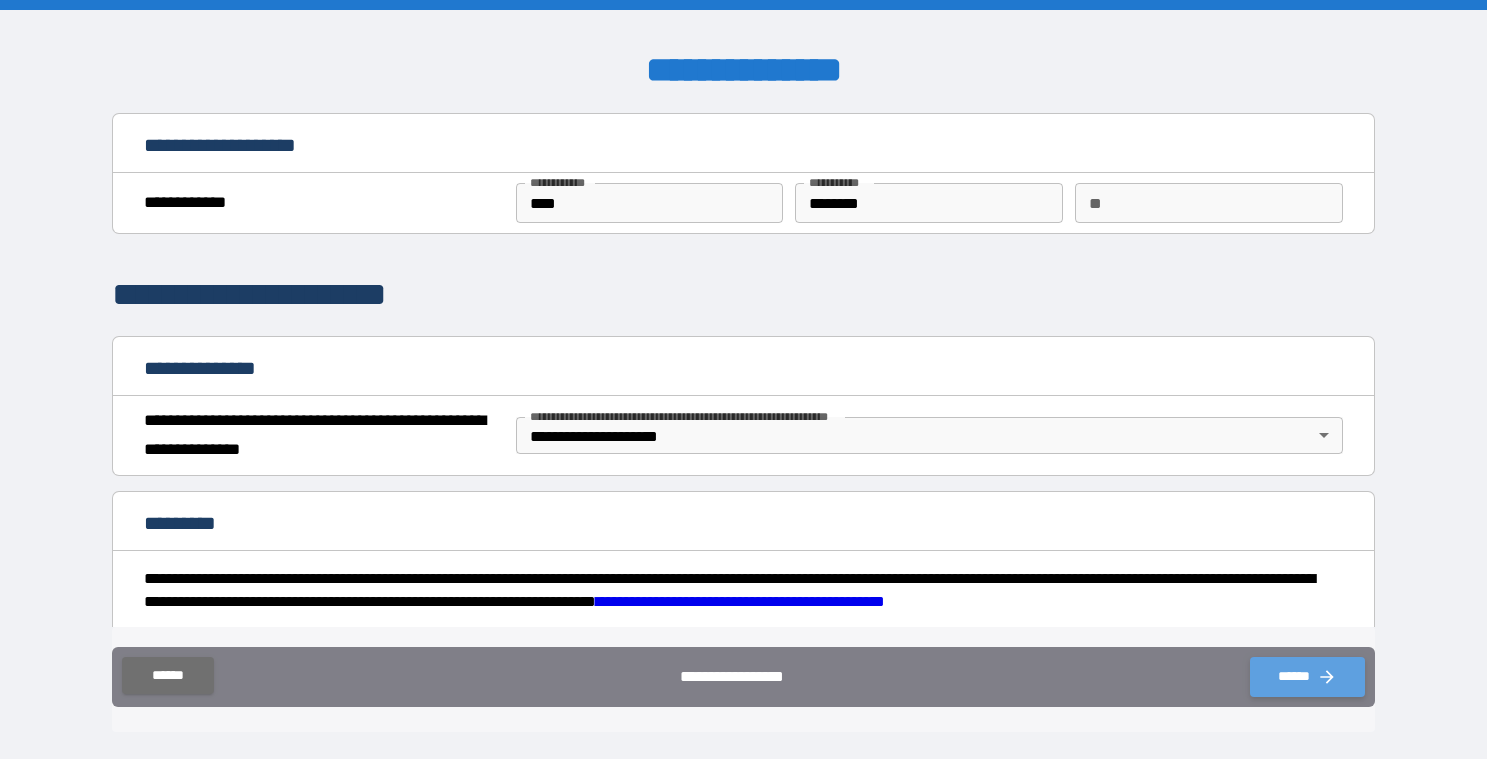 click on "******" at bounding box center (1307, 677) 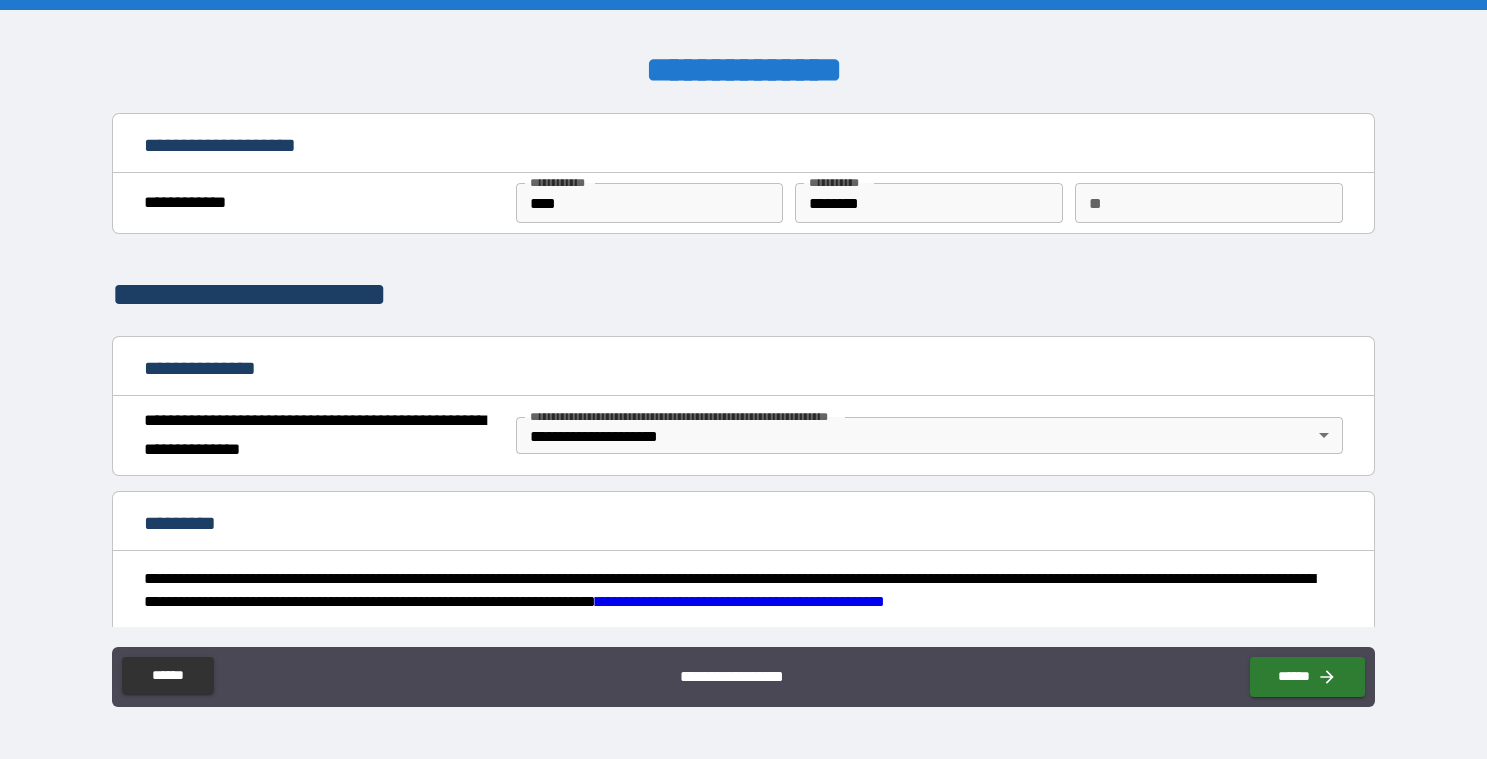 click on "*********" at bounding box center (743, 523) 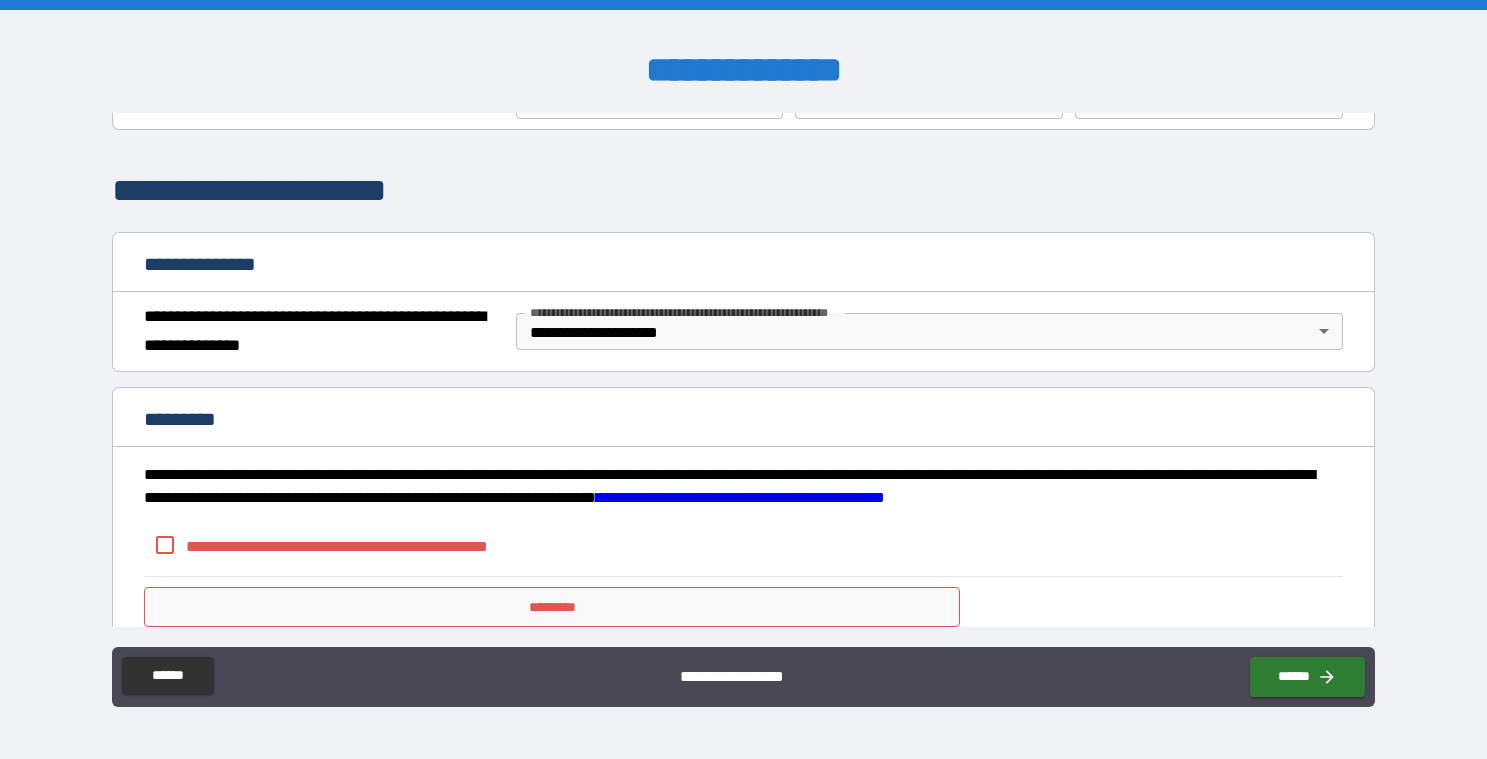 scroll, scrollTop: 166, scrollLeft: 0, axis: vertical 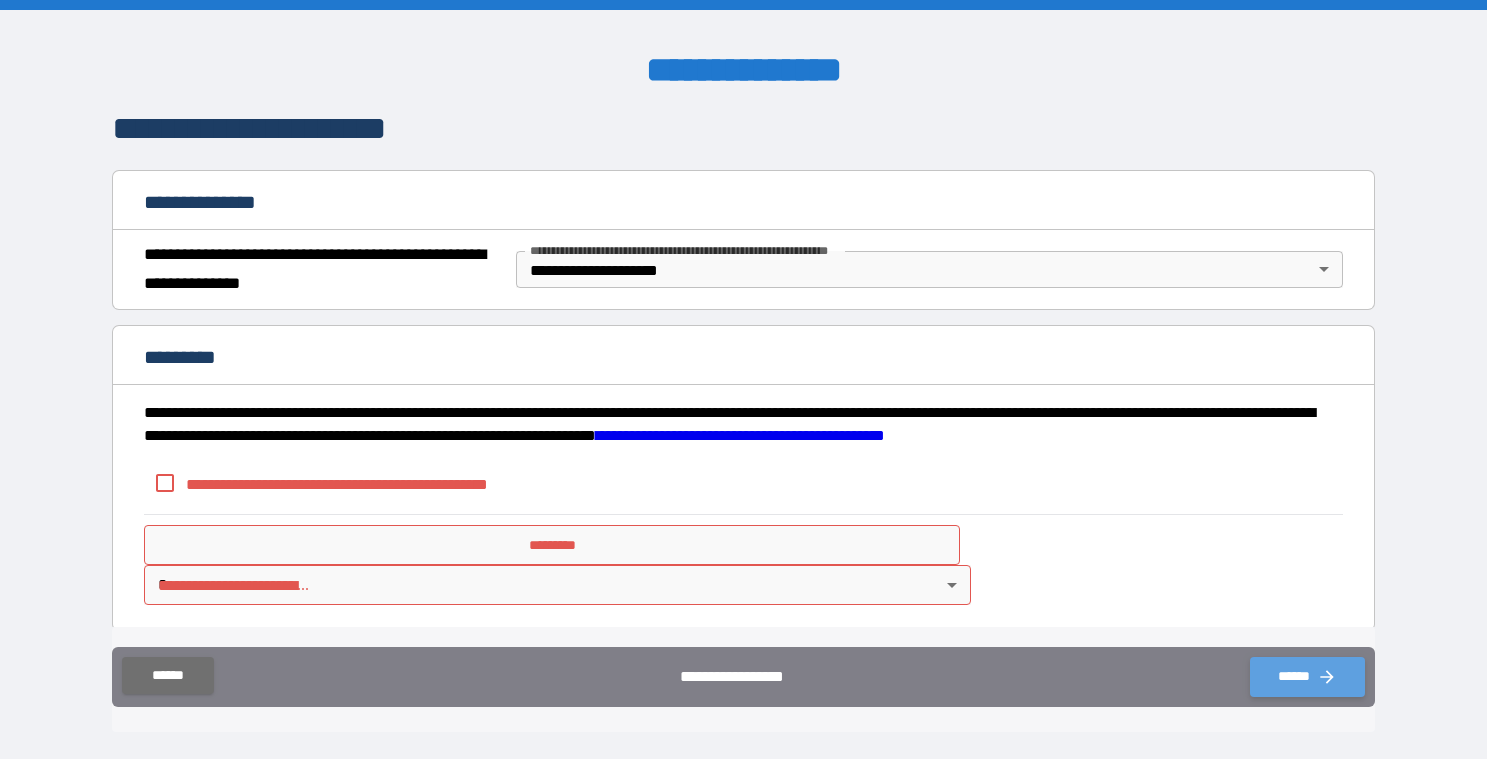 click on "******" at bounding box center (1307, 677) 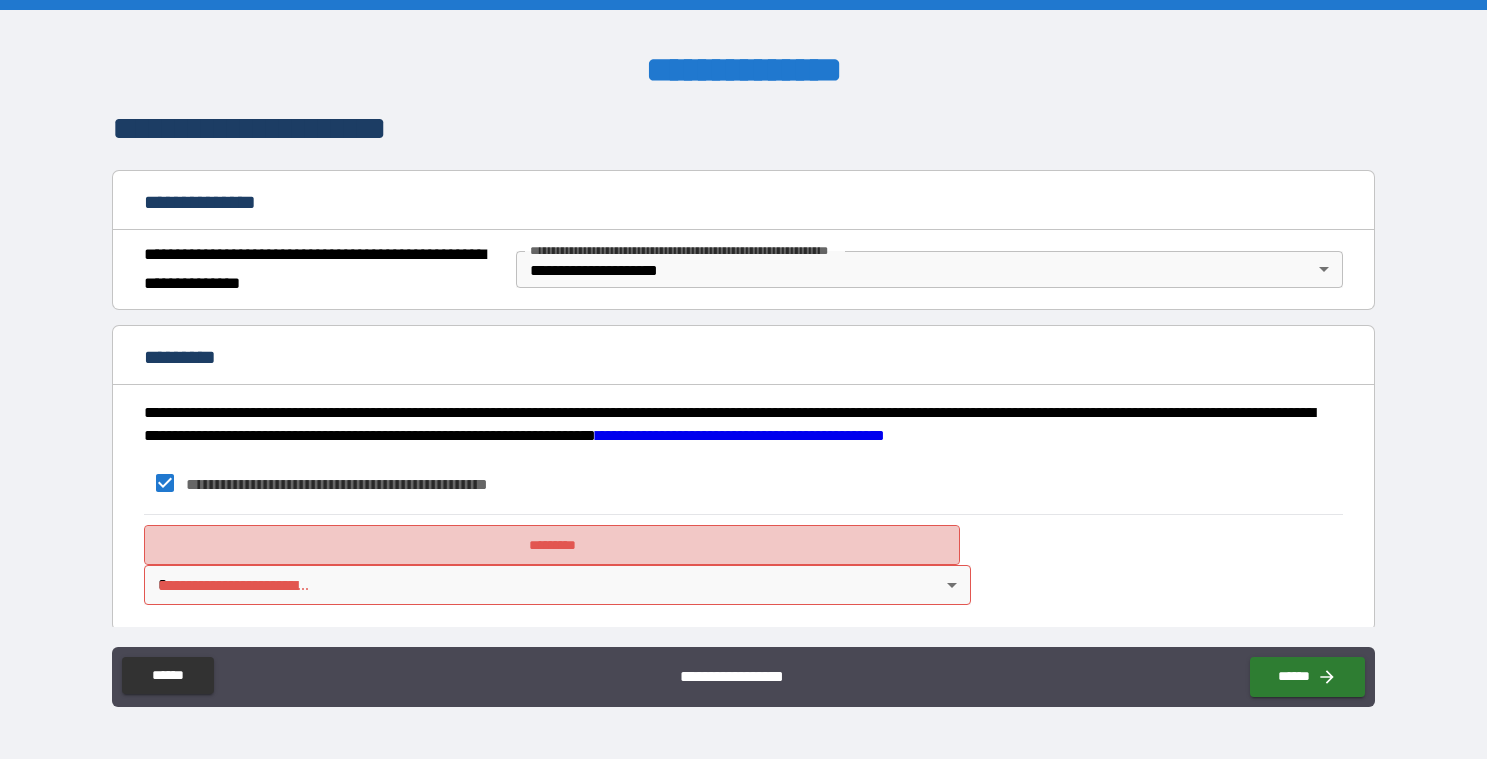 click on "*********" at bounding box center [552, 545] 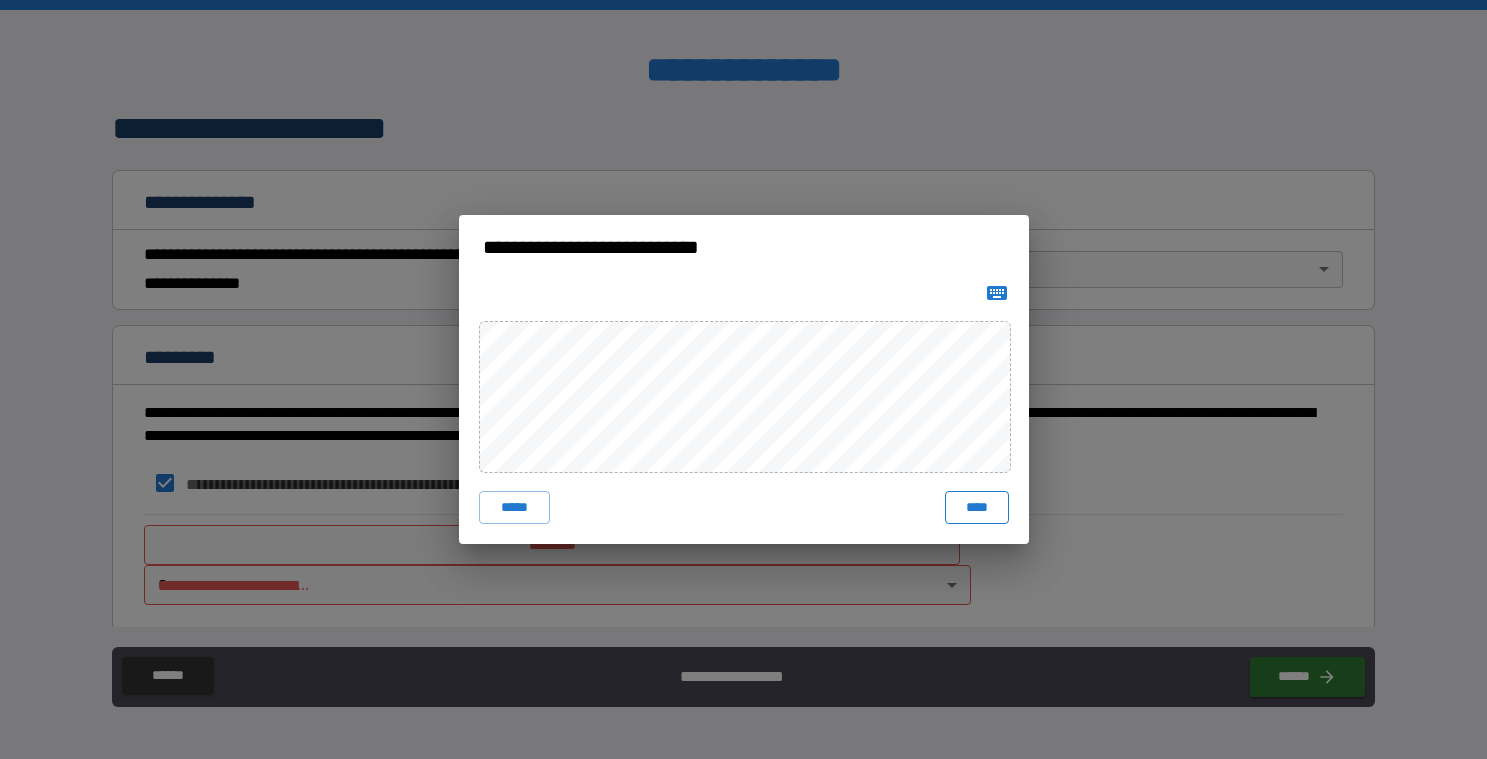 click on "****" at bounding box center (977, 507) 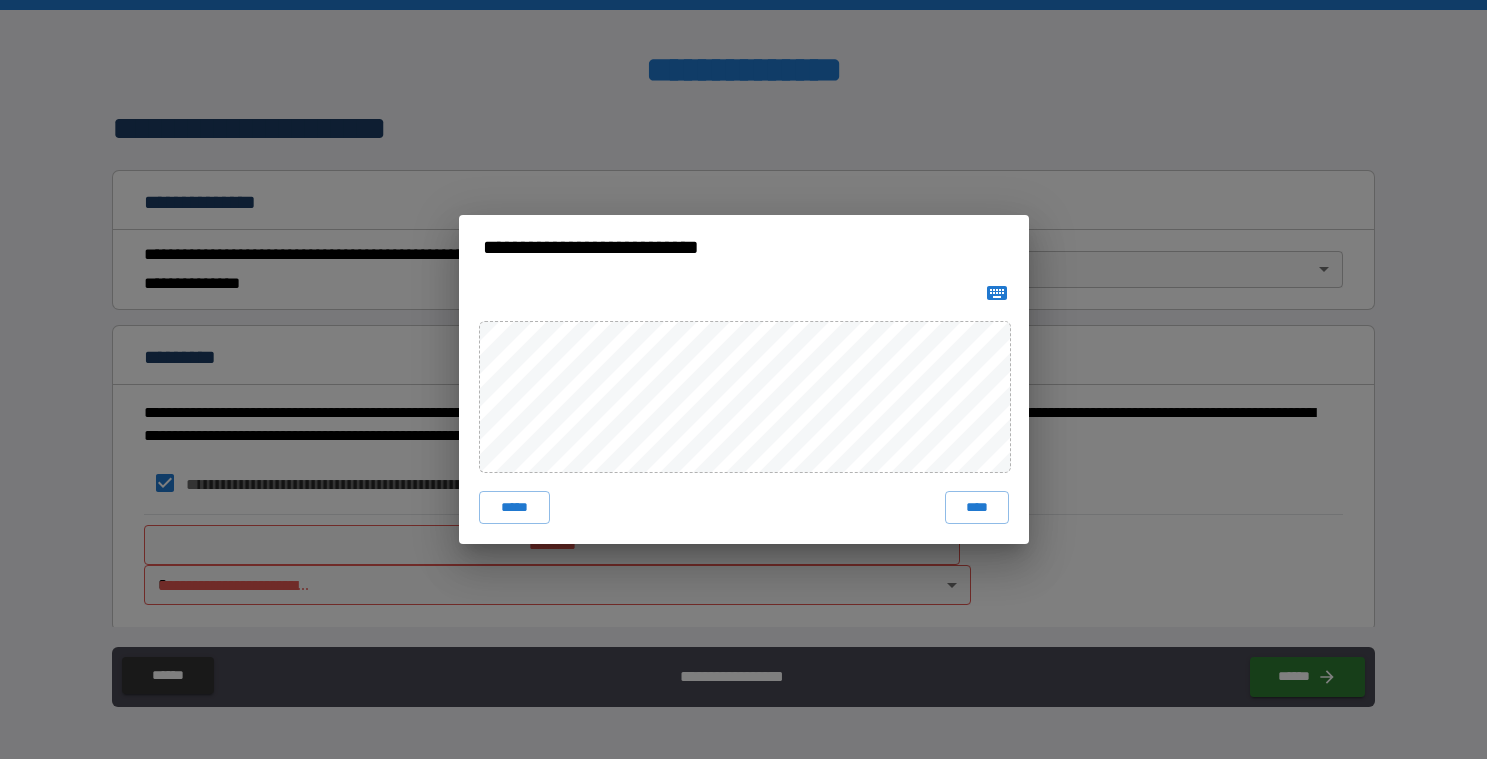 click at bounding box center (744, 293) 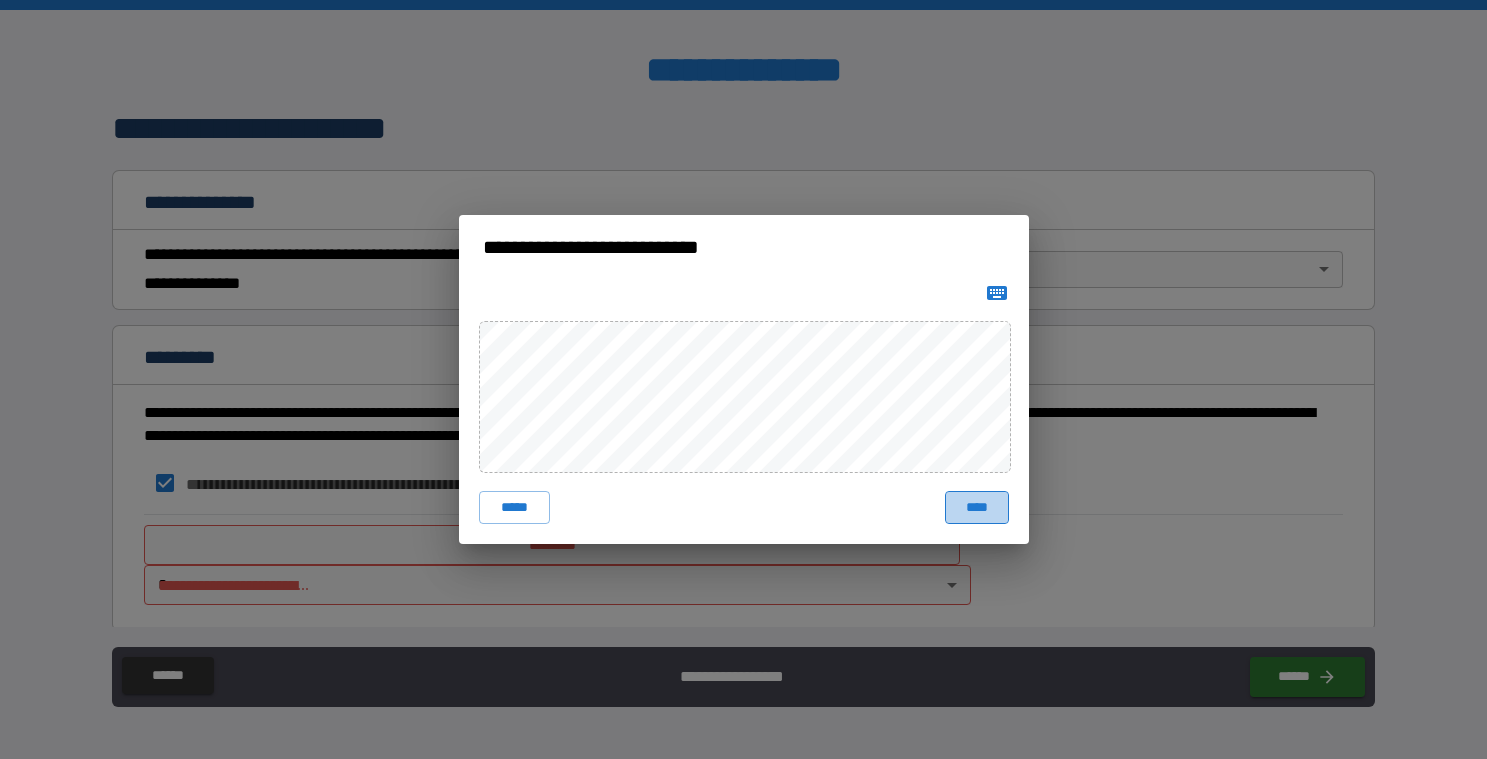 click on "****" at bounding box center [977, 507] 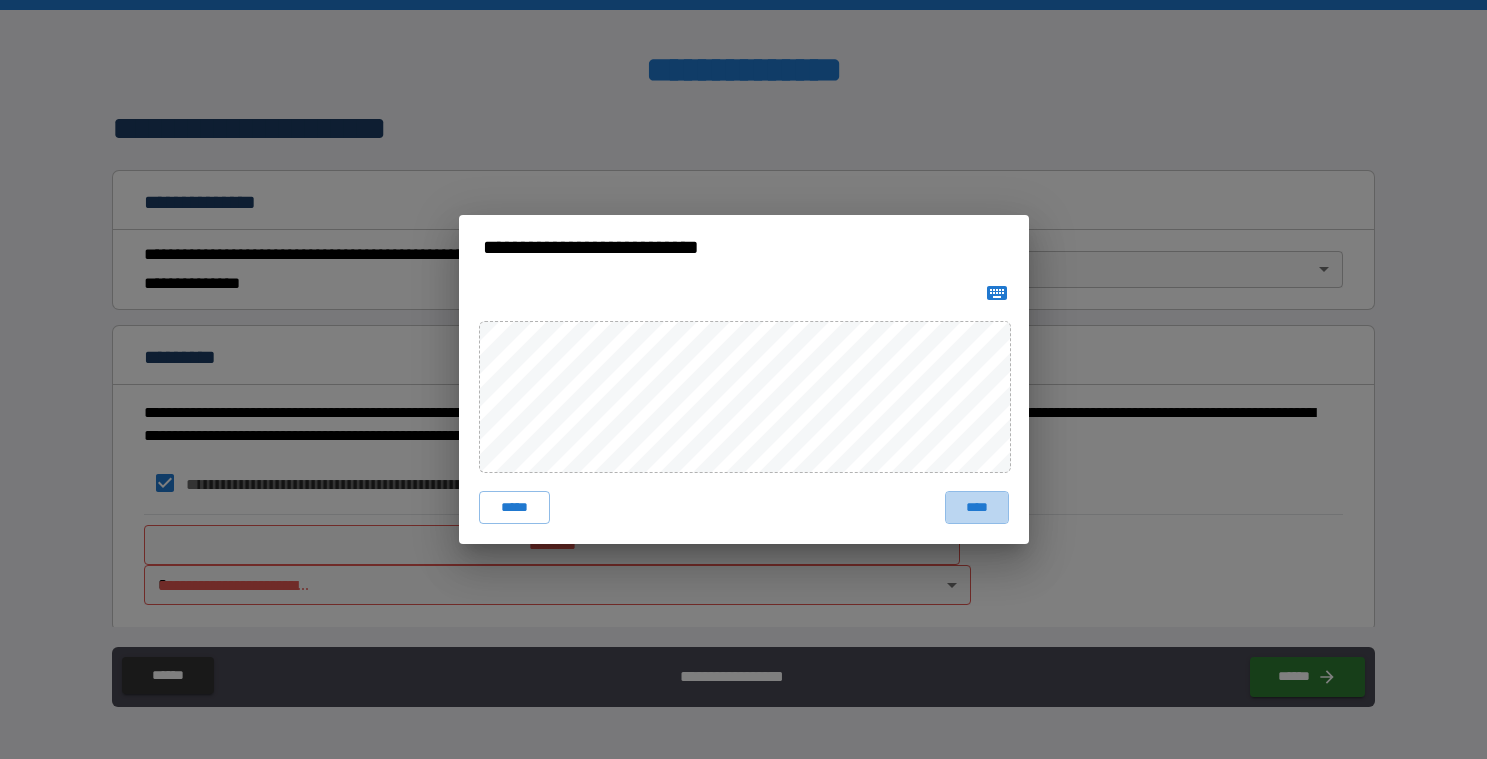 scroll, scrollTop: 154, scrollLeft: 0, axis: vertical 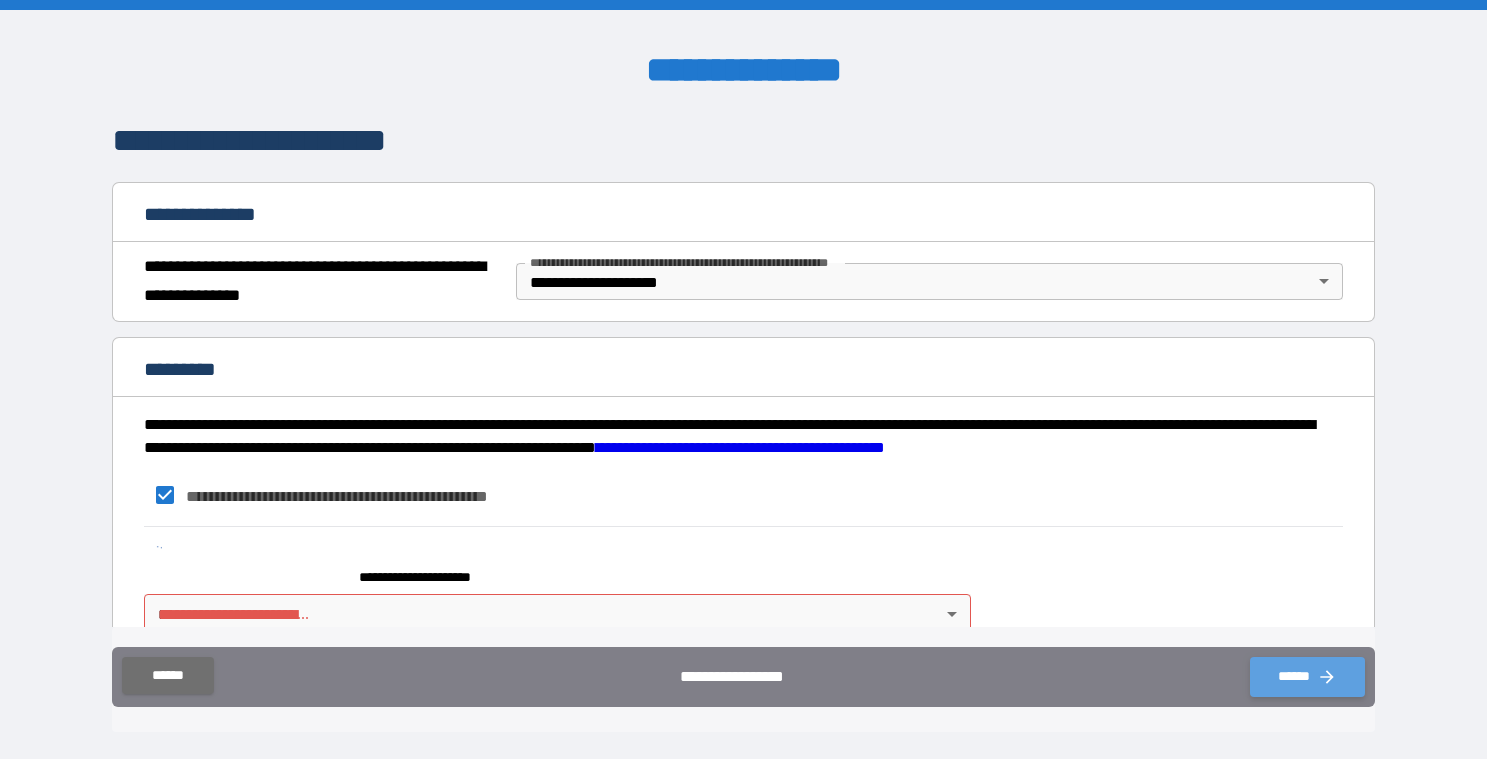click on "******" at bounding box center [1307, 677] 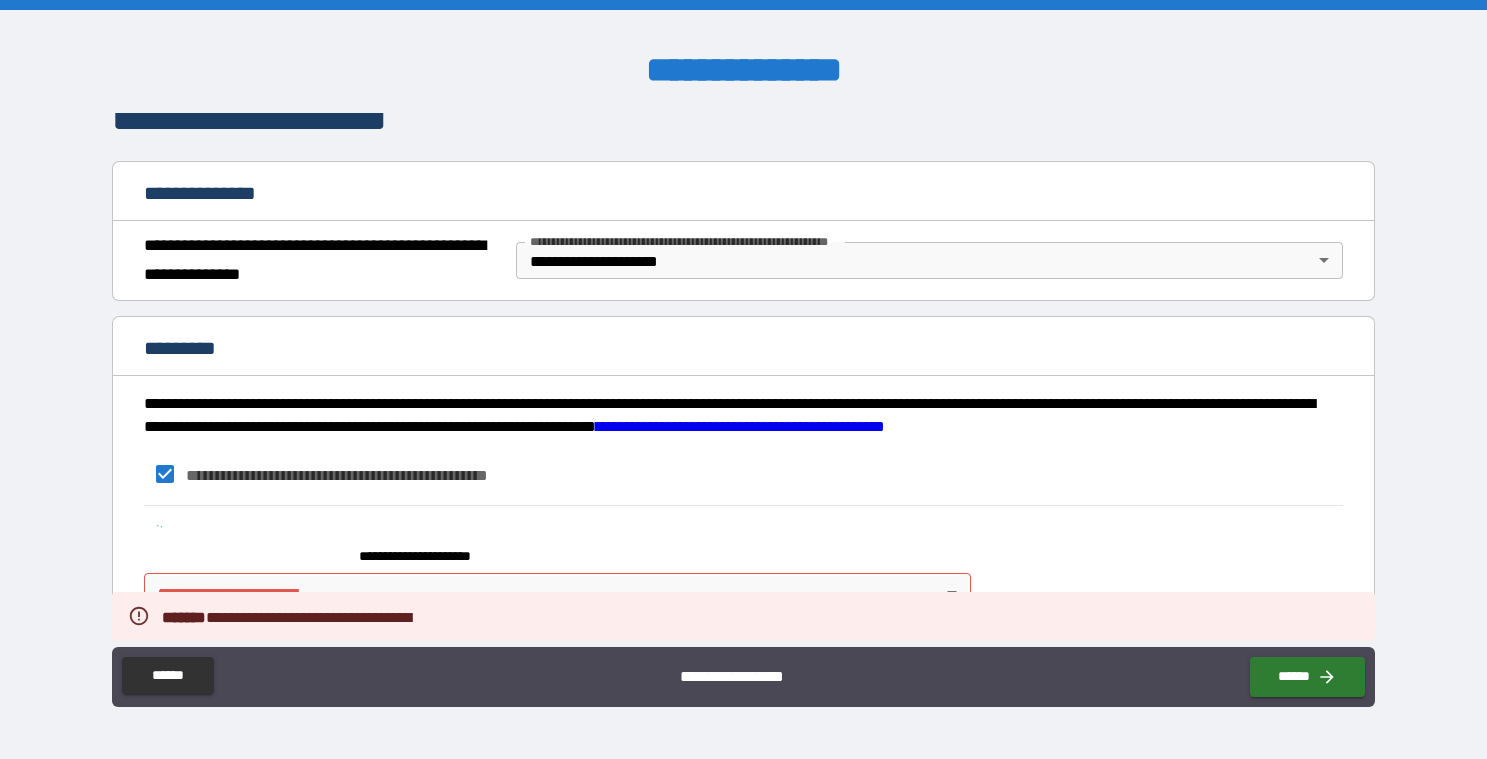 scroll, scrollTop: 183, scrollLeft: 0, axis: vertical 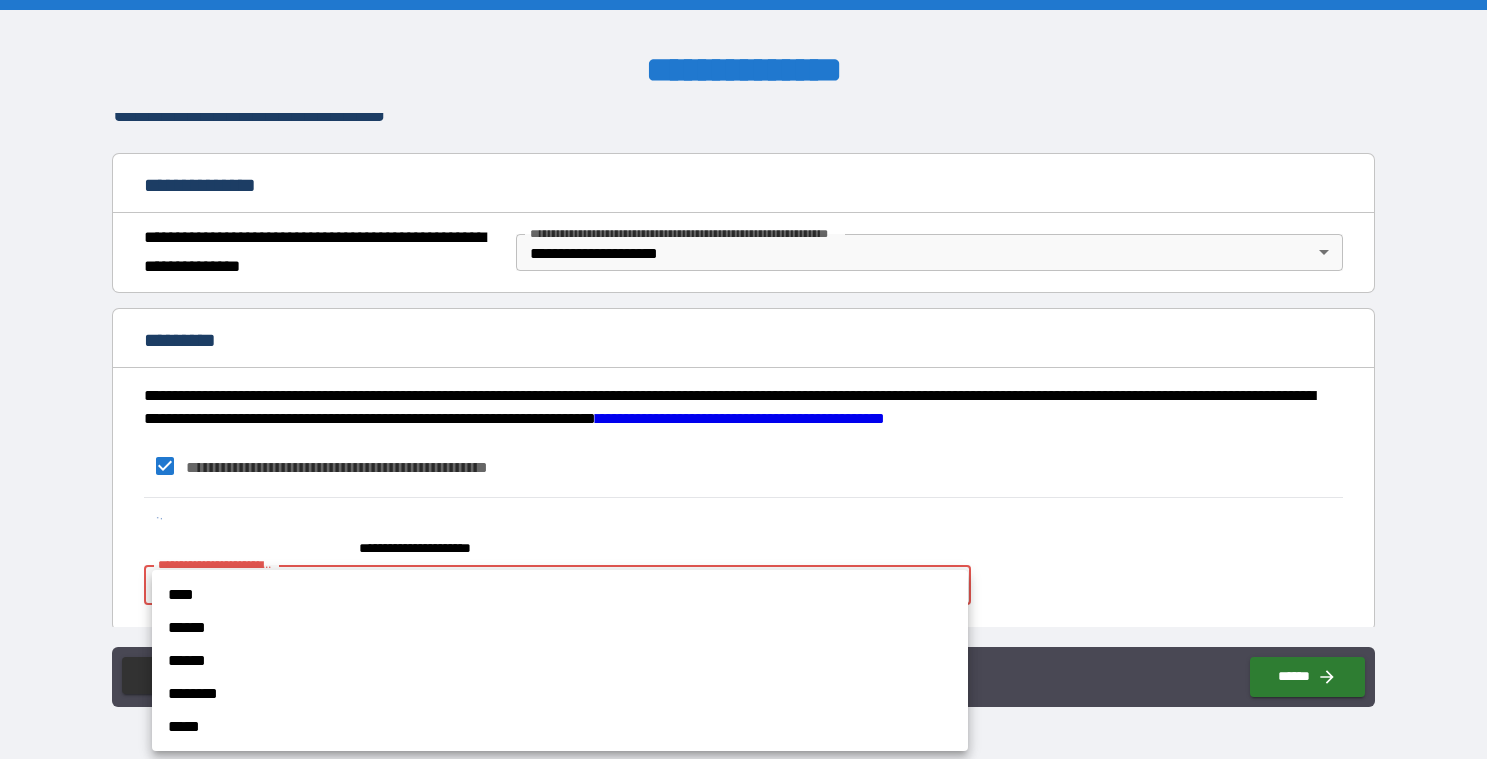 click on "**********" at bounding box center (743, 379) 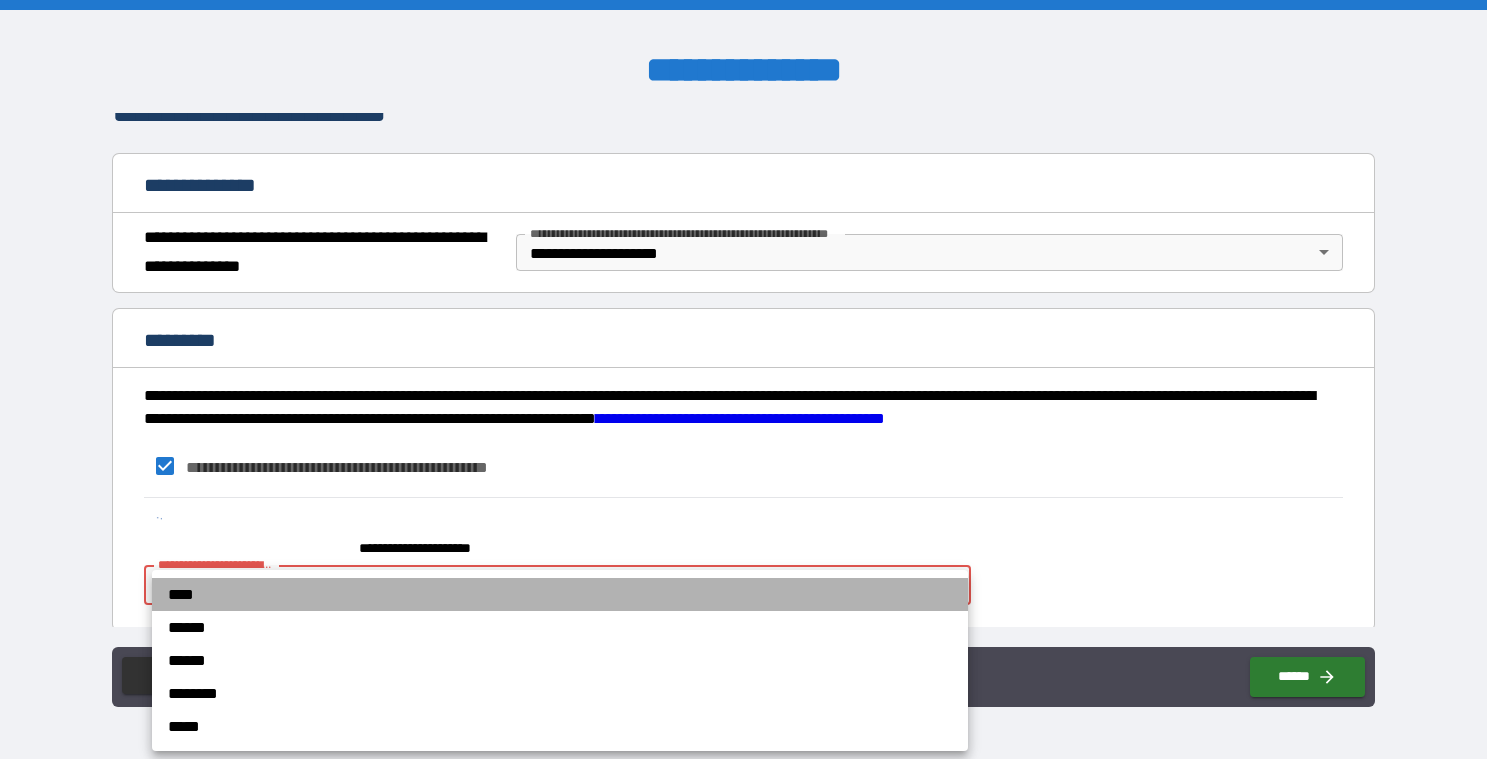 click on "****" at bounding box center (560, 594) 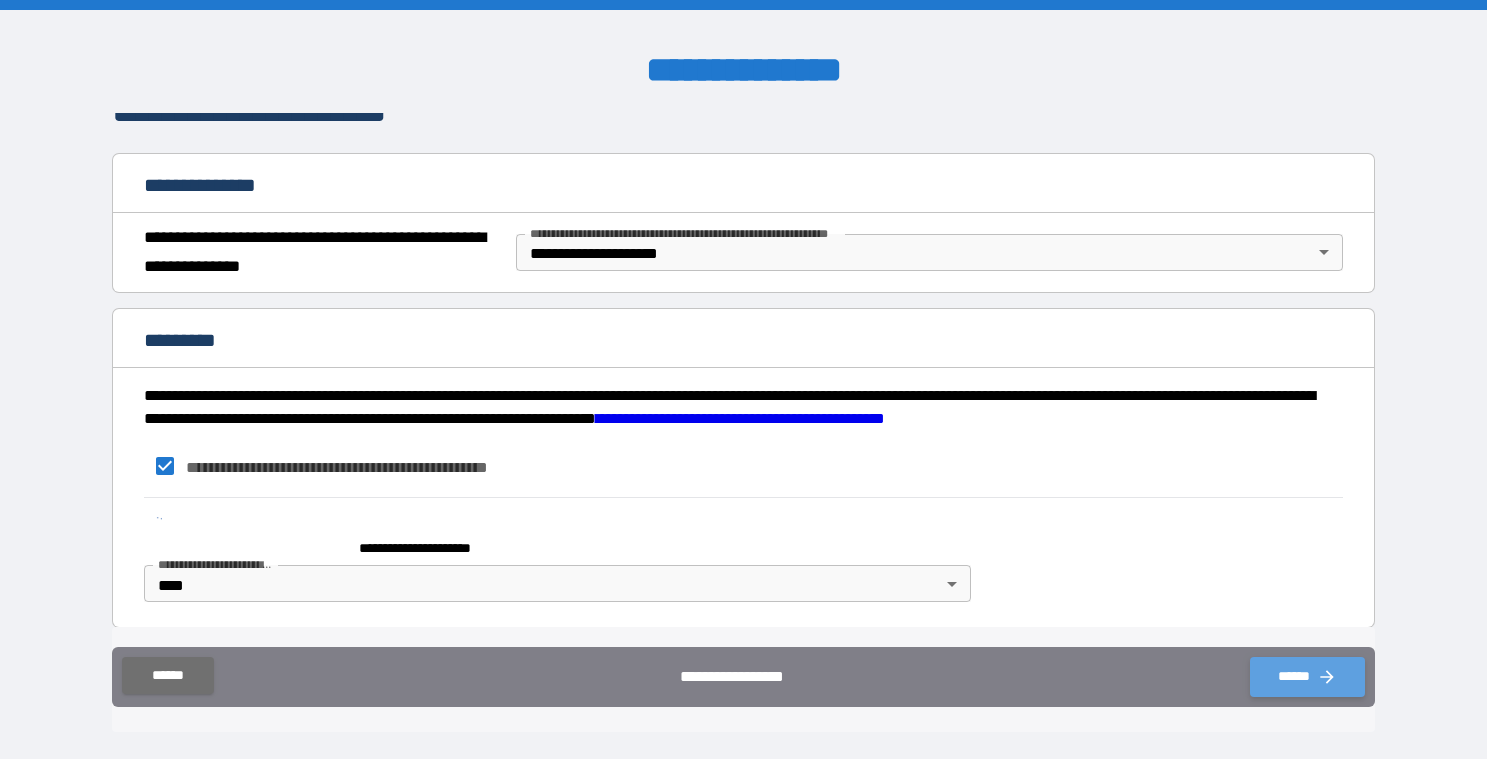 click on "******" at bounding box center (1307, 677) 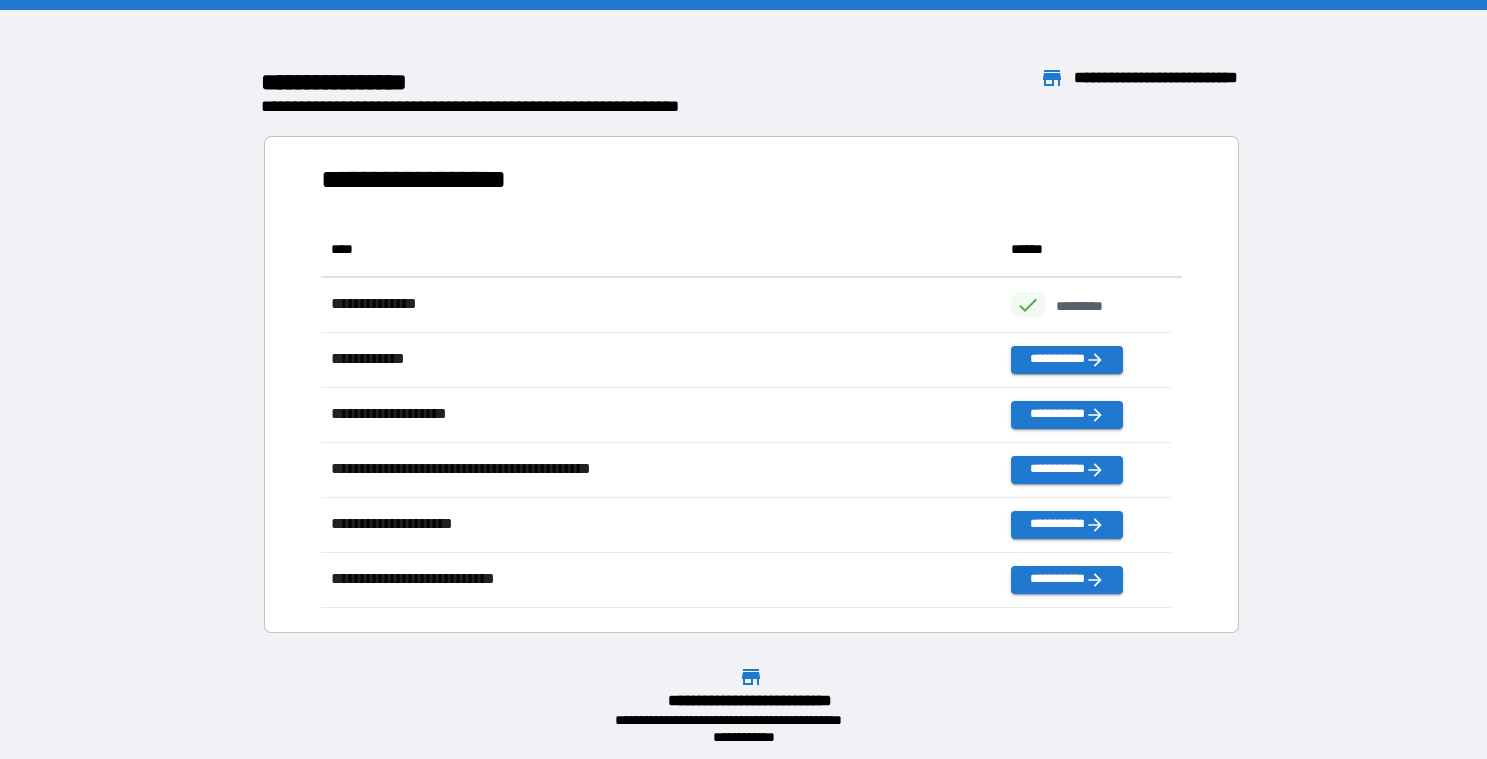 scroll, scrollTop: 18, scrollLeft: 18, axis: both 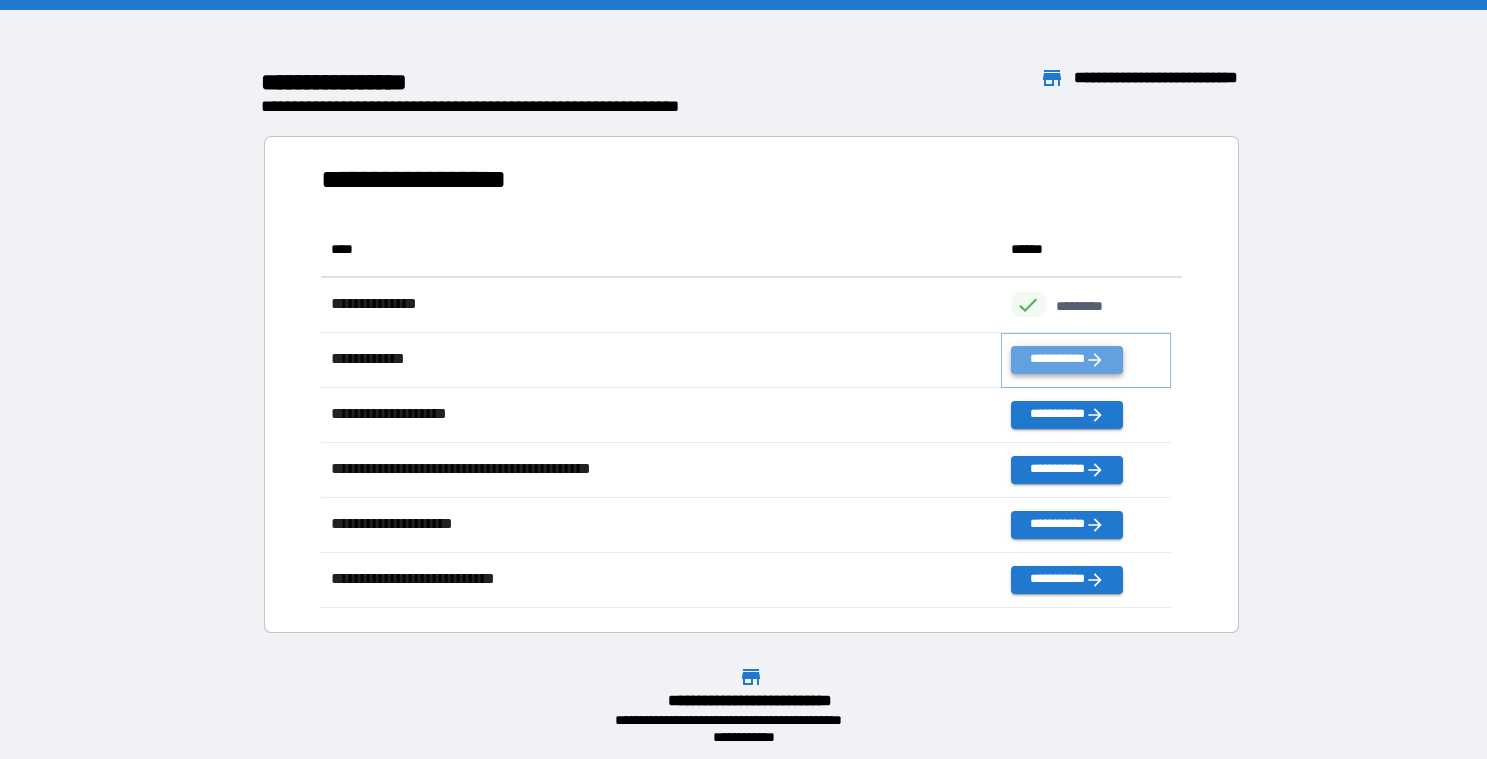 click on "**********" at bounding box center (1067, 360) 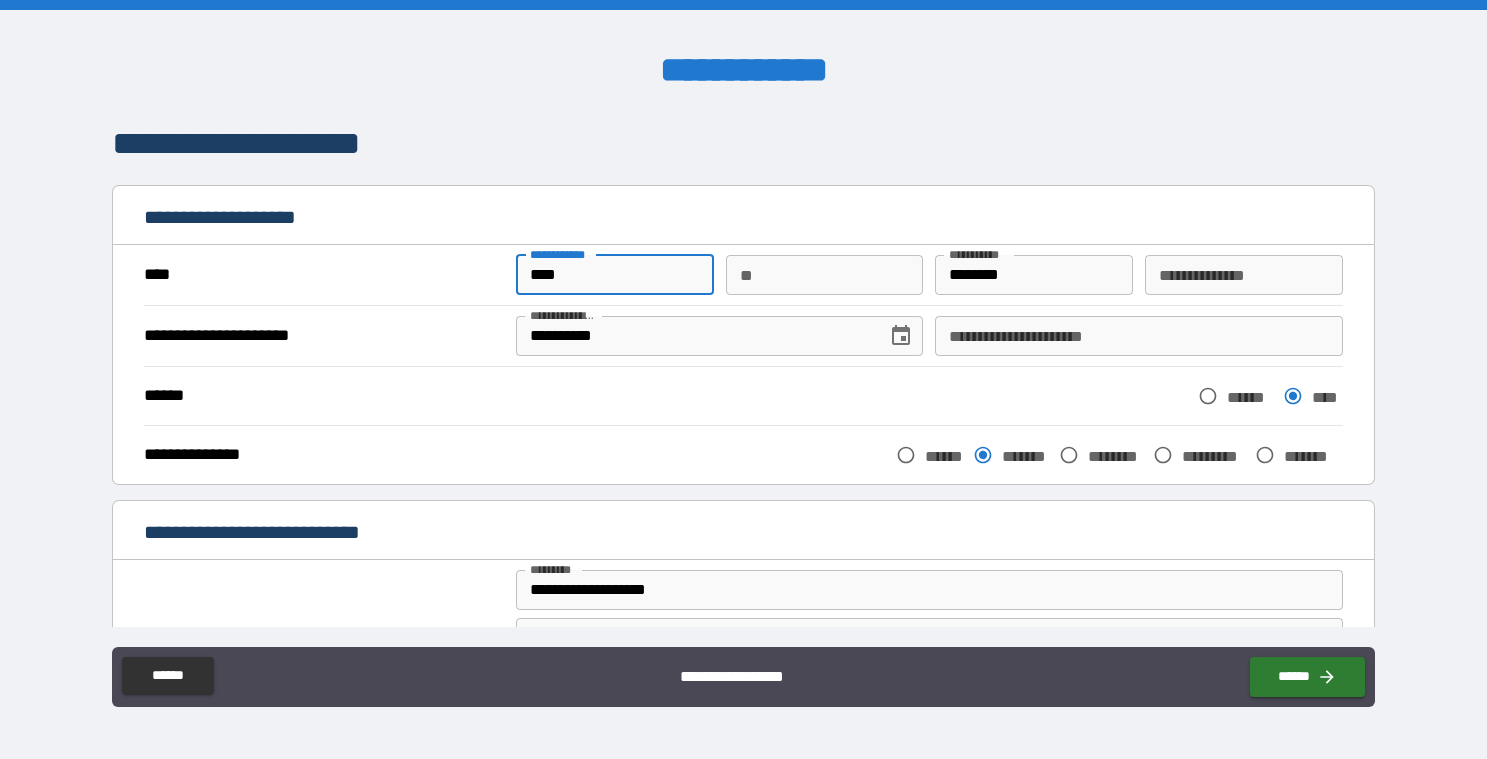 click on "****" at bounding box center (615, 275) 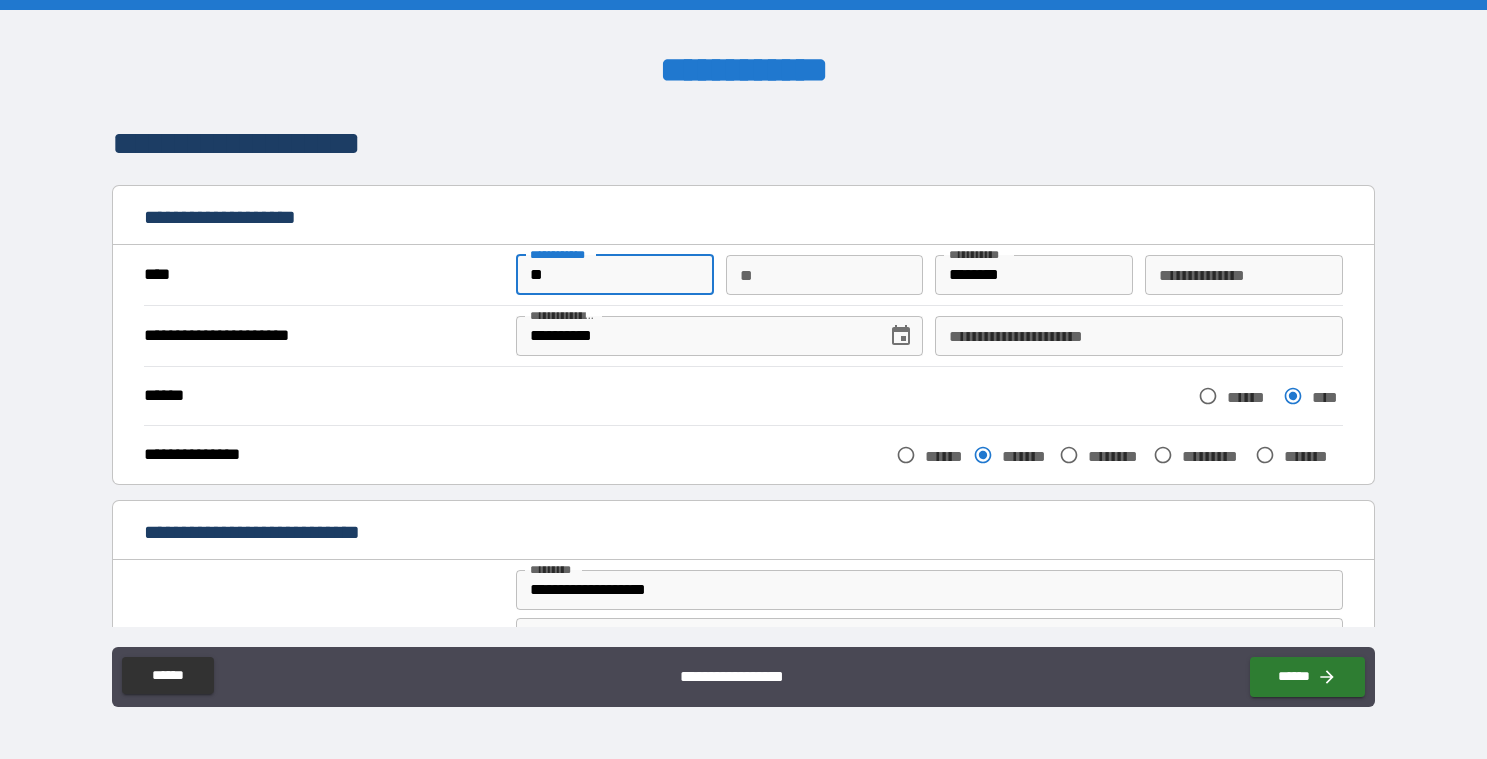 type on "*" 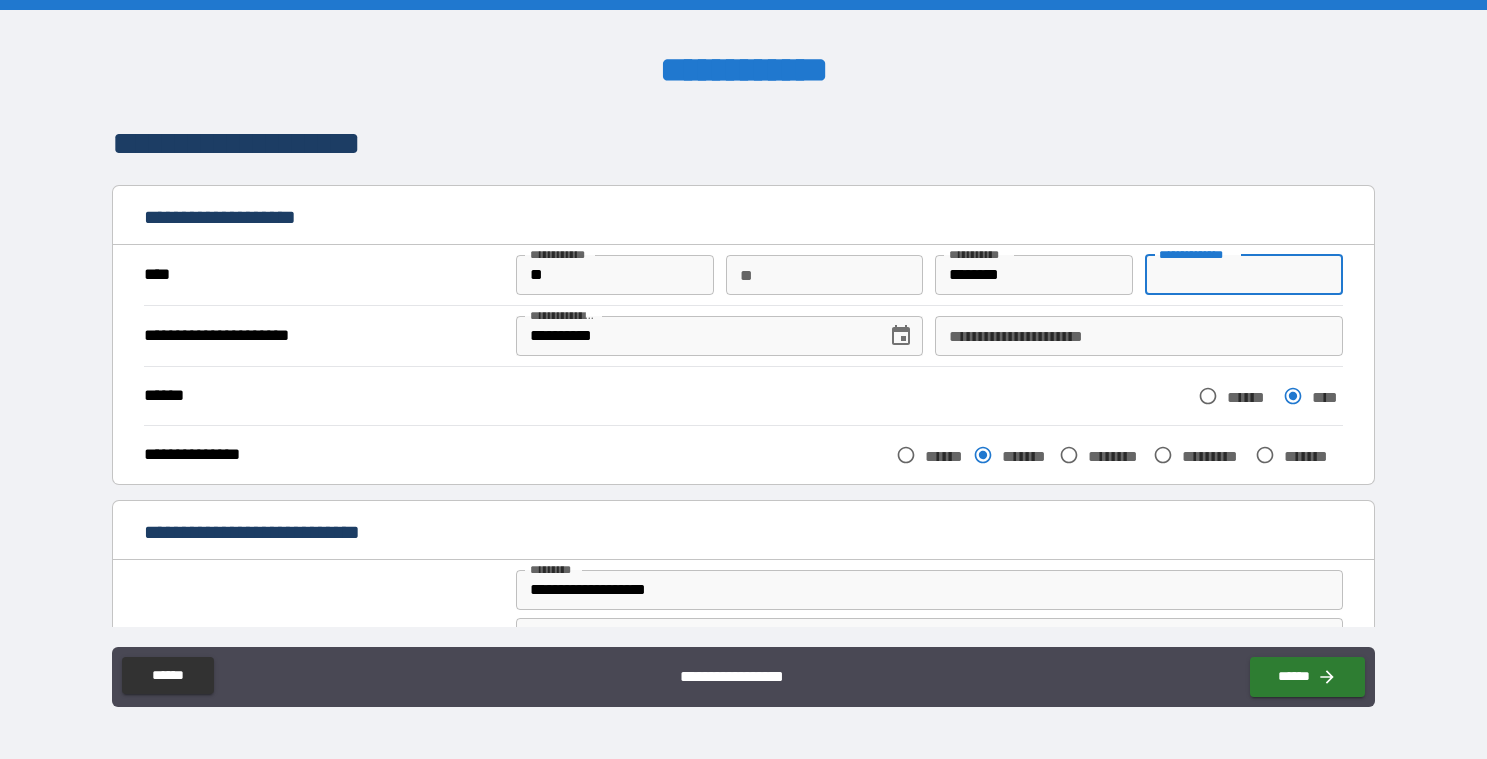click on "**********" at bounding box center (1244, 275) 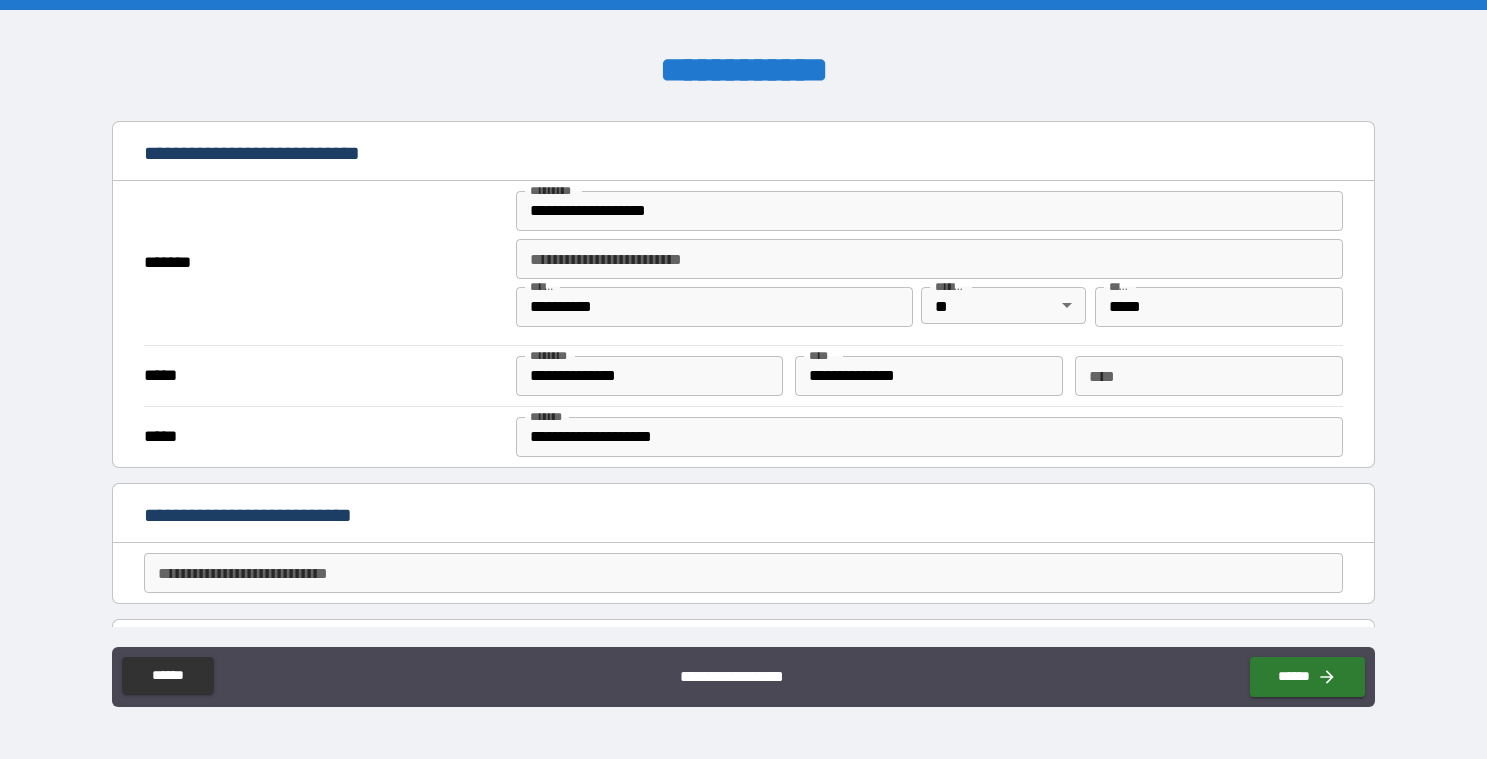 scroll, scrollTop: 408, scrollLeft: 0, axis: vertical 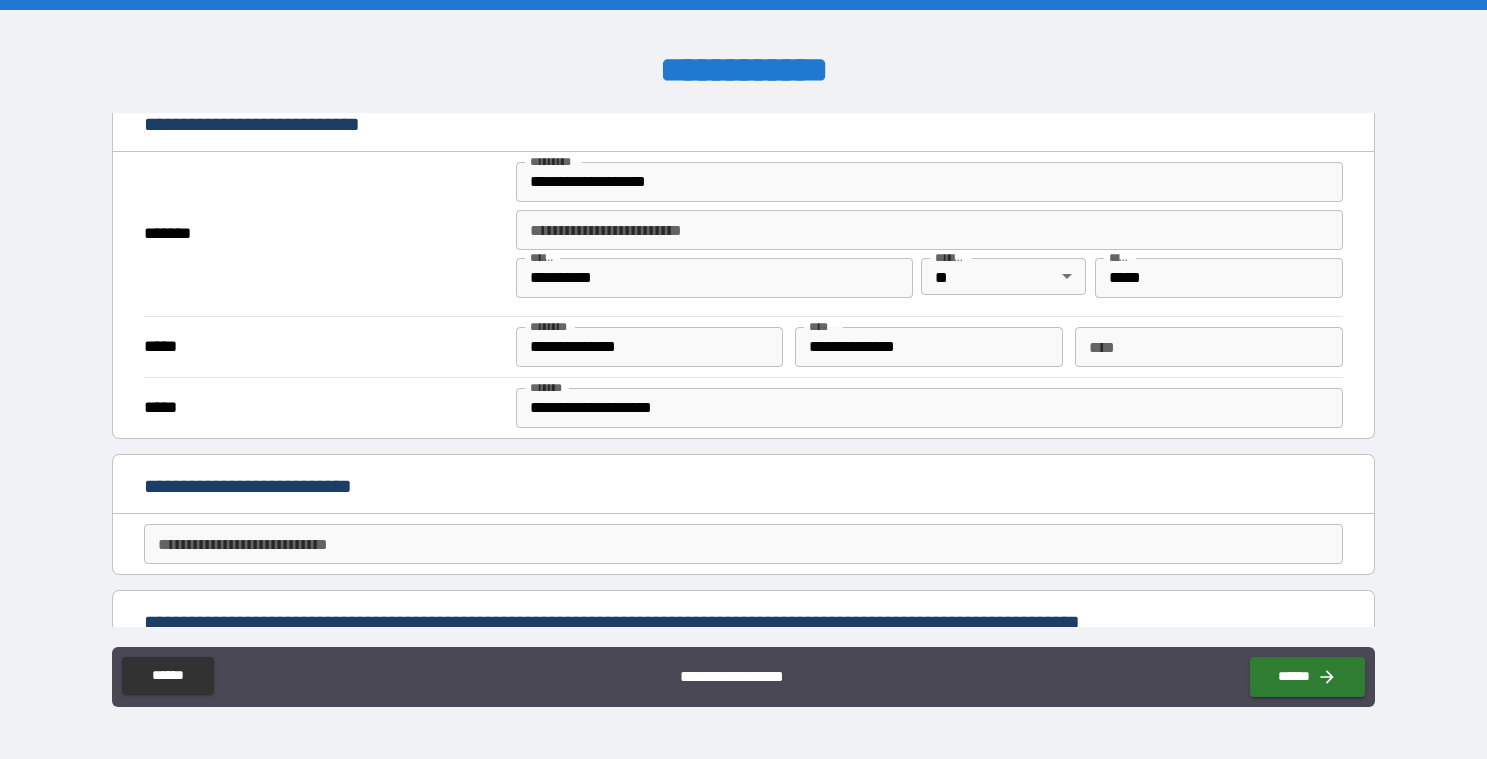 type on "****" 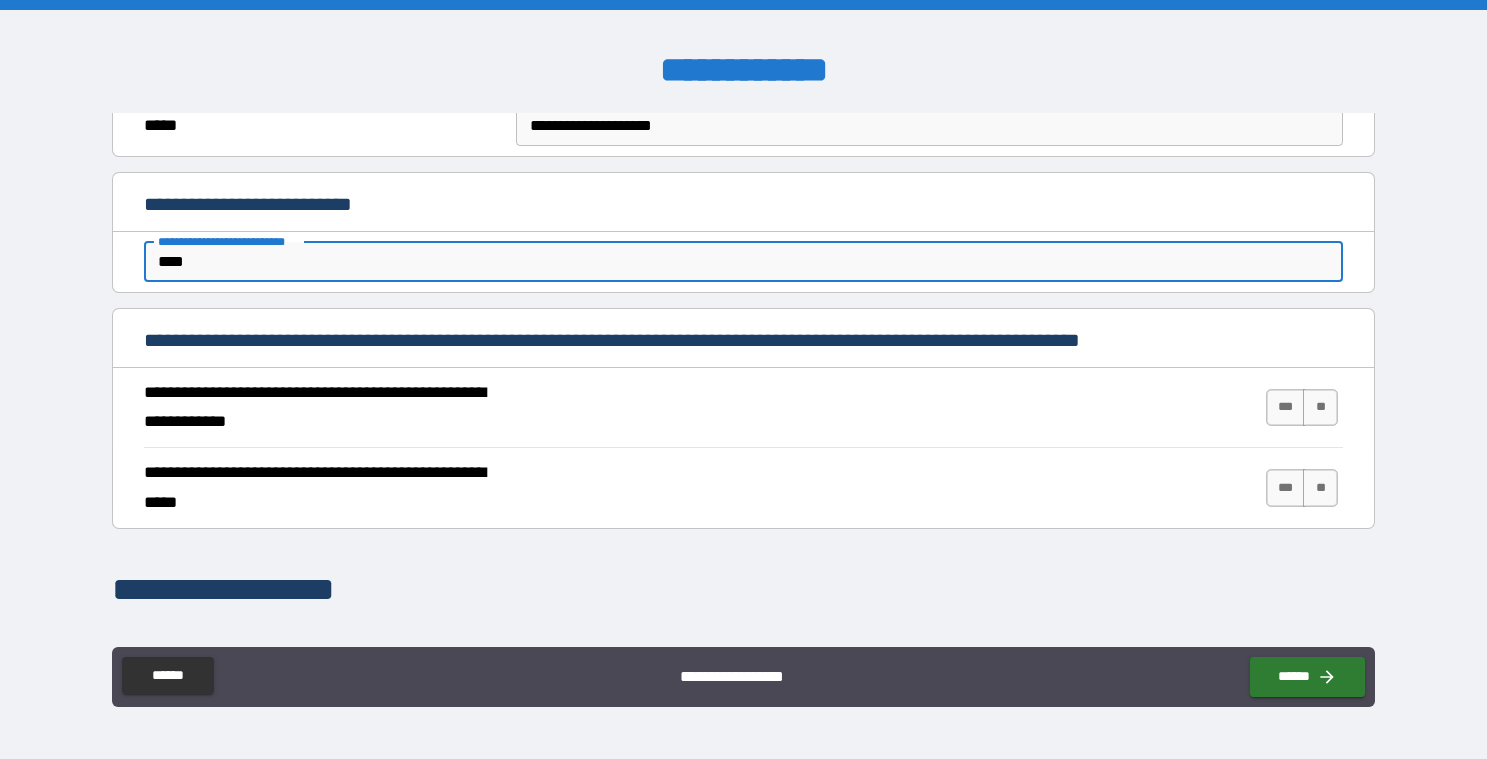 scroll, scrollTop: 714, scrollLeft: 0, axis: vertical 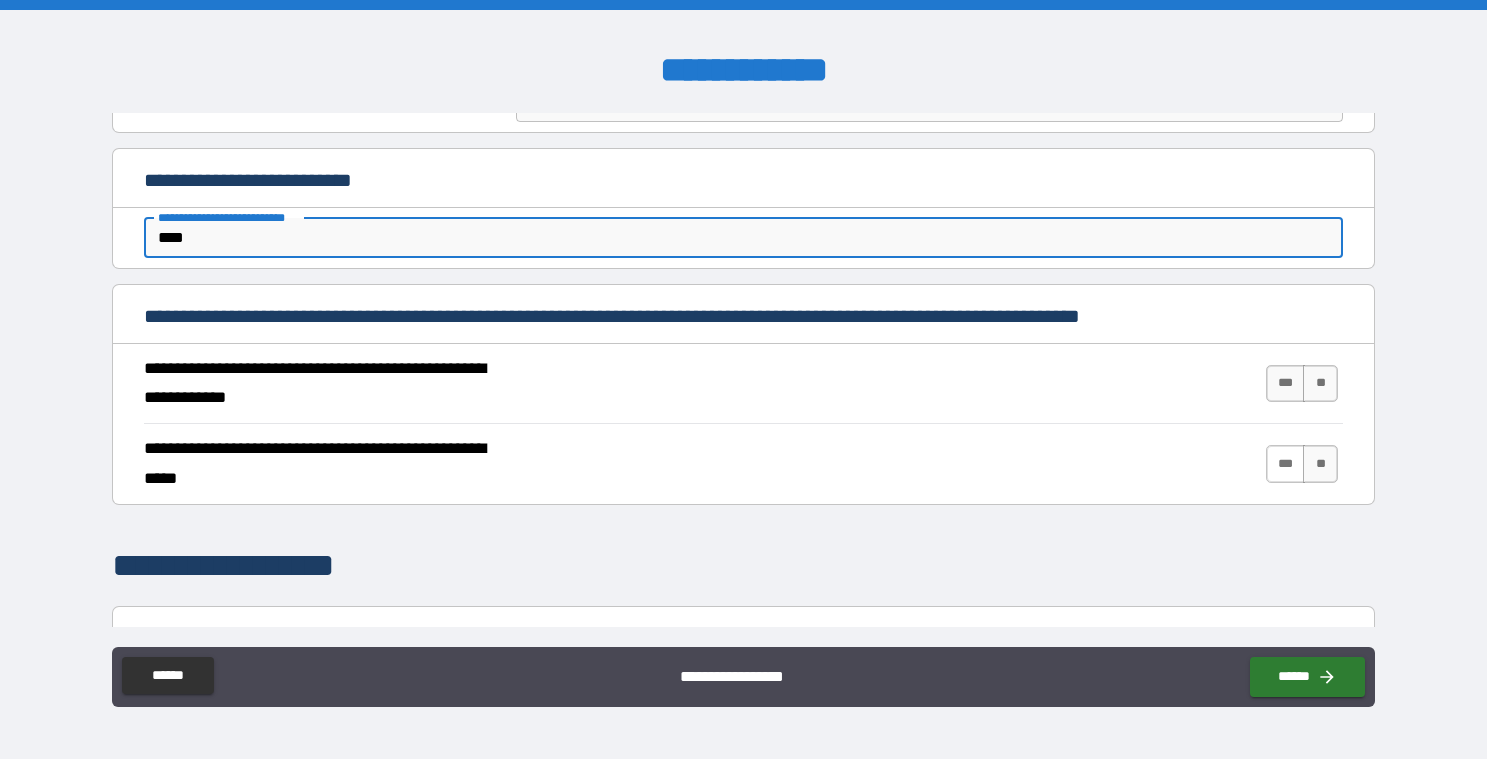 type on "****" 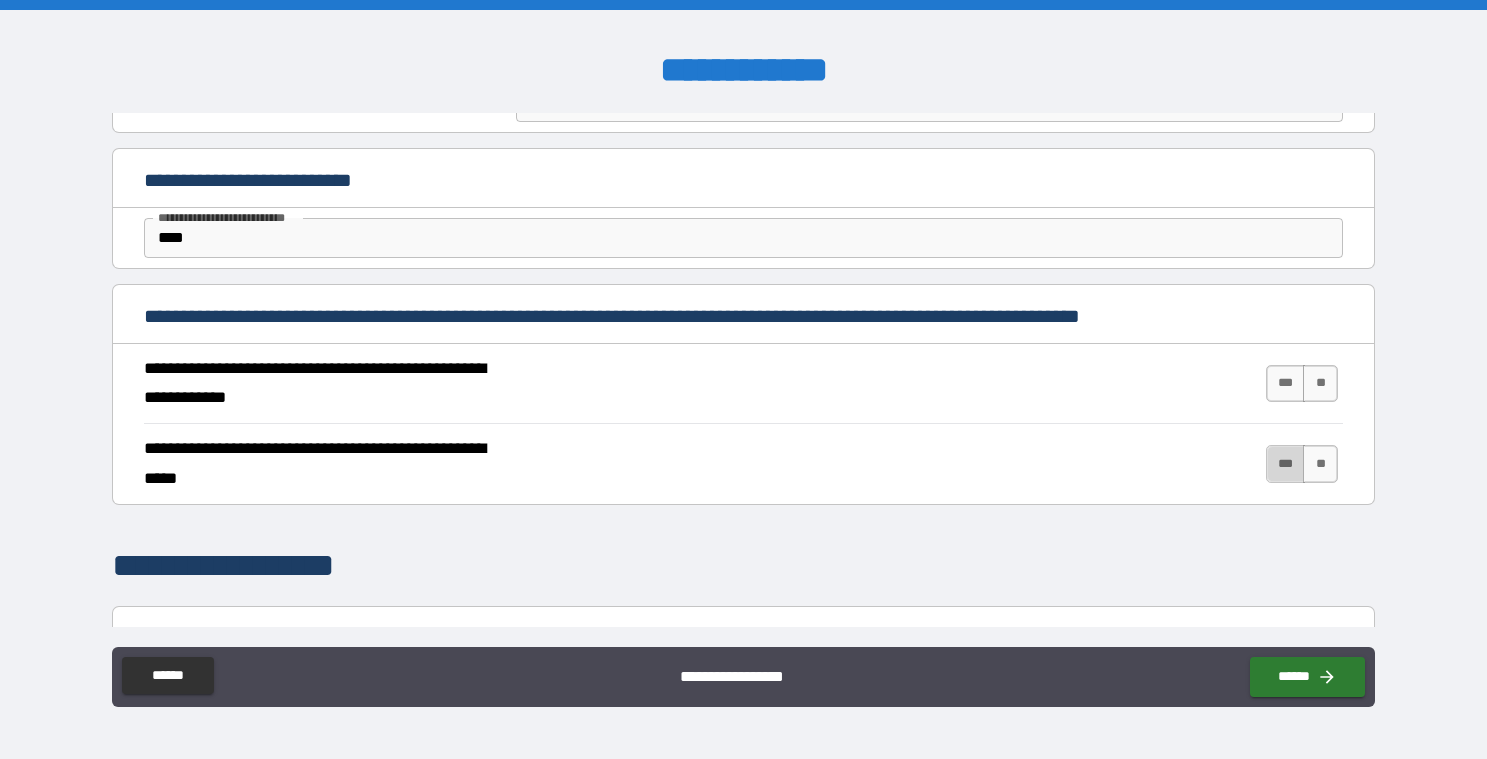 click on "***" at bounding box center (1285, 464) 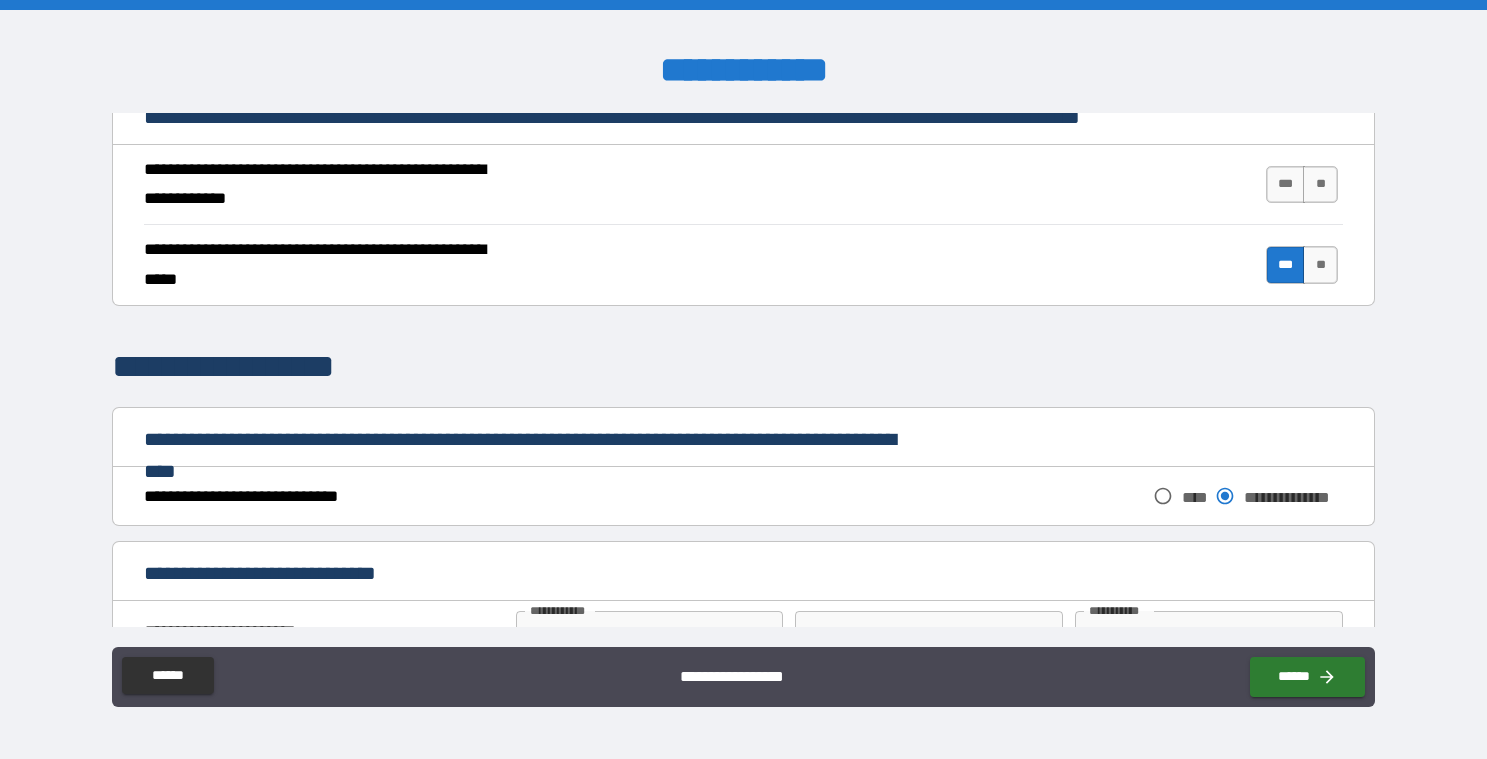 scroll, scrollTop: 1020, scrollLeft: 0, axis: vertical 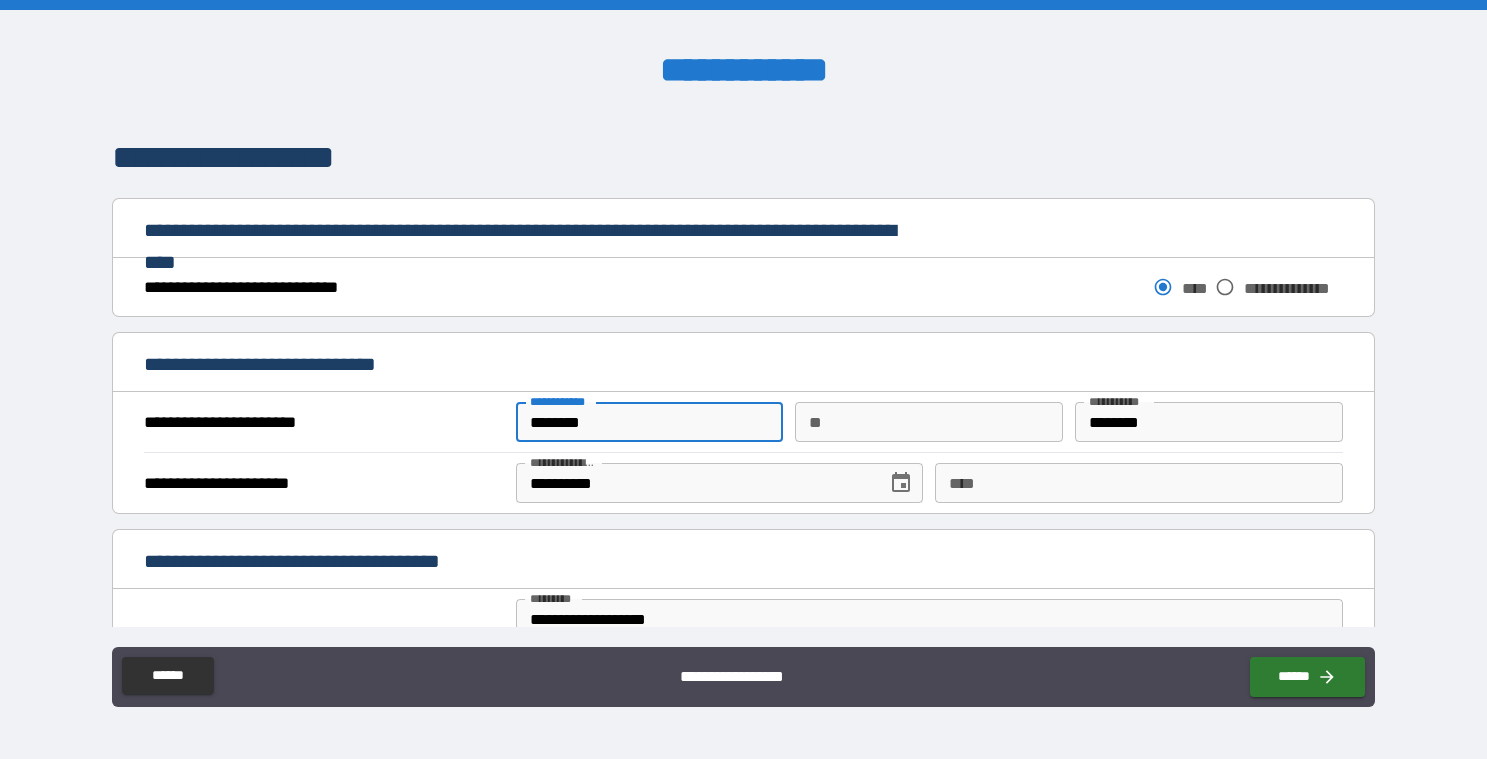 click on "********" at bounding box center (650, 422) 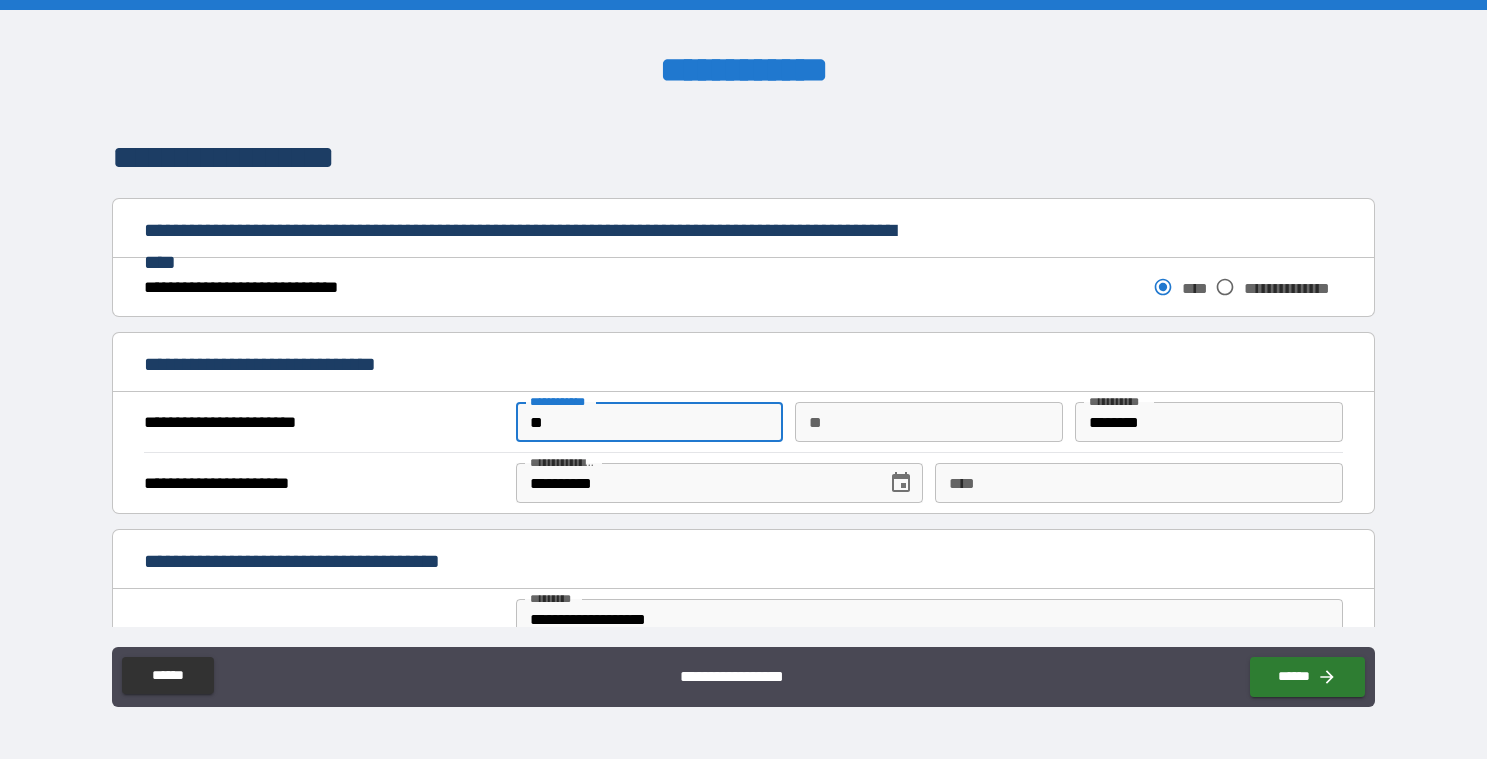 type on "*" 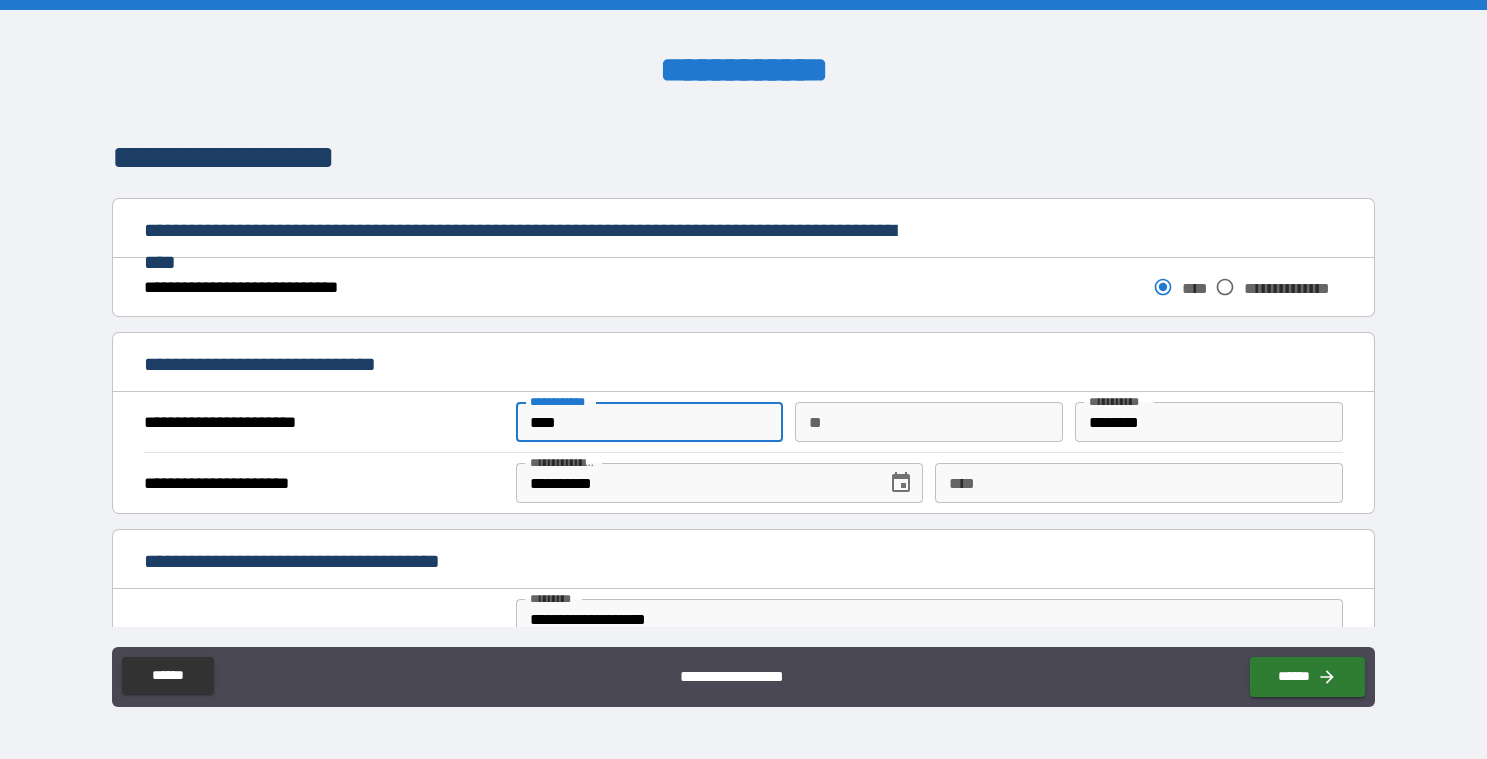 type on "****" 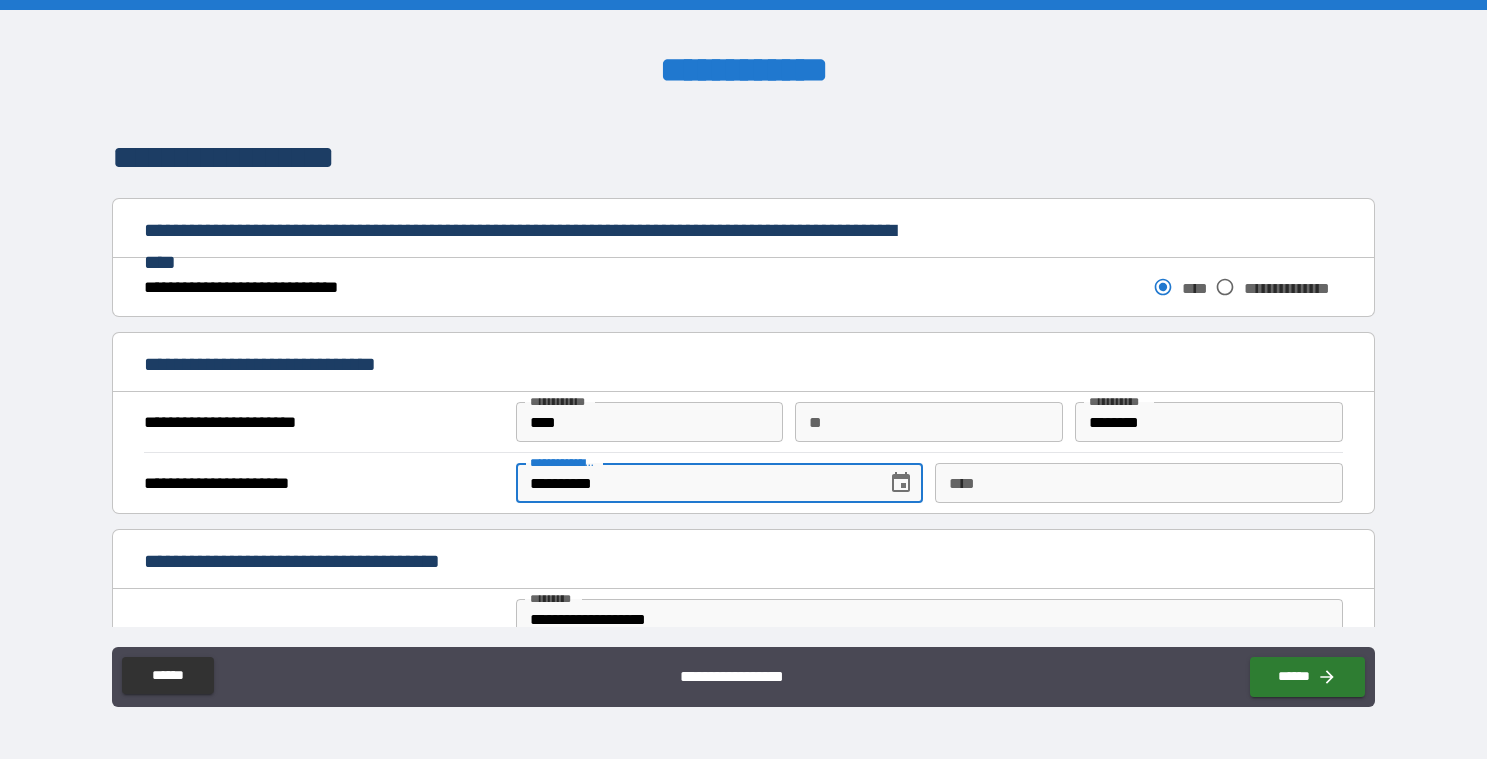 click on "**********" at bounding box center [695, 483] 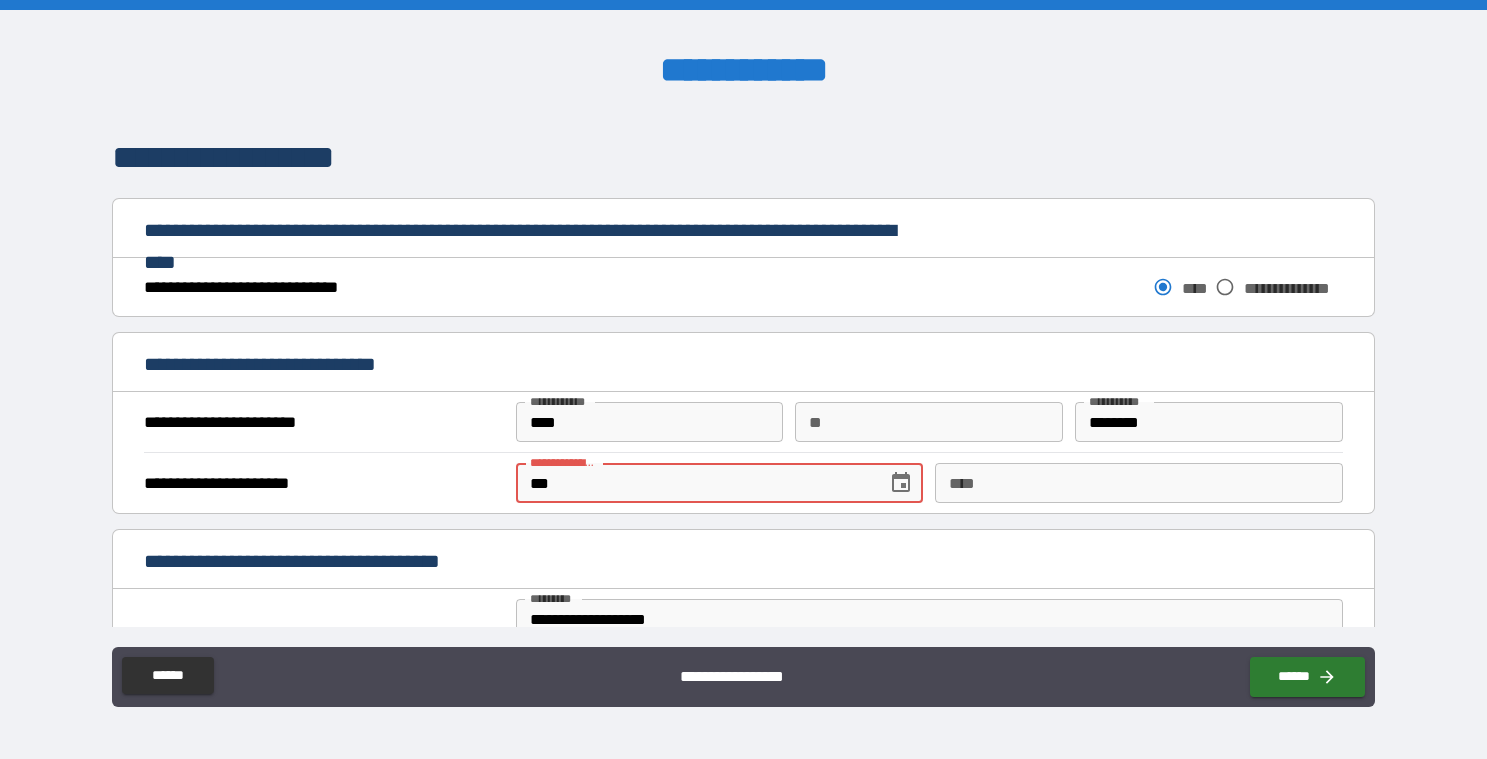 type on "*" 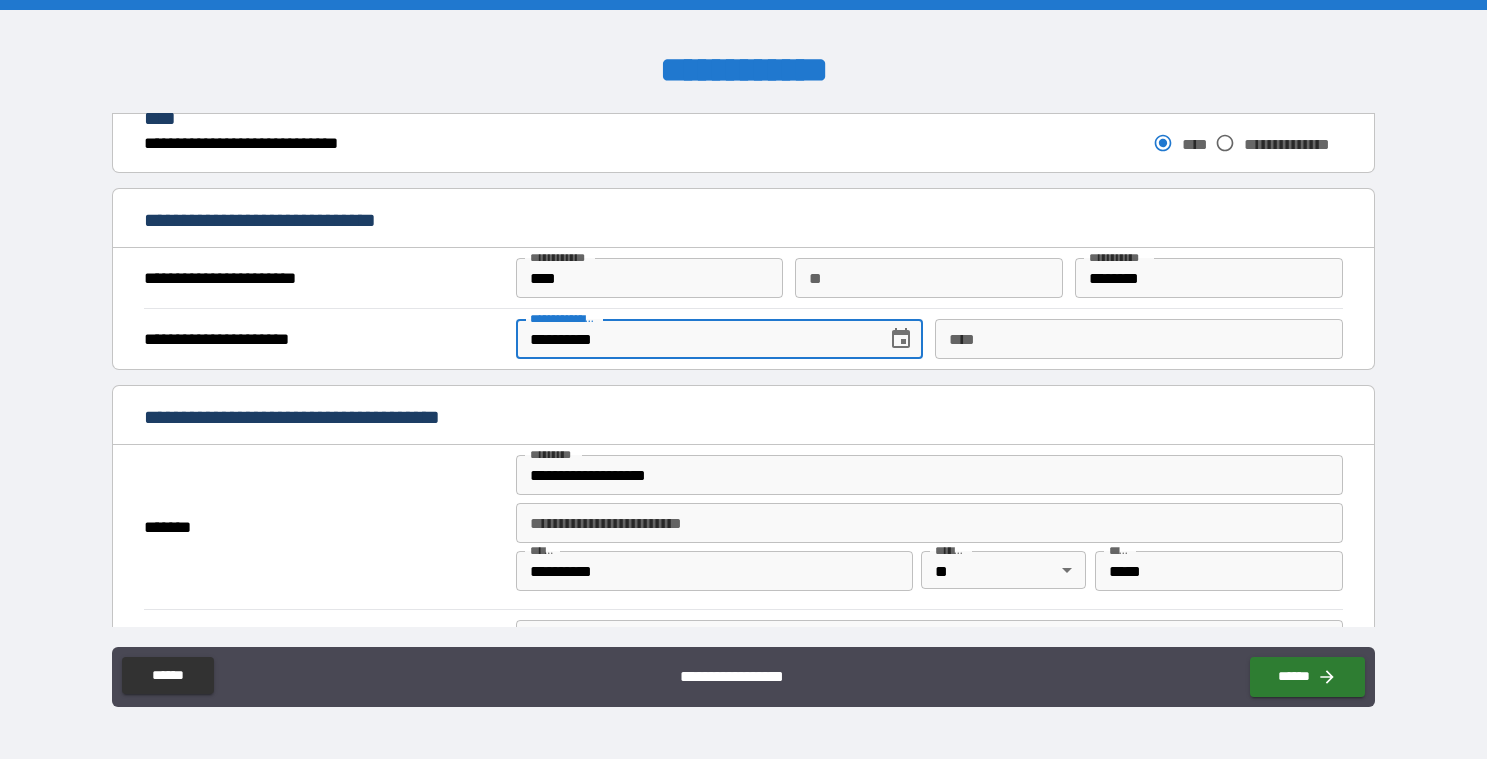 scroll, scrollTop: 1428, scrollLeft: 0, axis: vertical 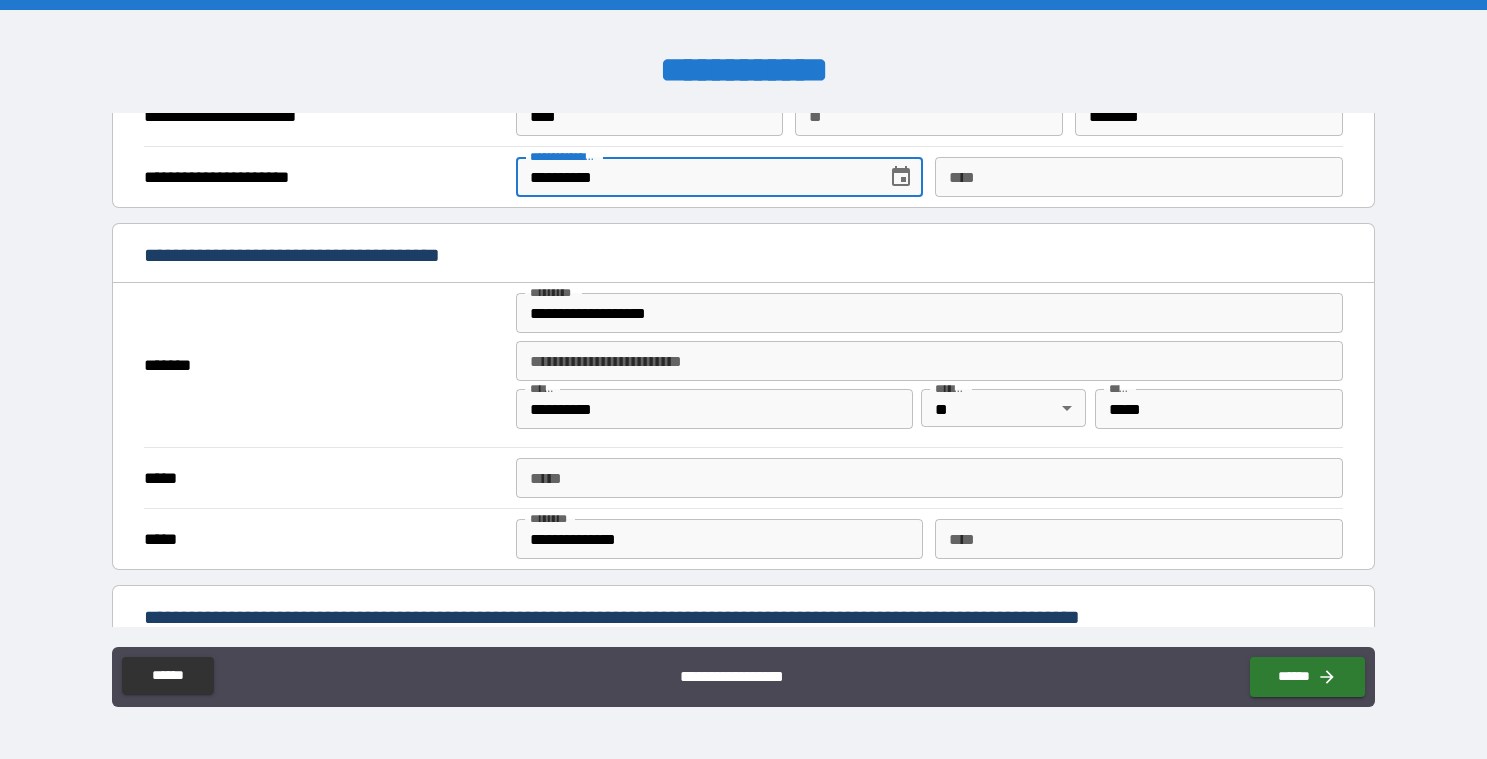 type on "**********" 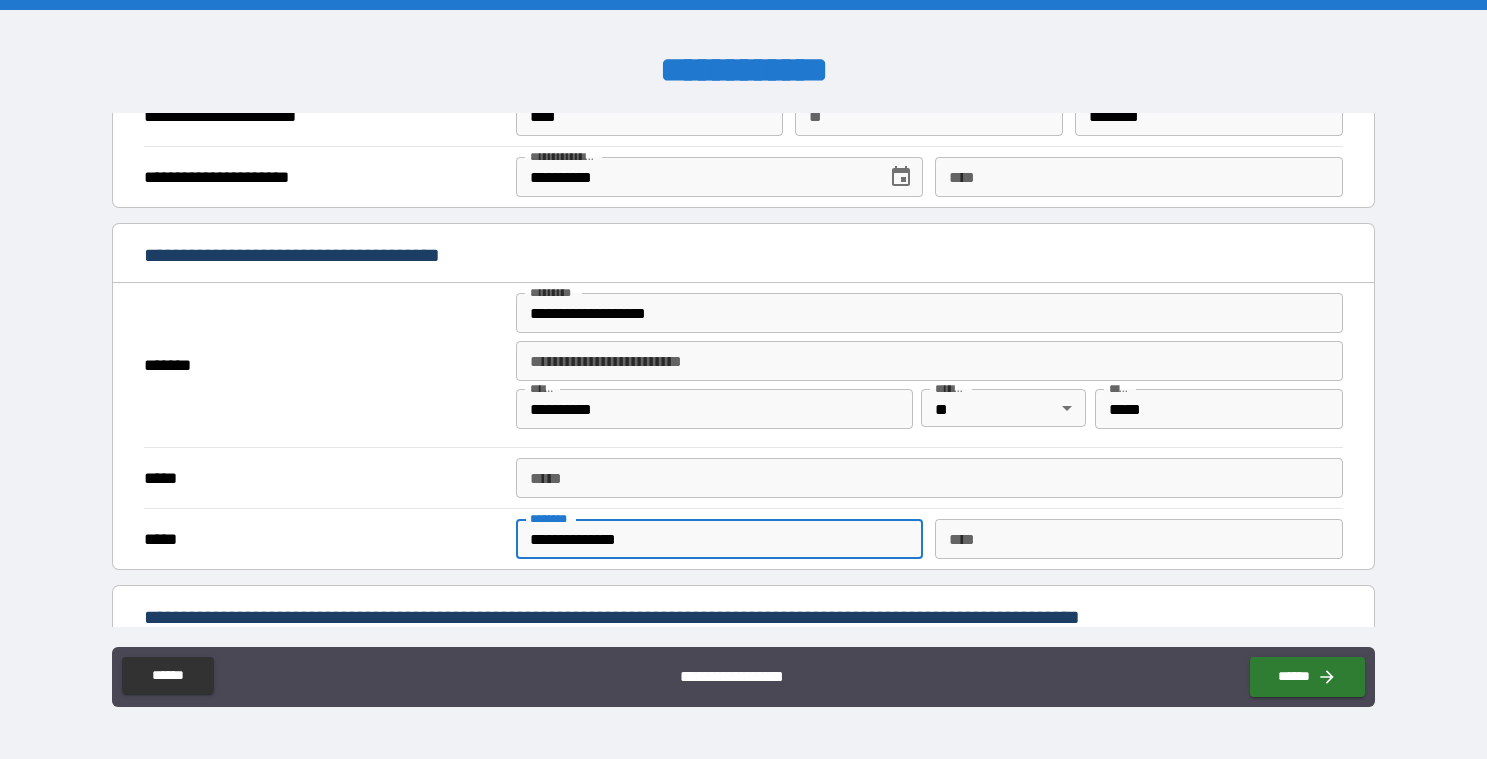 click on "**********" at bounding box center (720, 539) 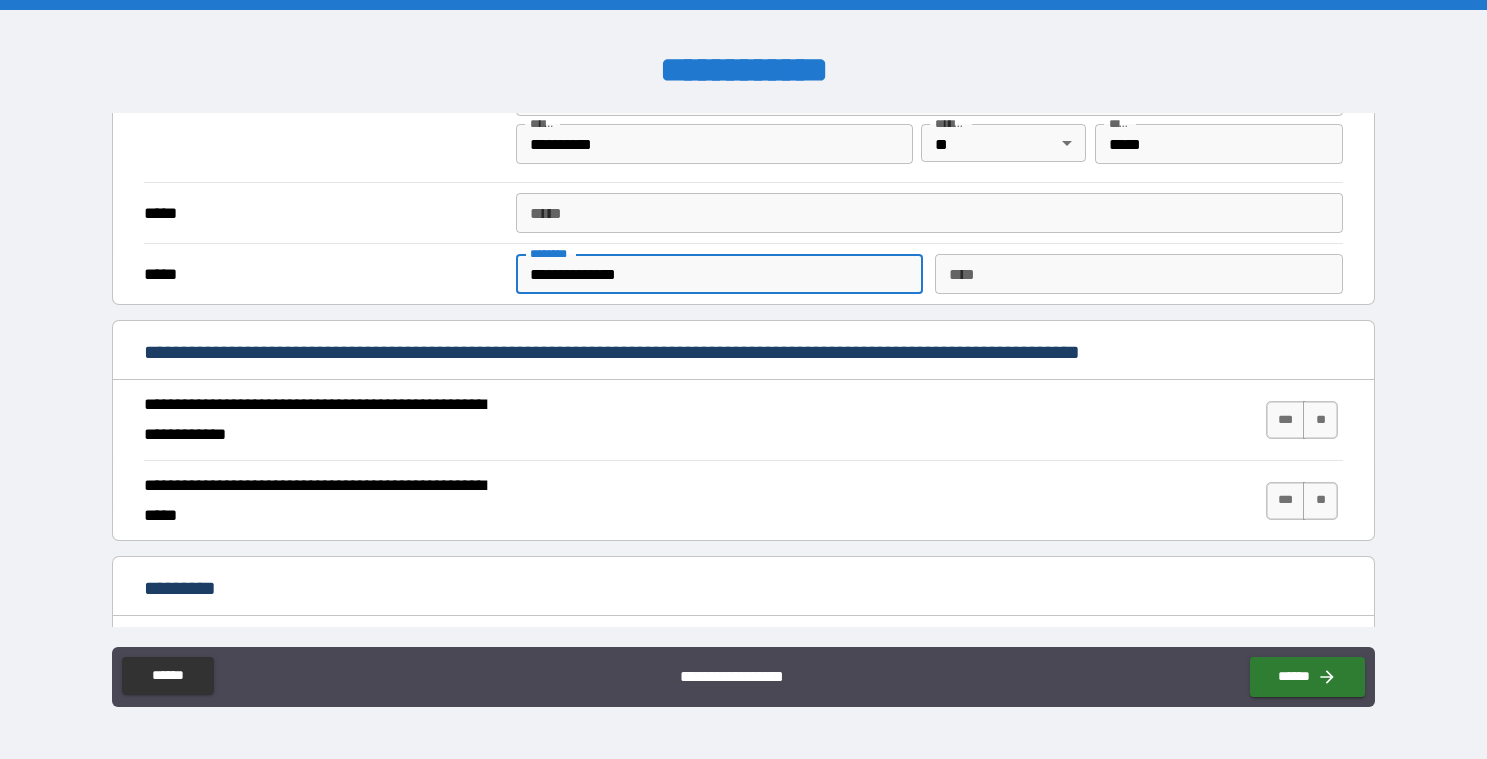 scroll, scrollTop: 1836, scrollLeft: 0, axis: vertical 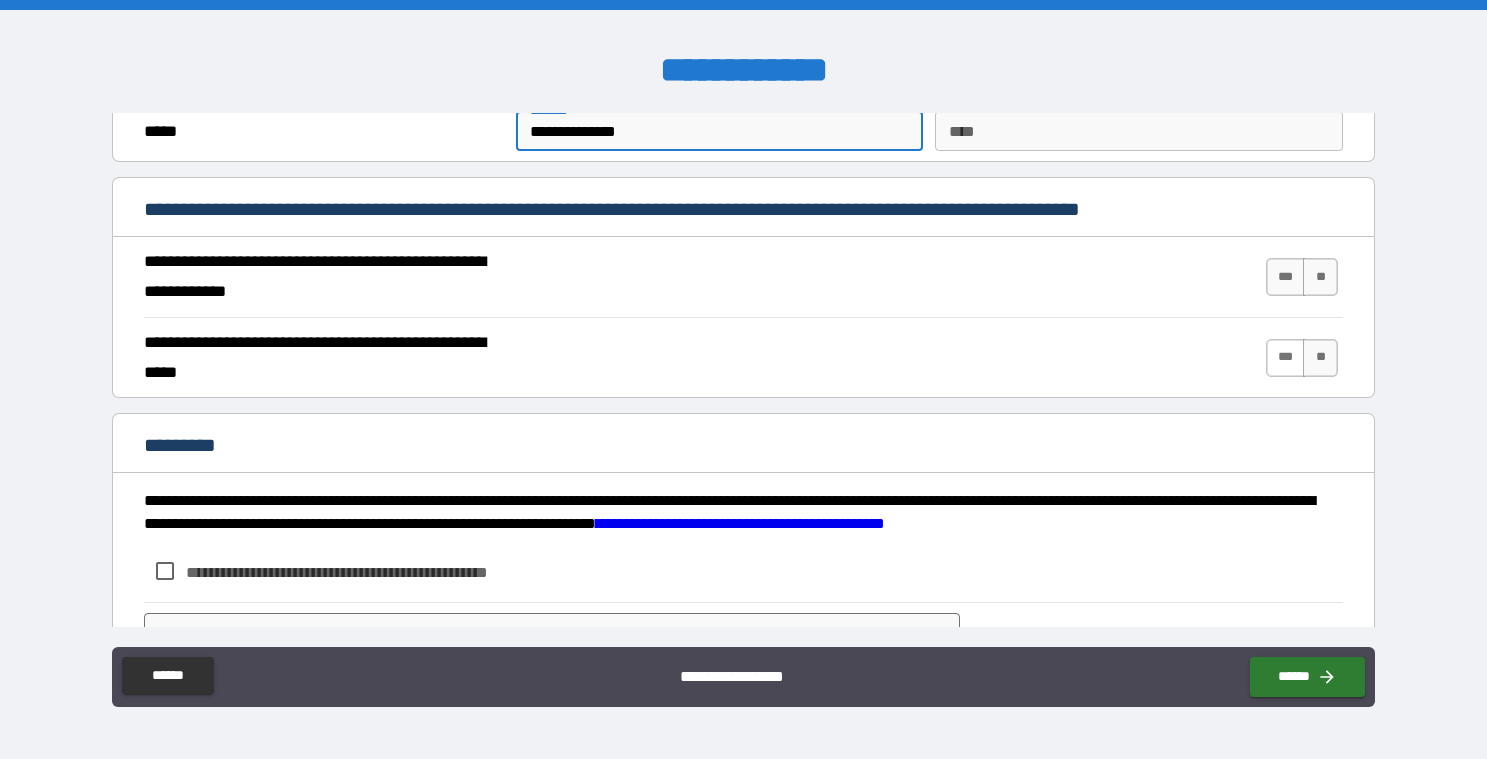 type on "**********" 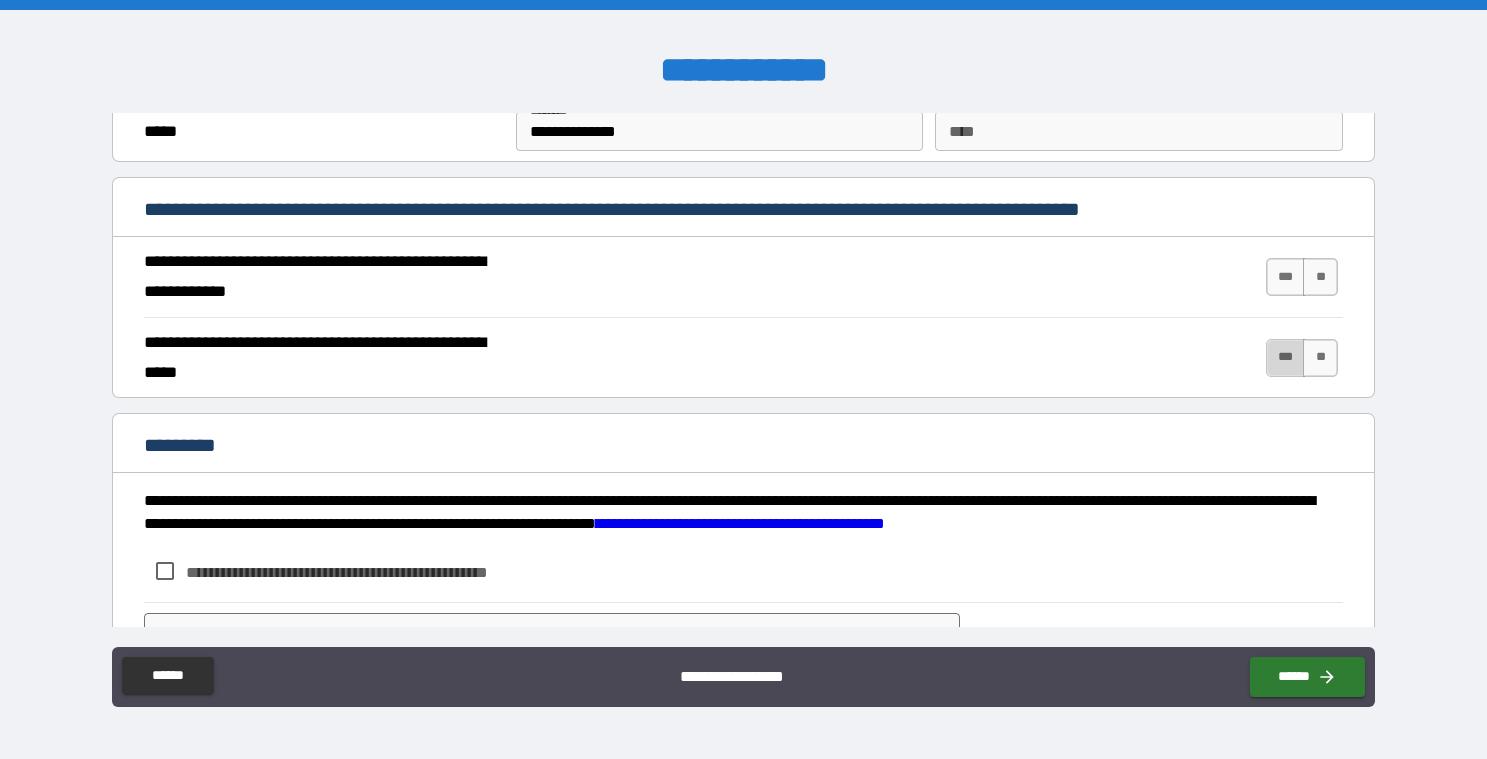 click on "***" at bounding box center (1285, 358) 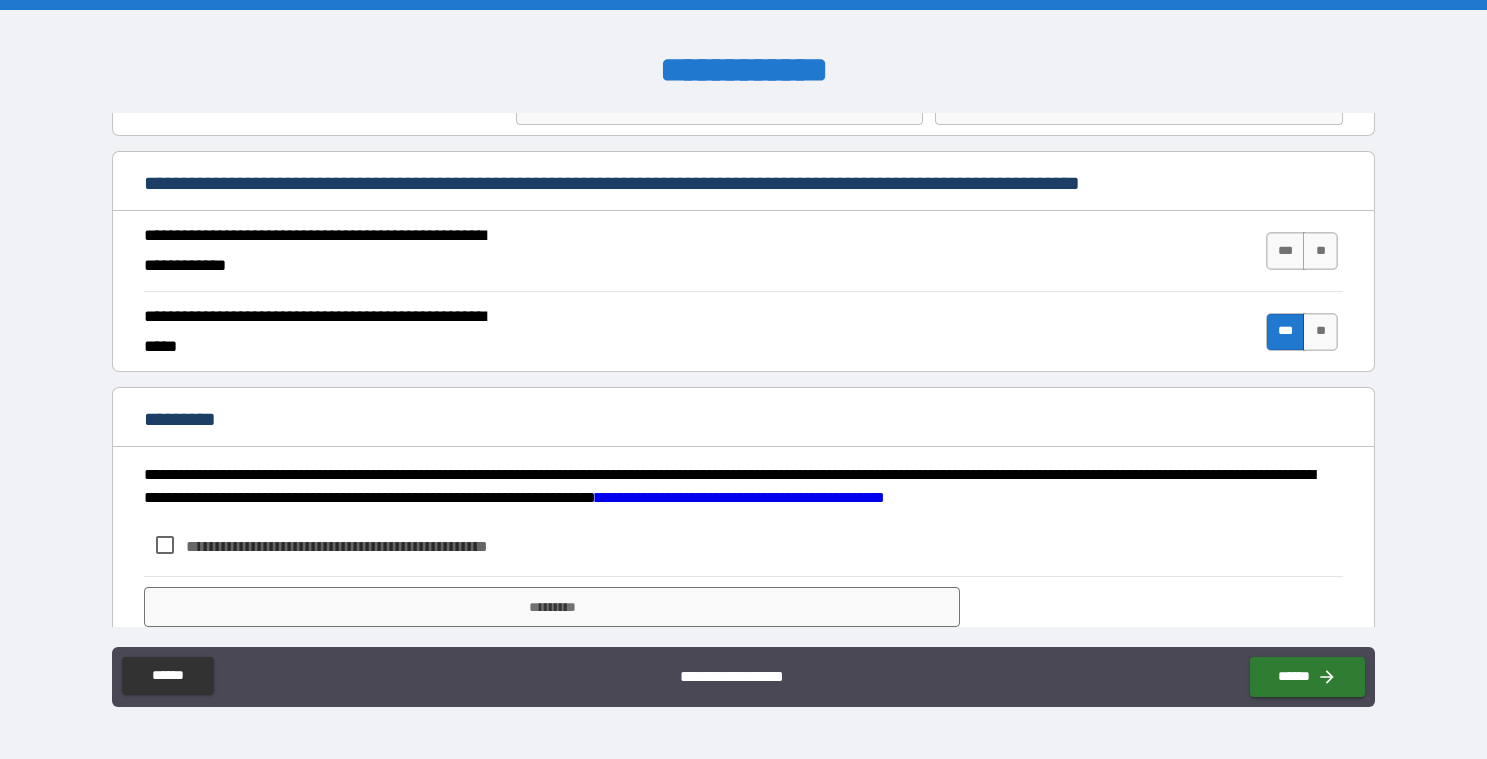scroll, scrollTop: 1871, scrollLeft: 0, axis: vertical 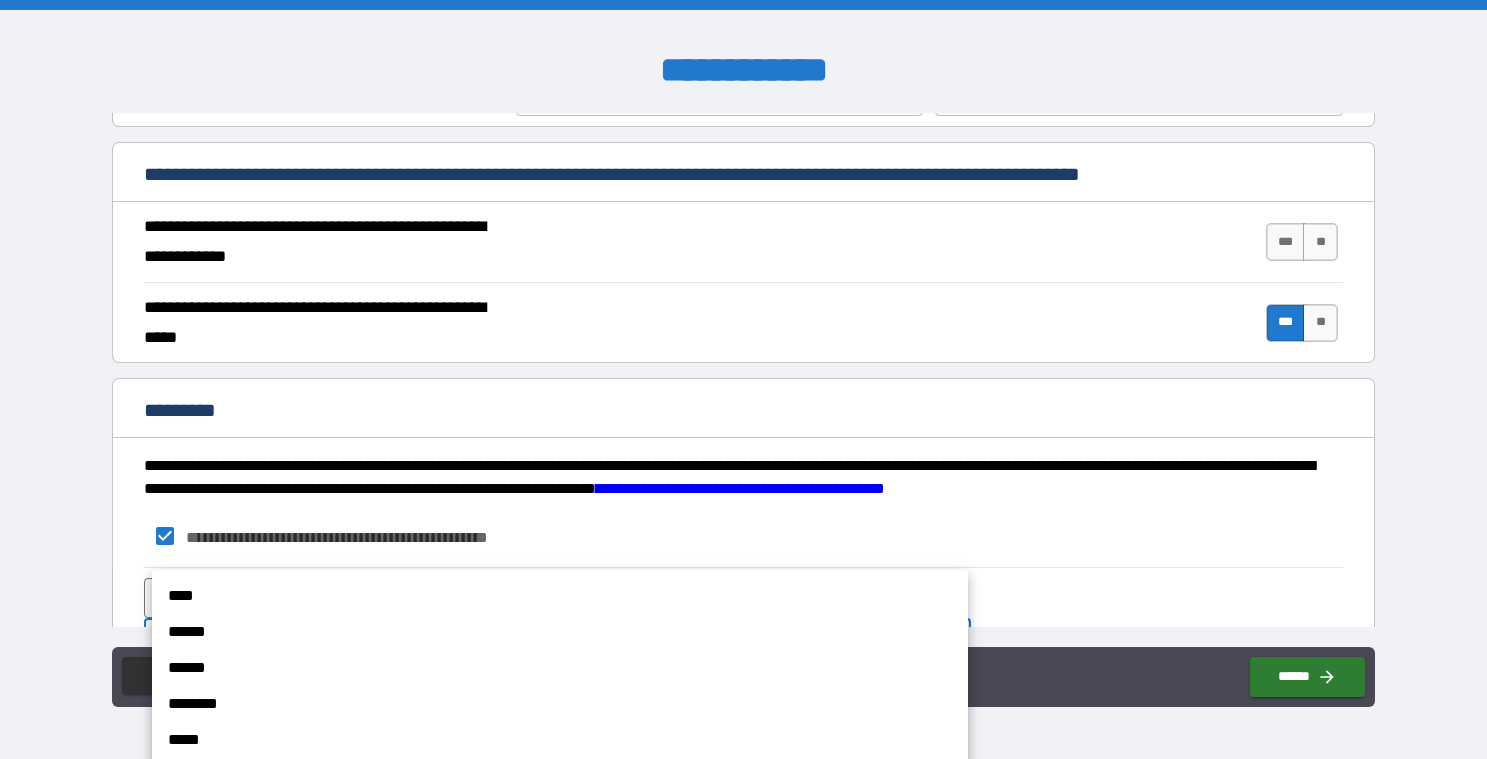 click on "**********" at bounding box center (743, 379) 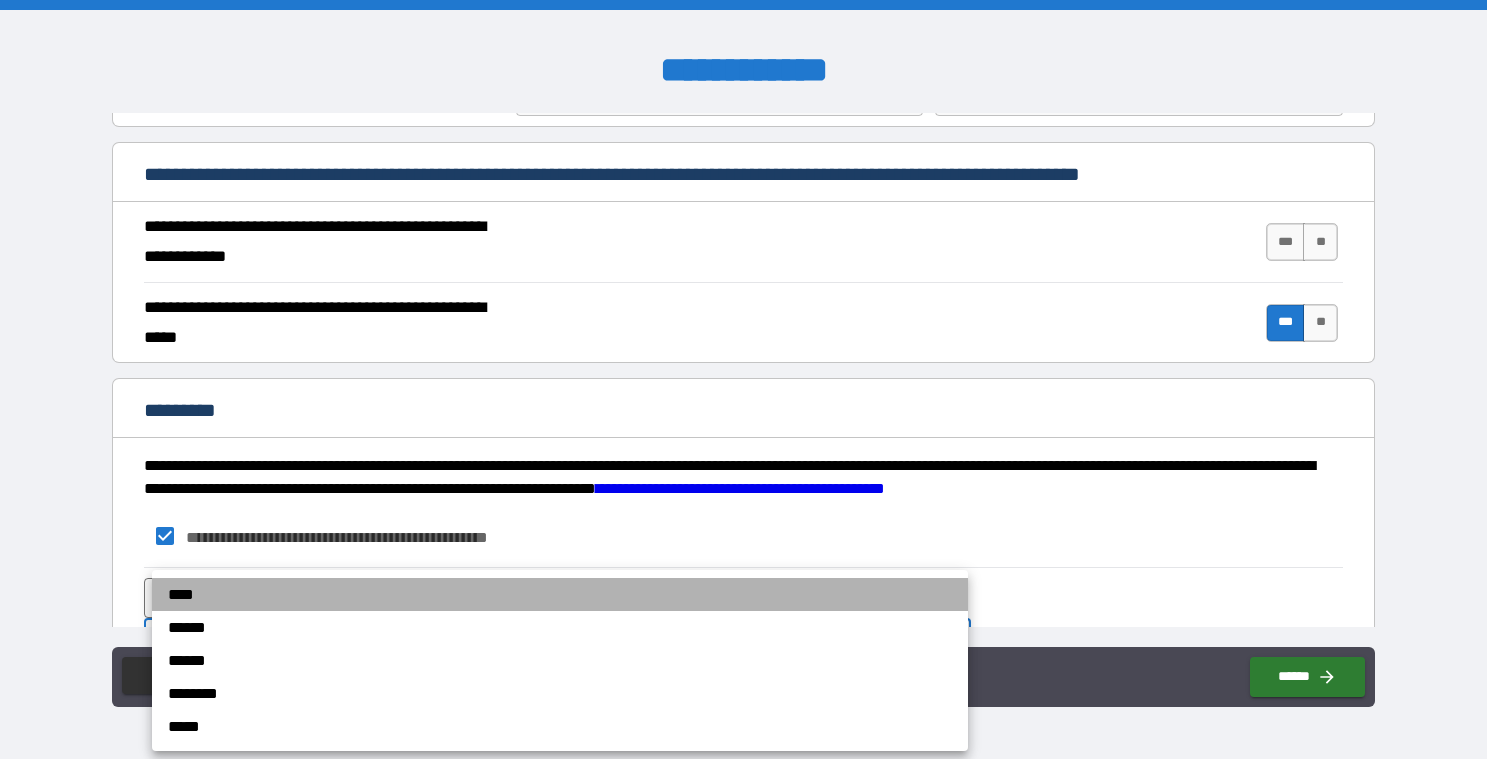 click on "****" at bounding box center (560, 594) 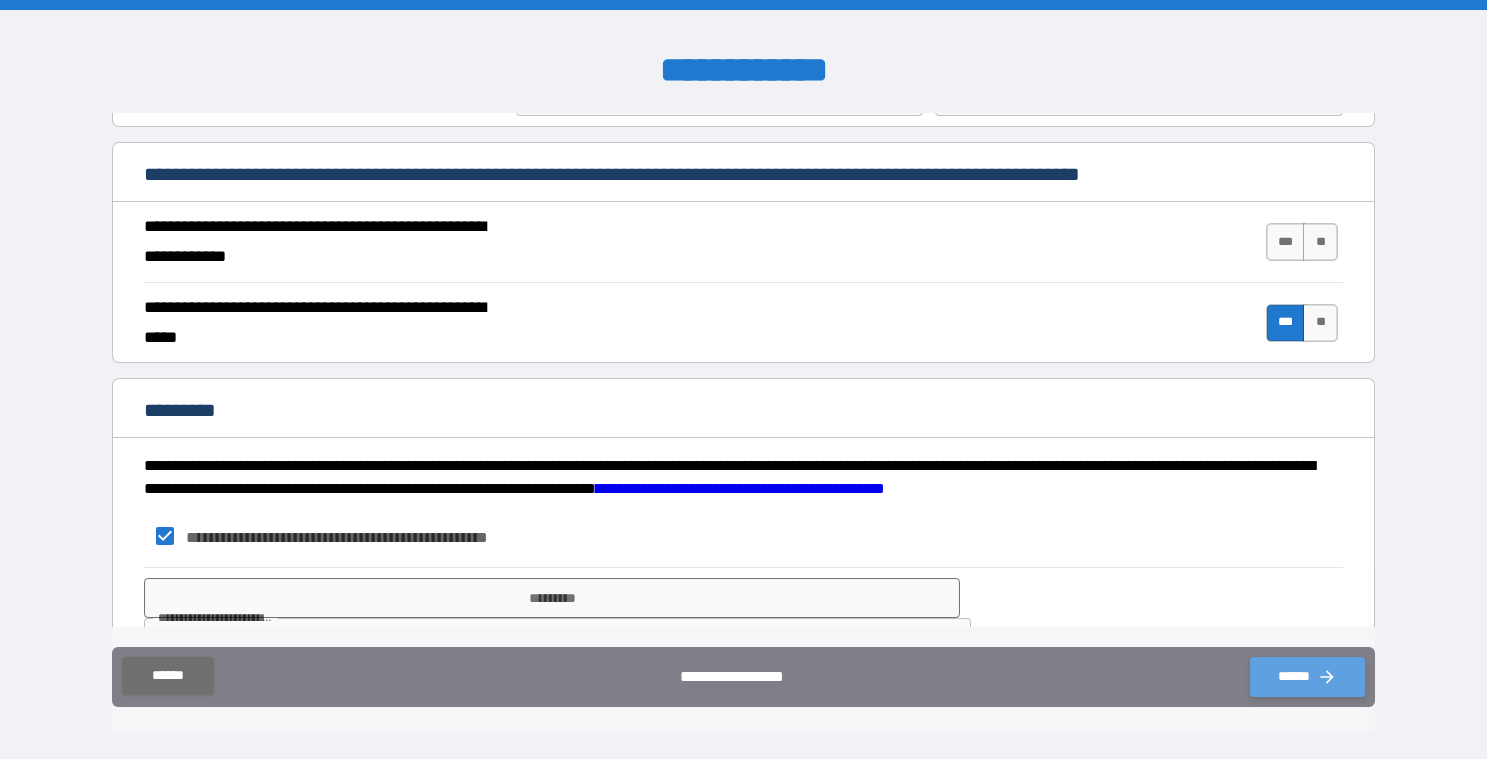 click on "******" at bounding box center (1307, 677) 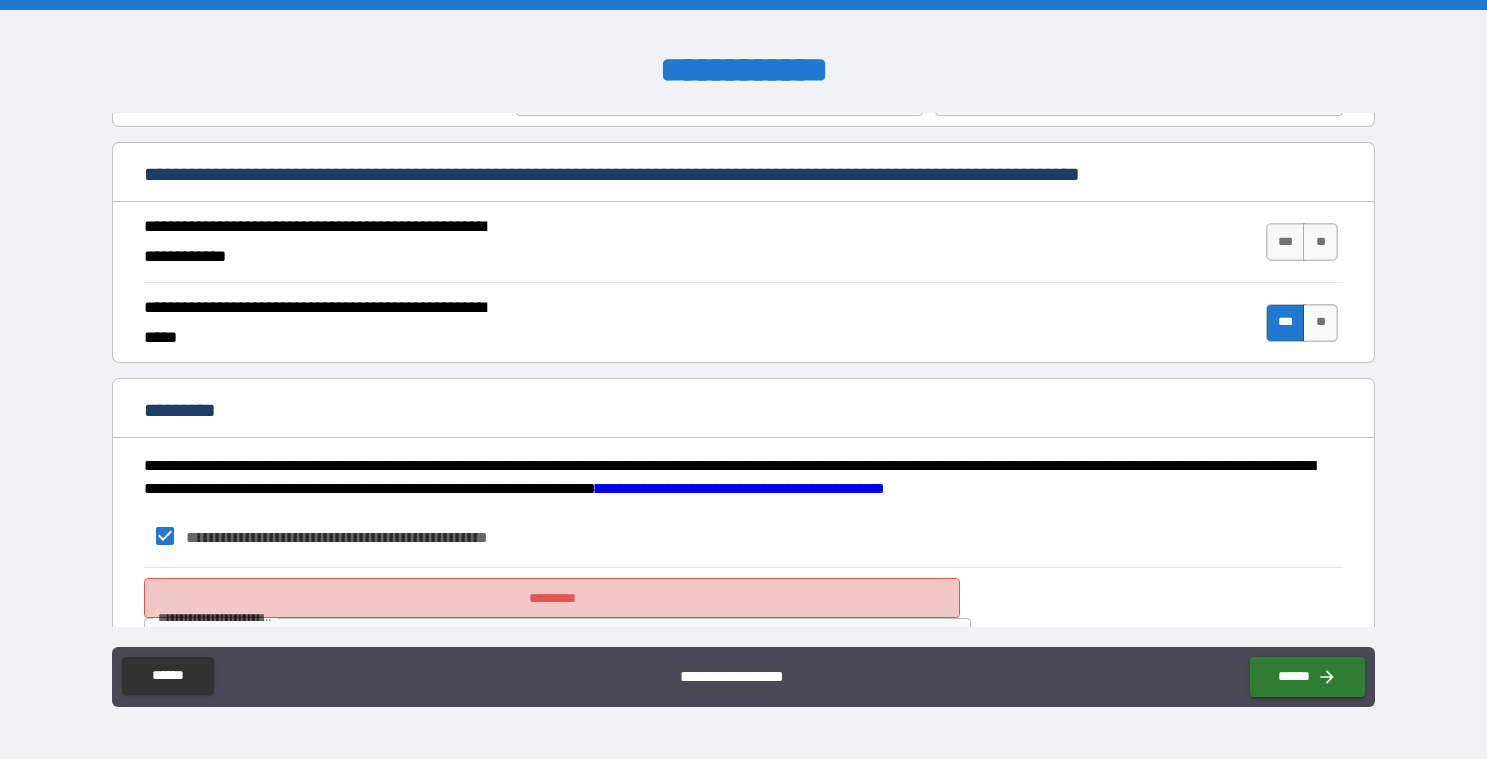 click on "*********" at bounding box center [552, 598] 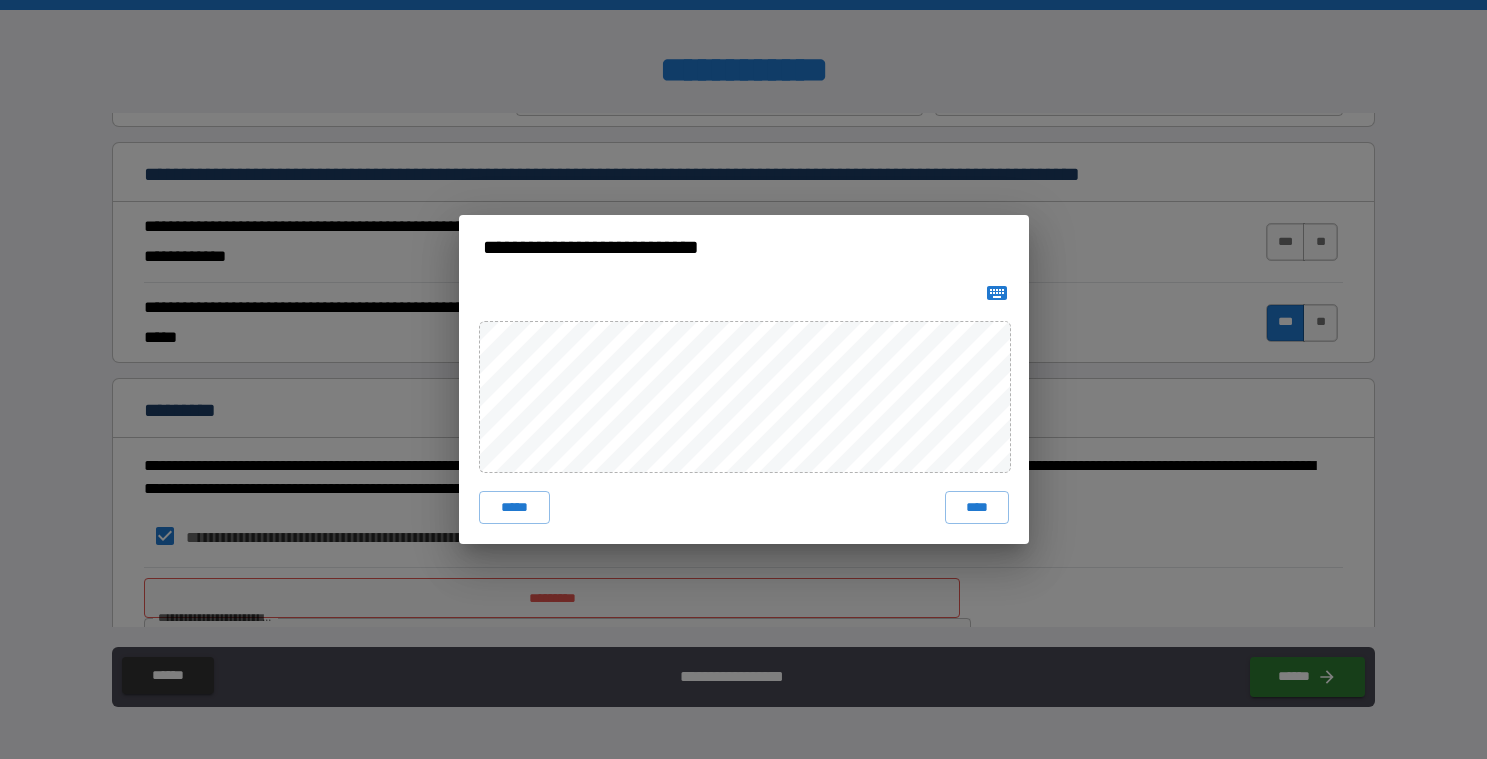 click at bounding box center (744, 293) 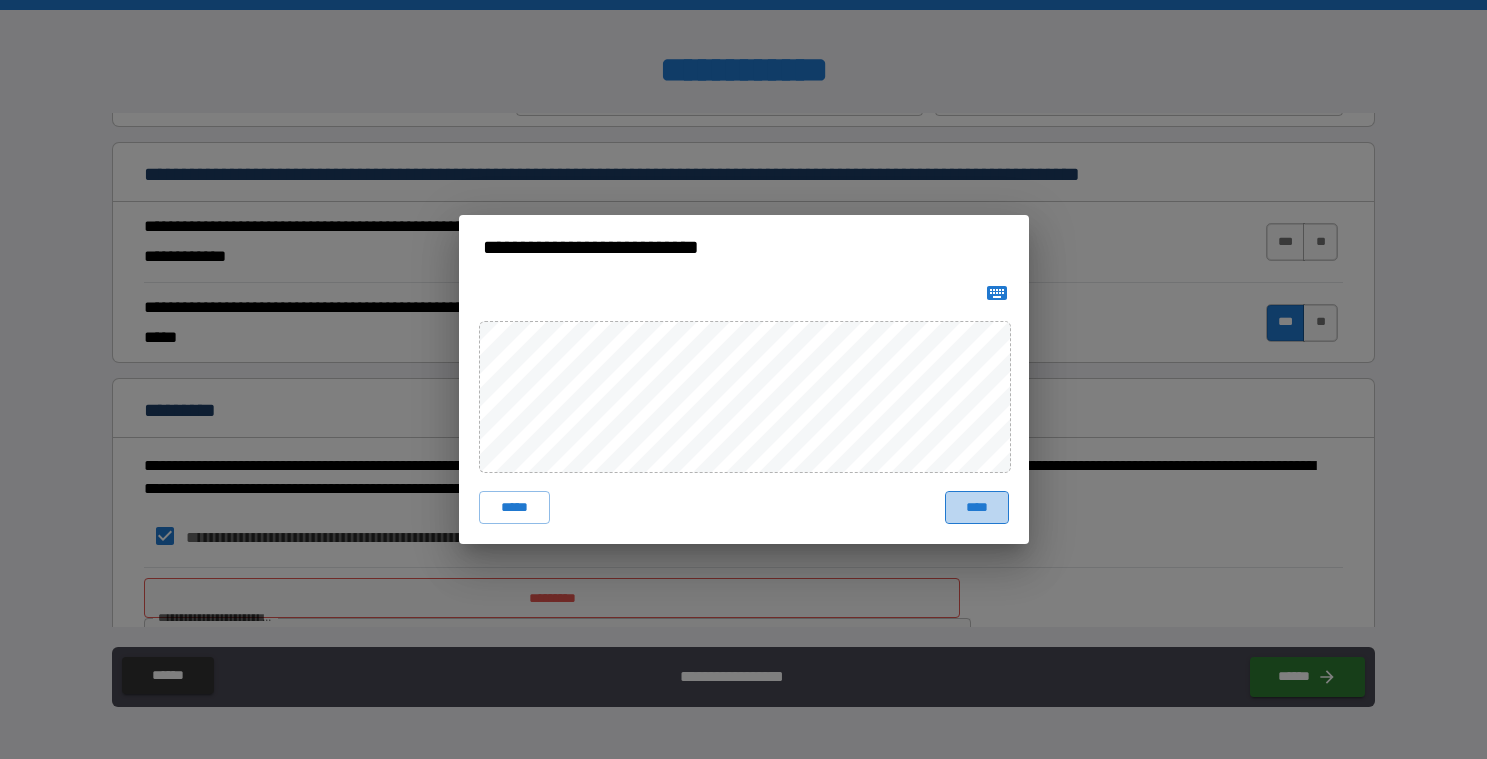 click on "****" at bounding box center [977, 507] 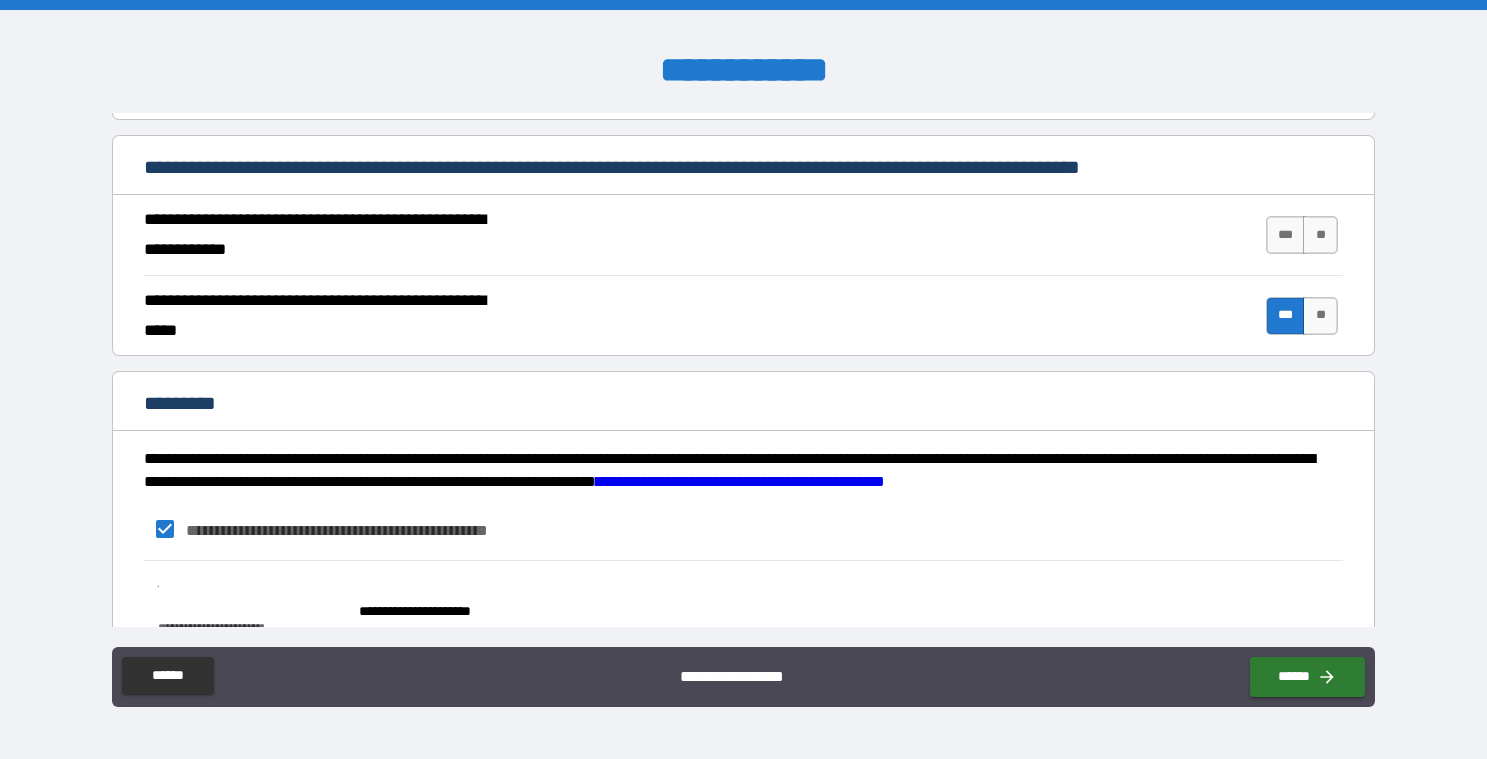 scroll, scrollTop: 1888, scrollLeft: 0, axis: vertical 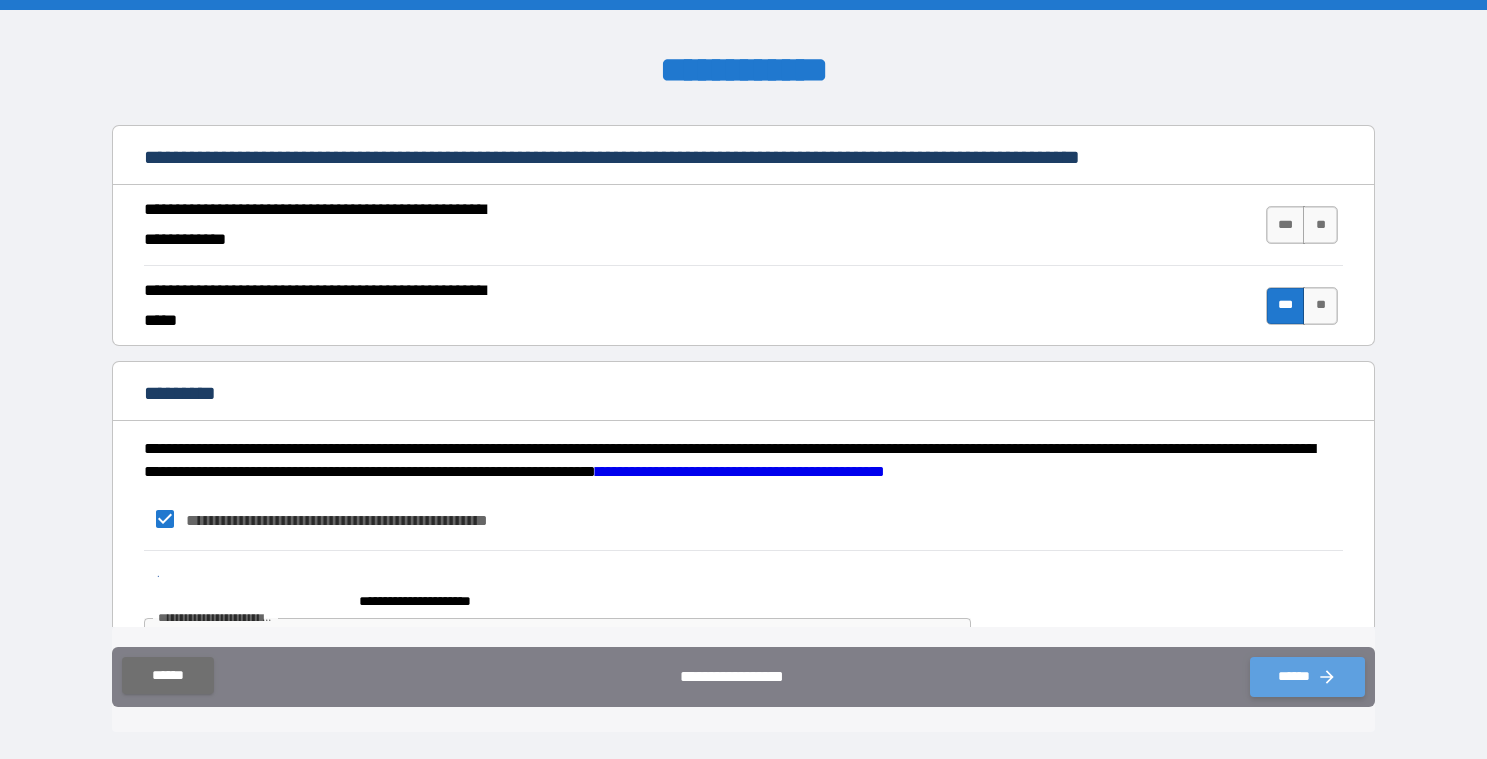 click on "******" at bounding box center [1307, 677] 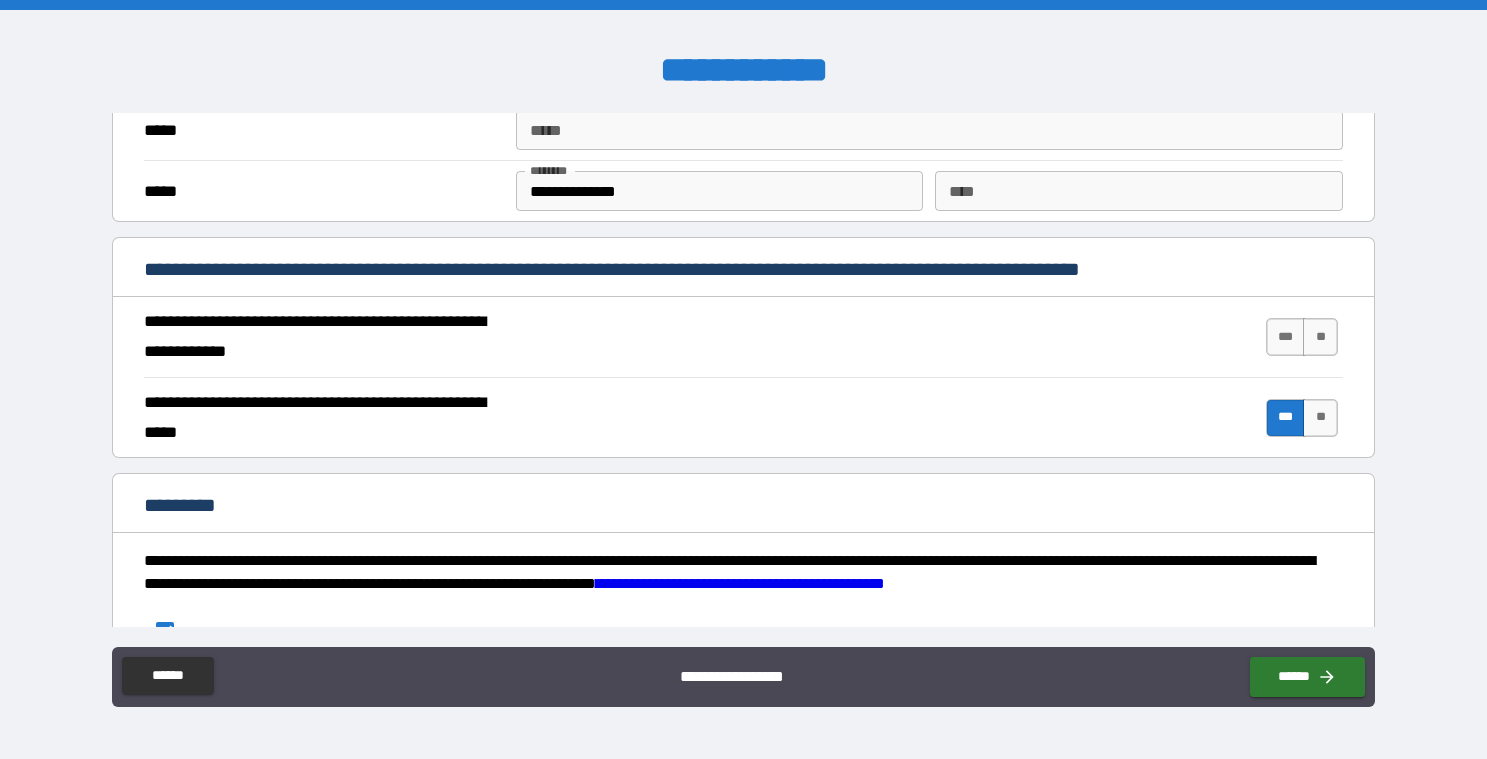 scroll, scrollTop: 1888, scrollLeft: 0, axis: vertical 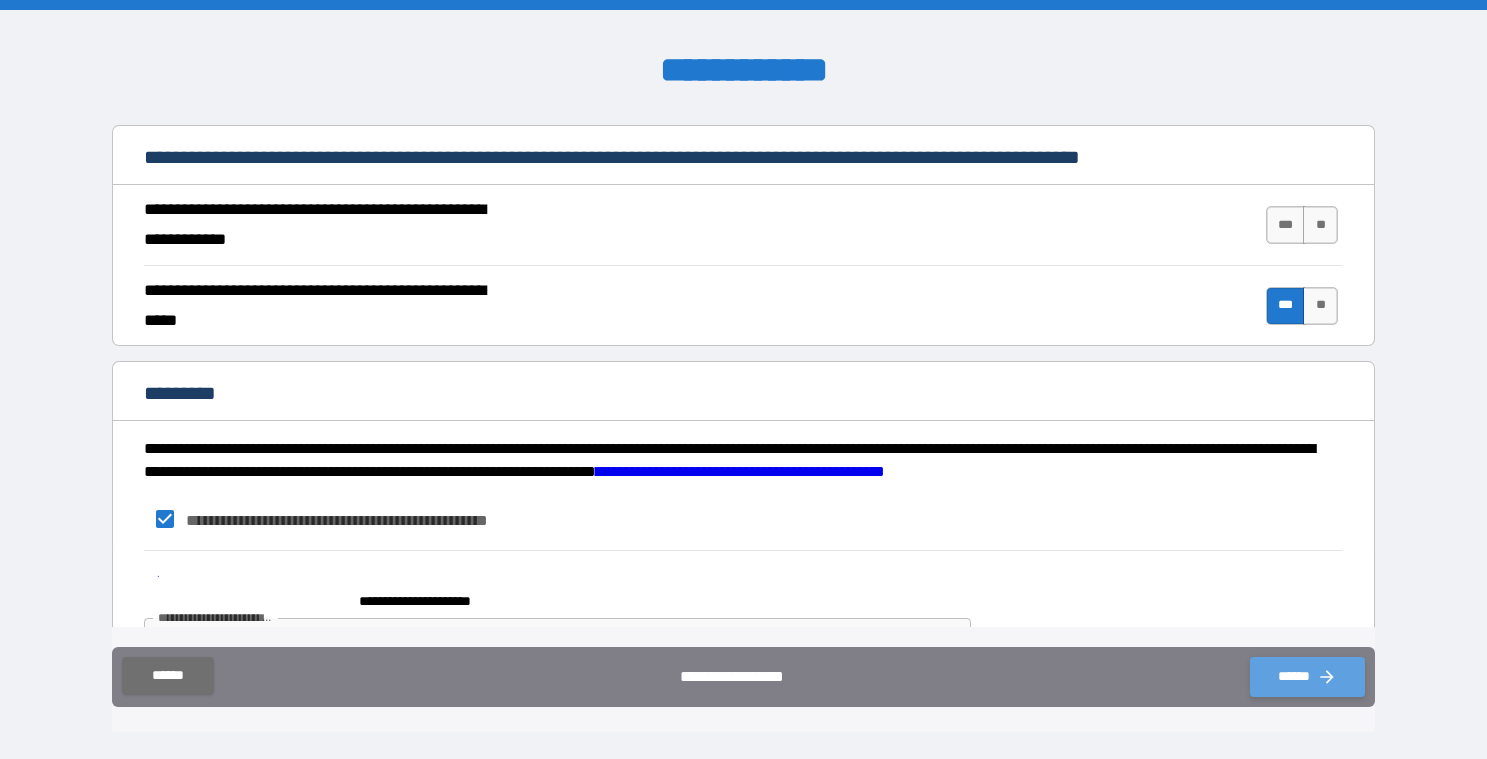 click on "******" at bounding box center (1307, 677) 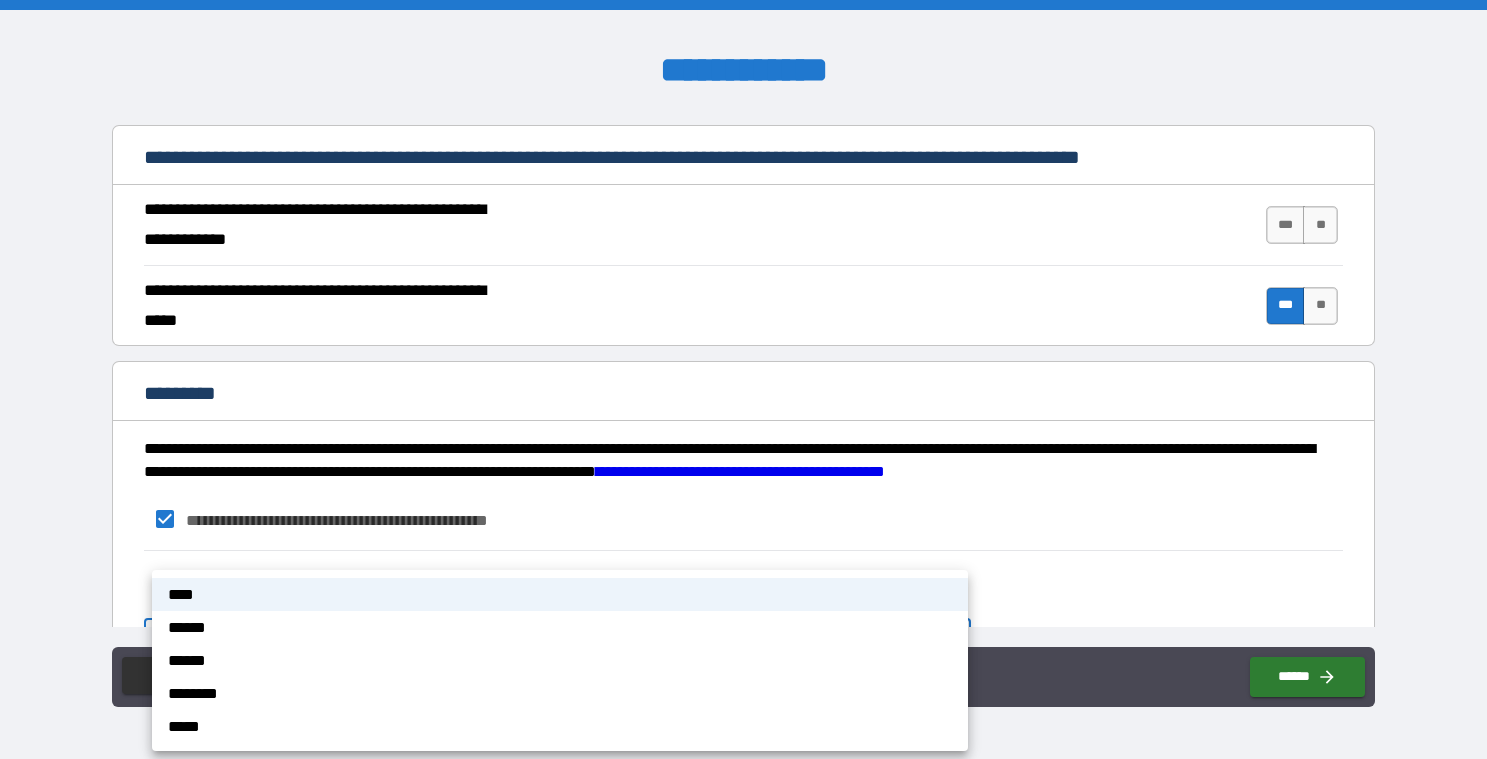 click on "**********" at bounding box center [743, 379] 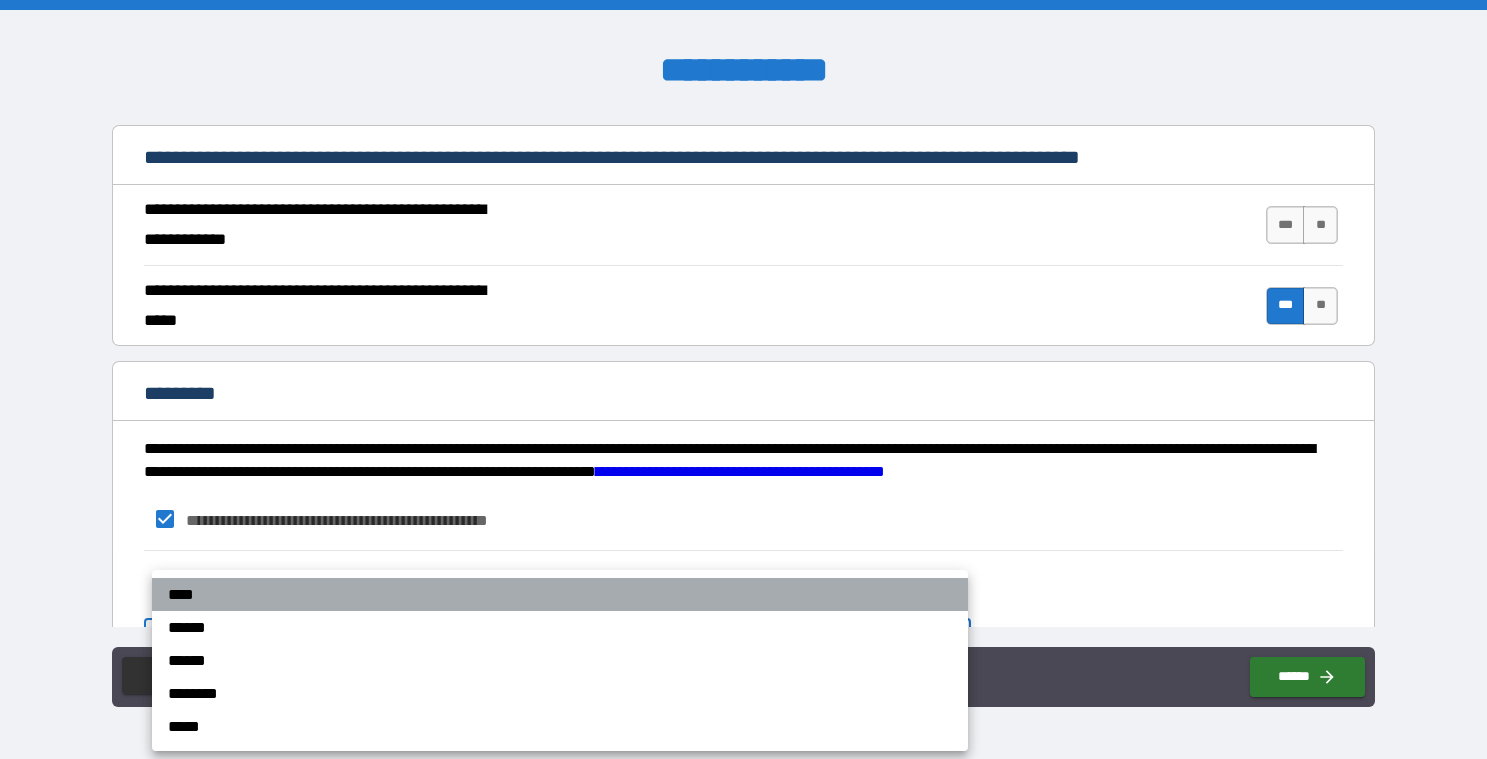 click on "****" at bounding box center (560, 594) 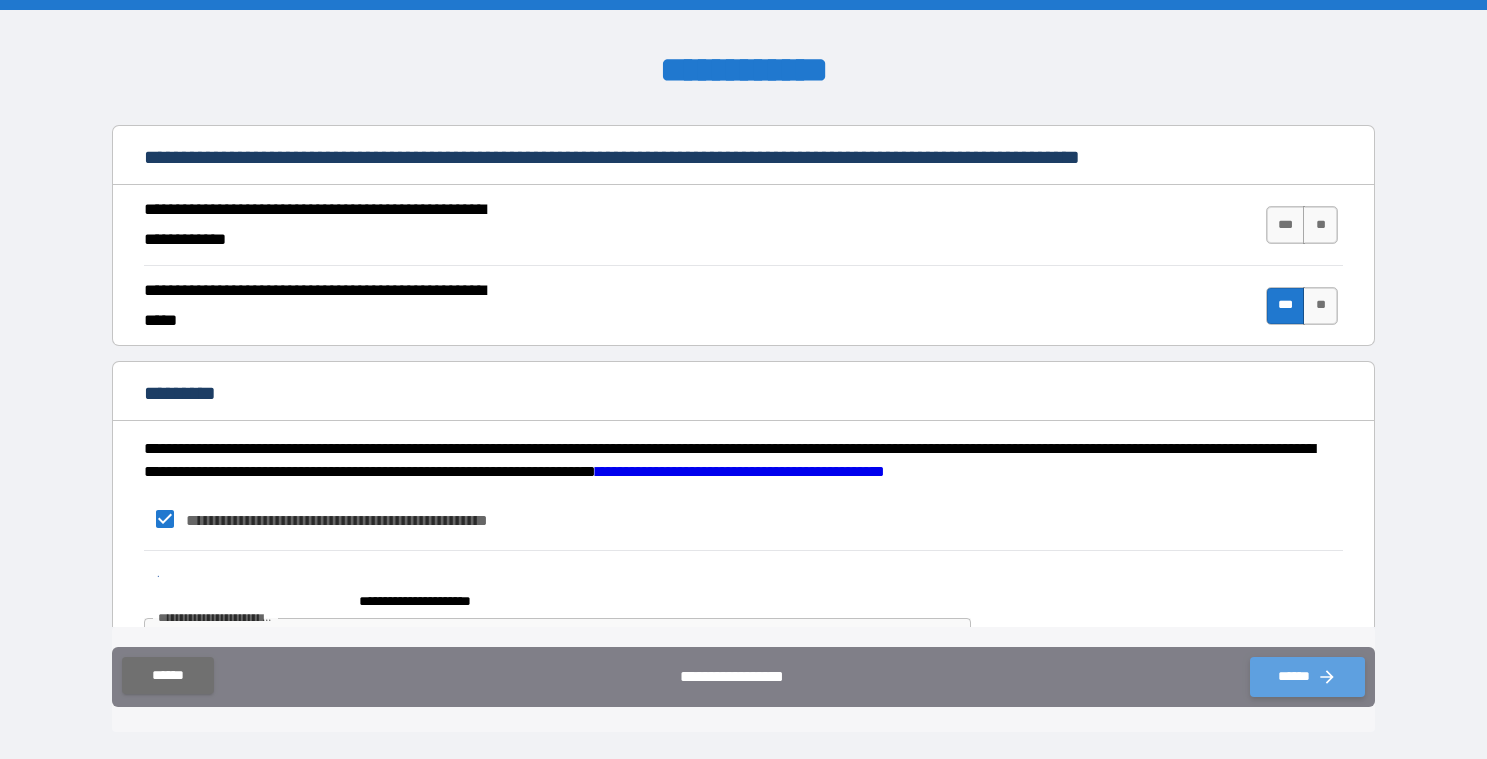 click on "******" at bounding box center [1307, 677] 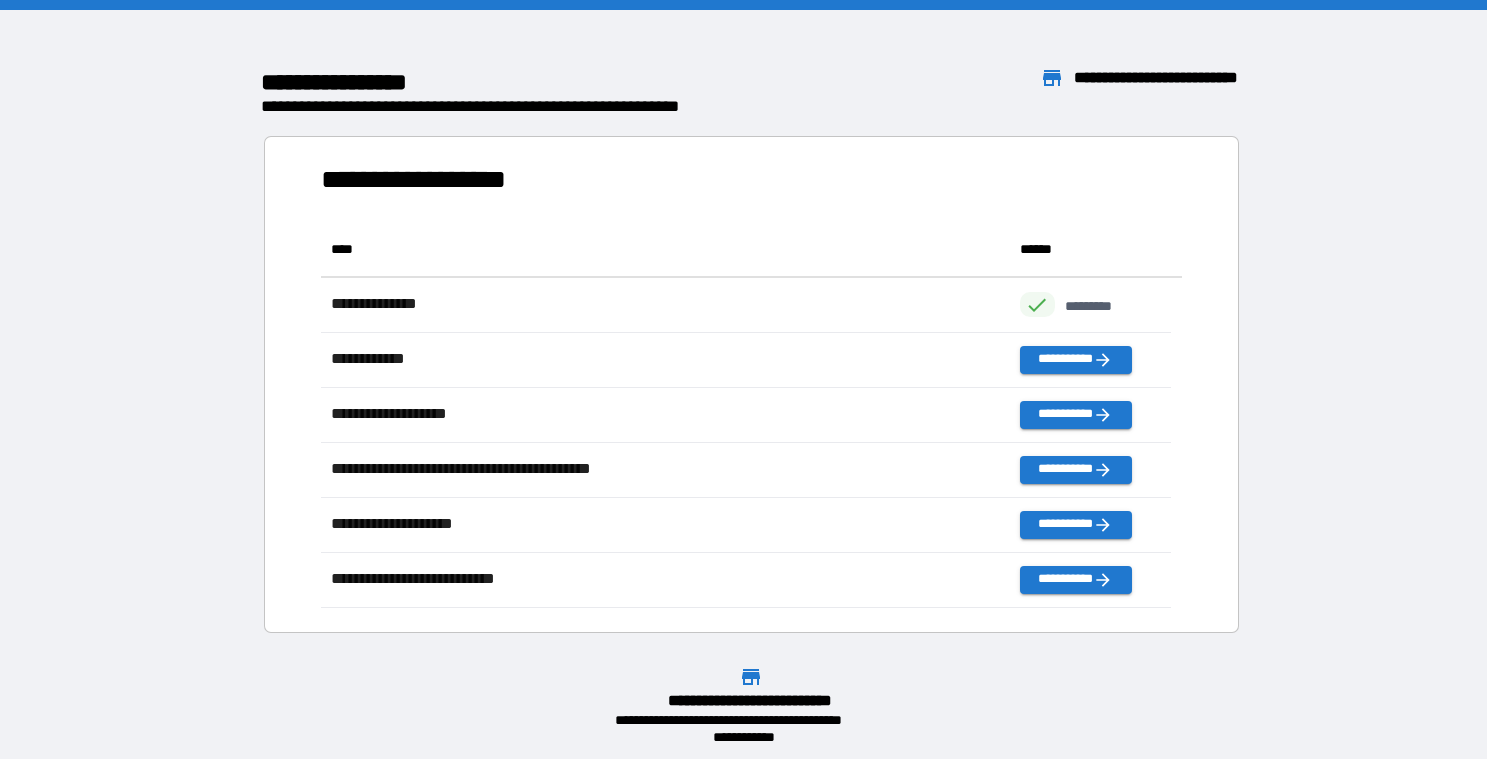 scroll, scrollTop: 369, scrollLeft: 833, axis: both 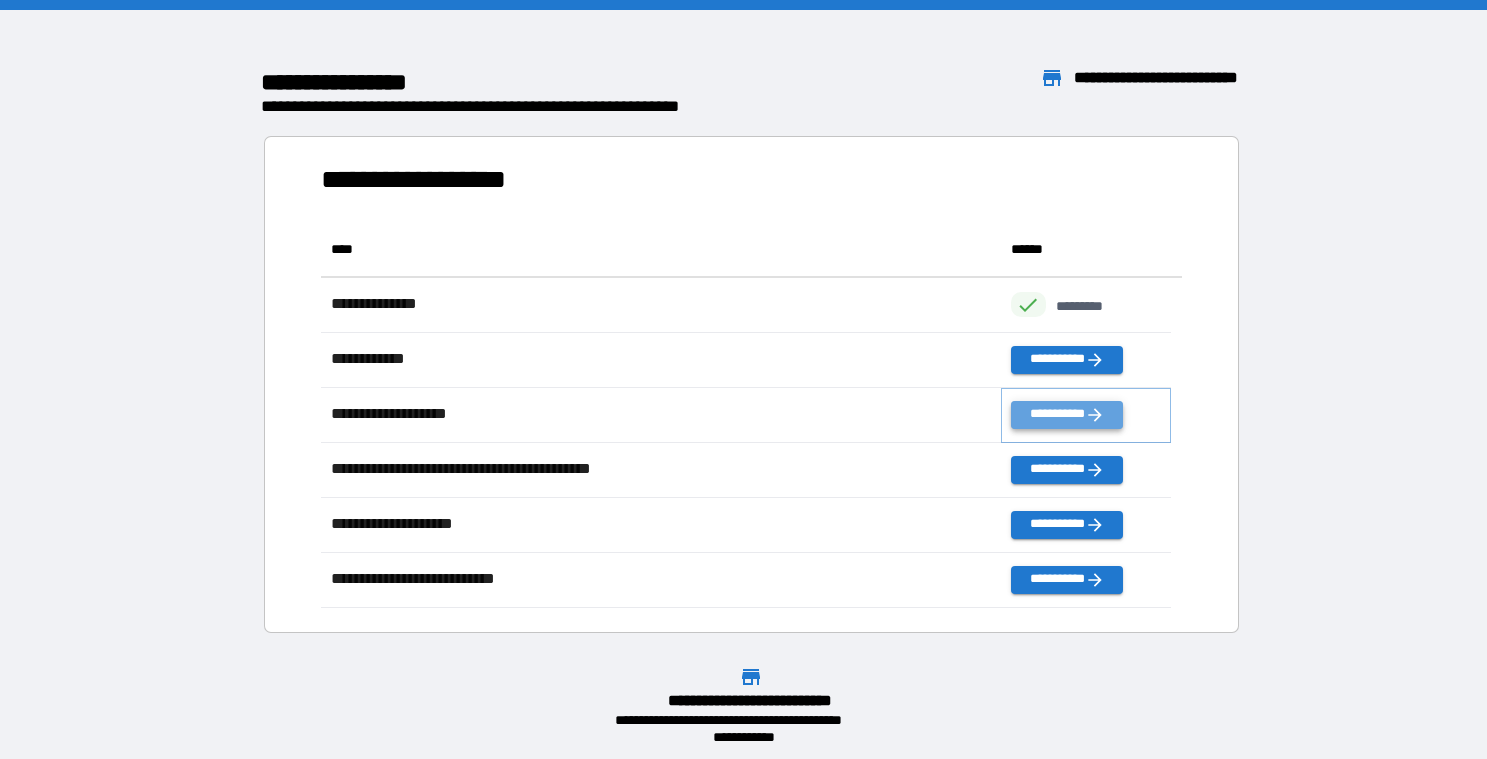 click on "**********" at bounding box center (1067, 415) 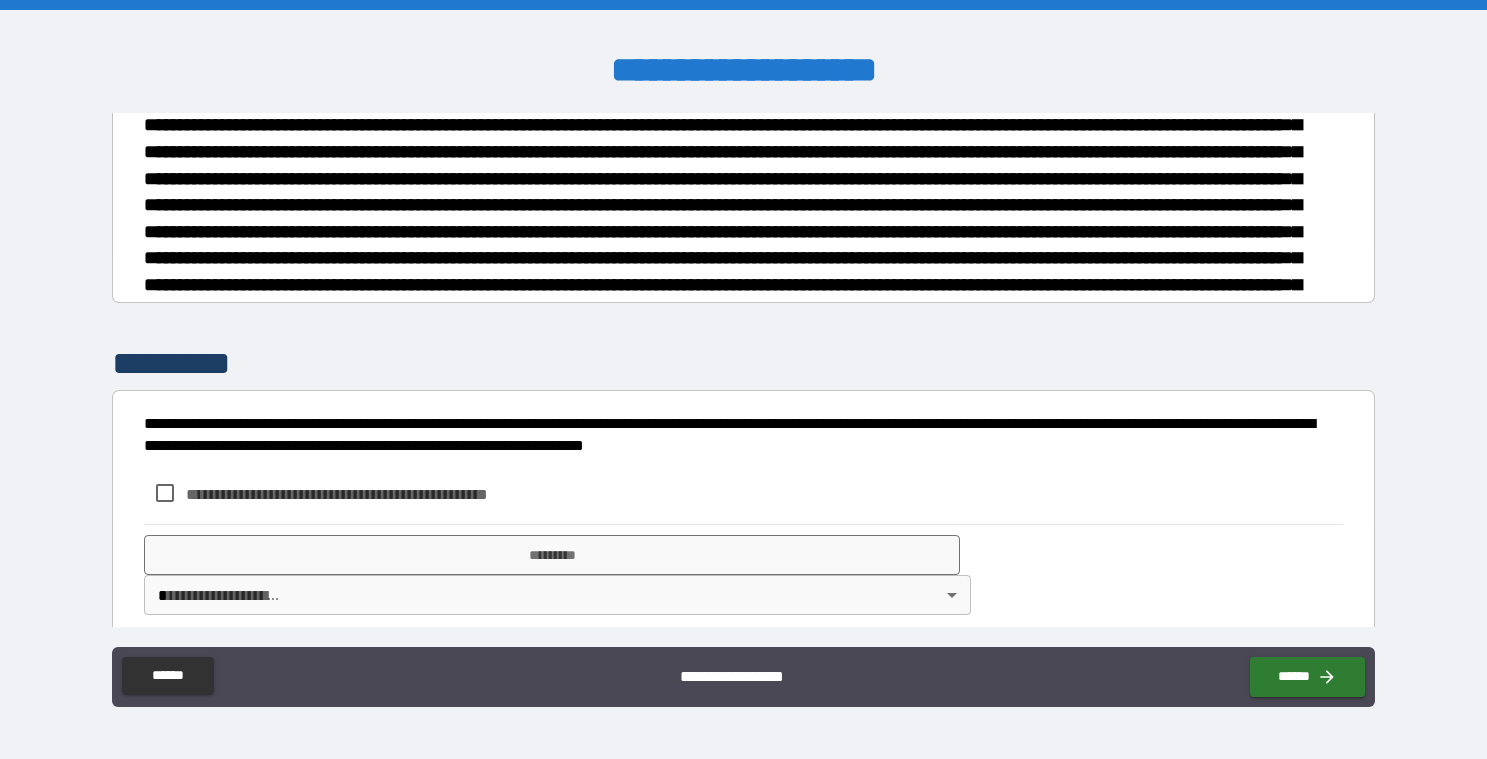 scroll, scrollTop: 187, scrollLeft: 0, axis: vertical 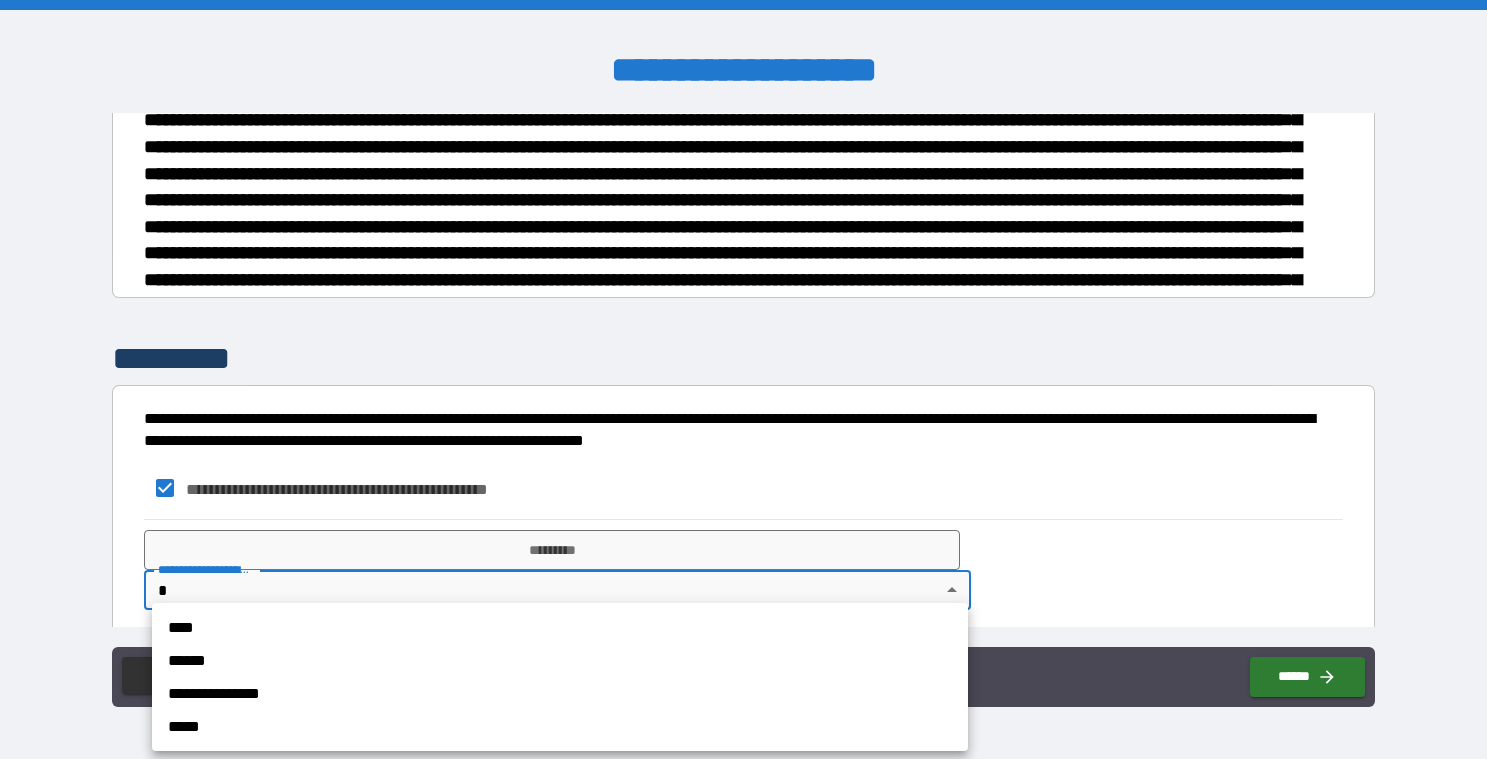 click on "**********" at bounding box center [743, 379] 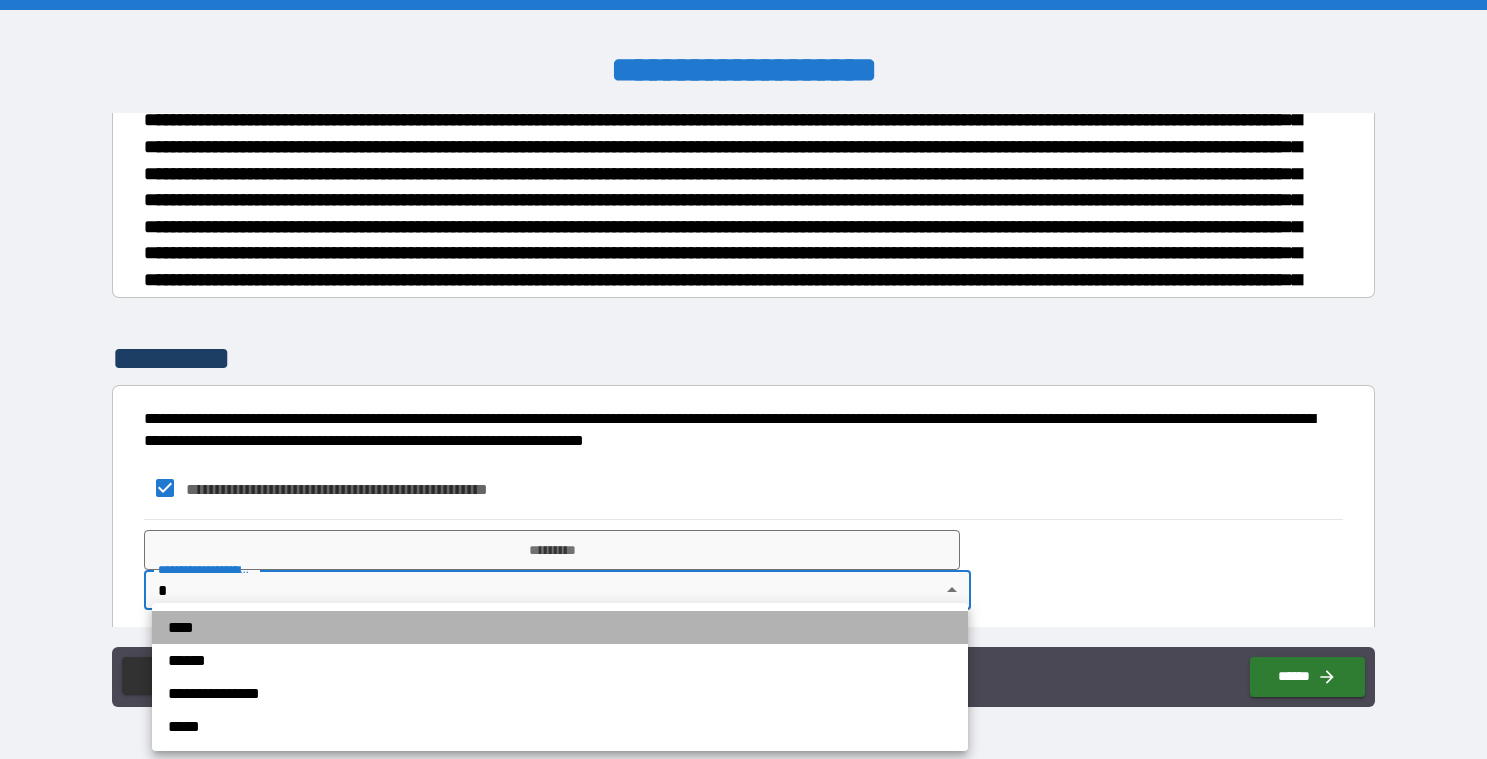 click on "****" at bounding box center [560, 627] 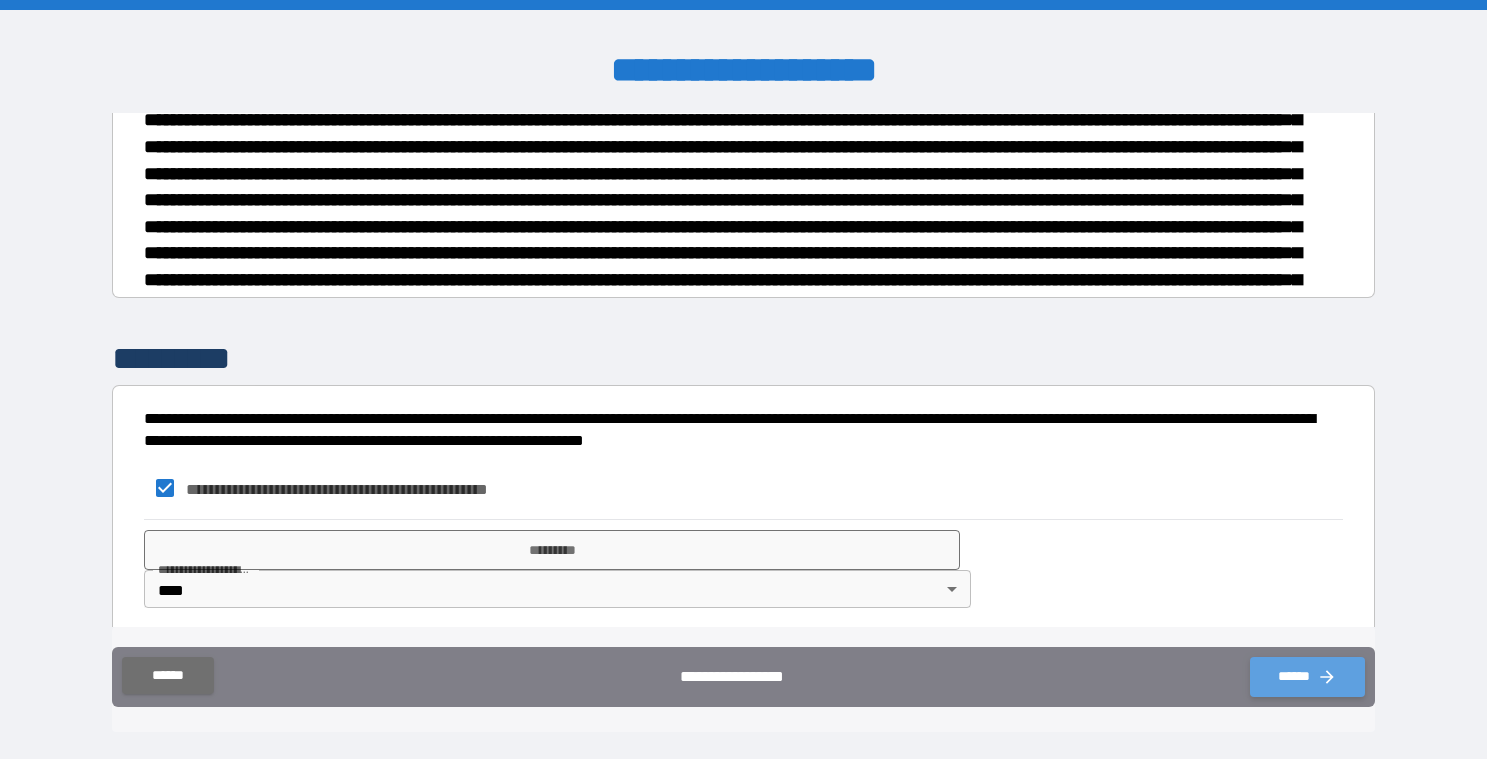 click on "******" at bounding box center (1307, 677) 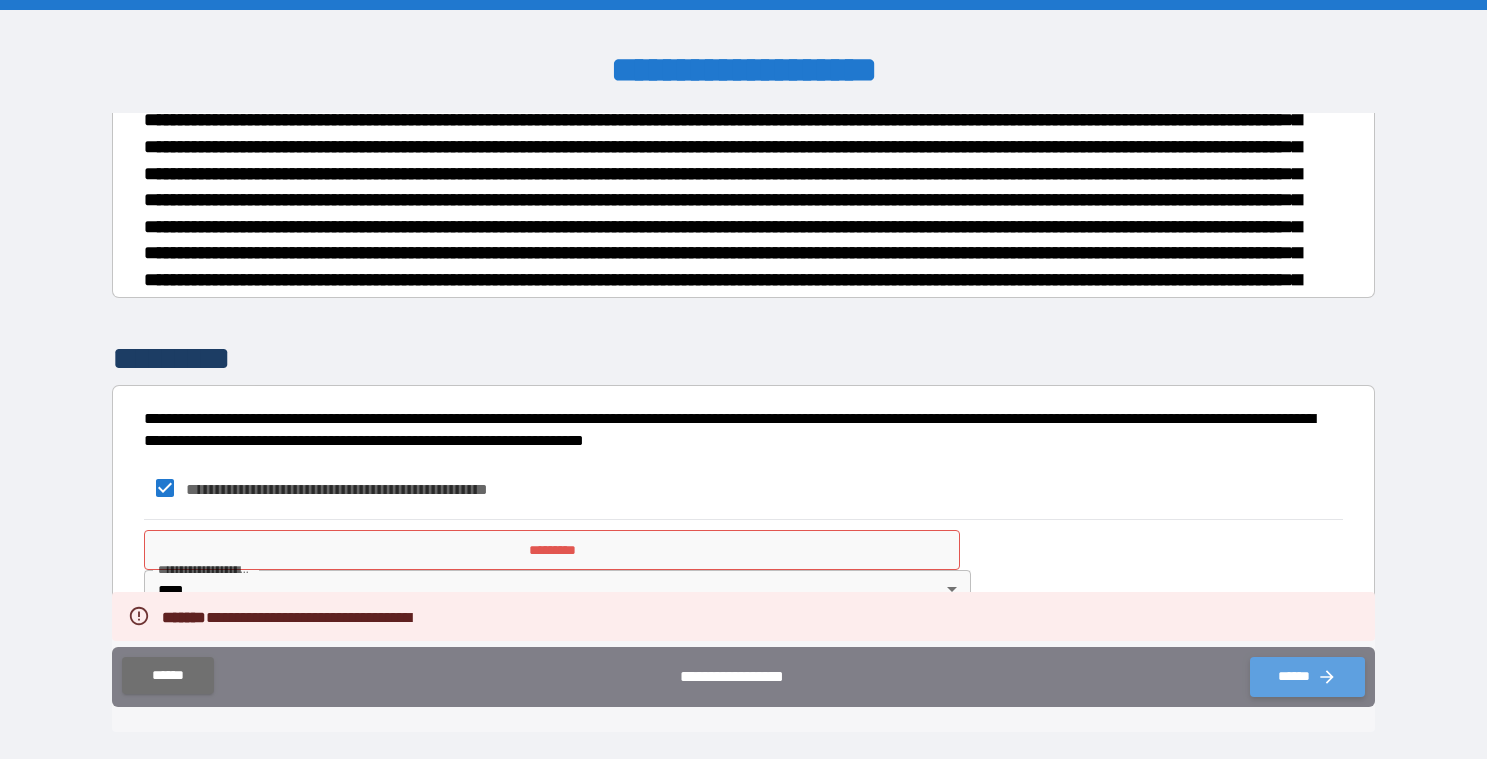 click on "******" at bounding box center (1307, 677) 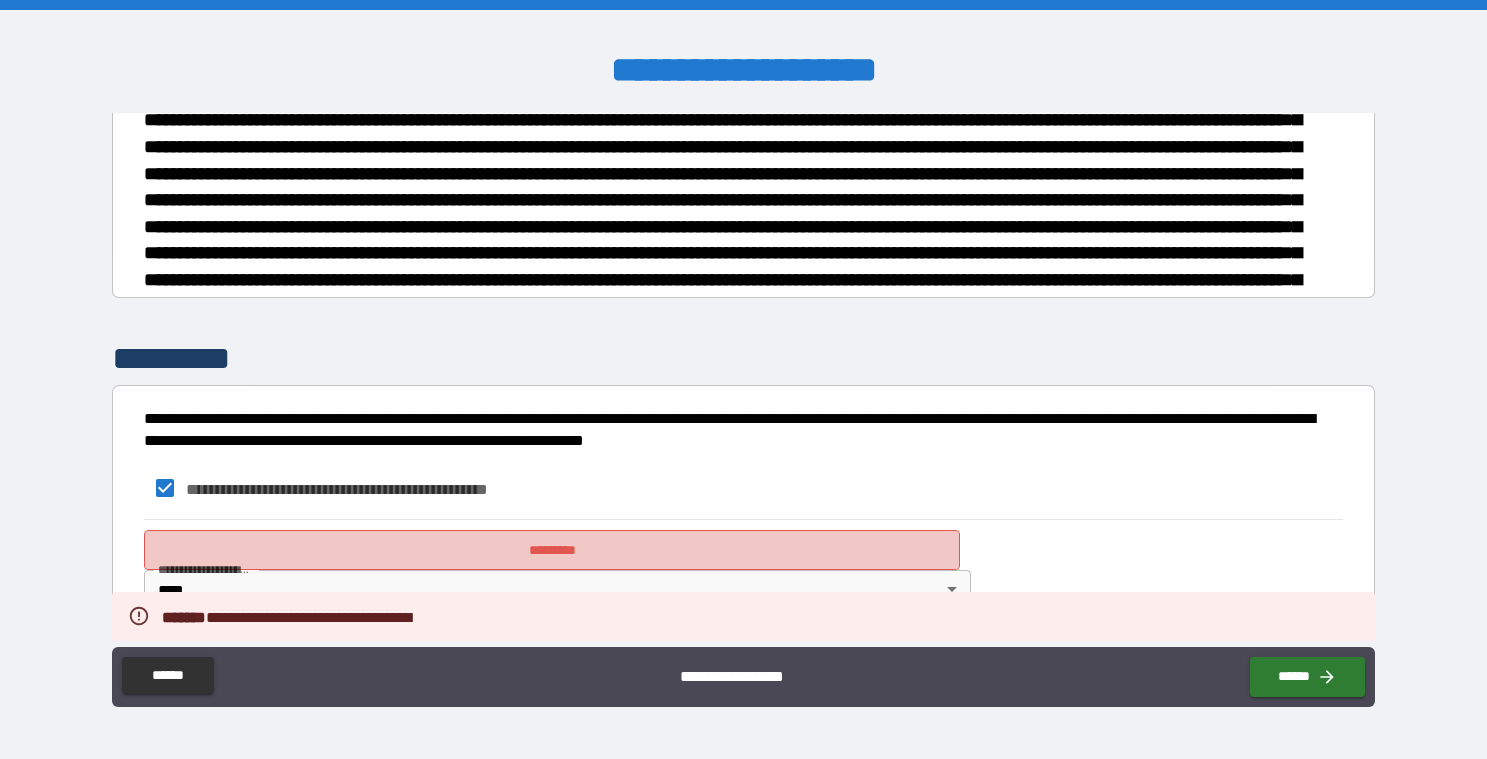 click on "*********" at bounding box center [552, 550] 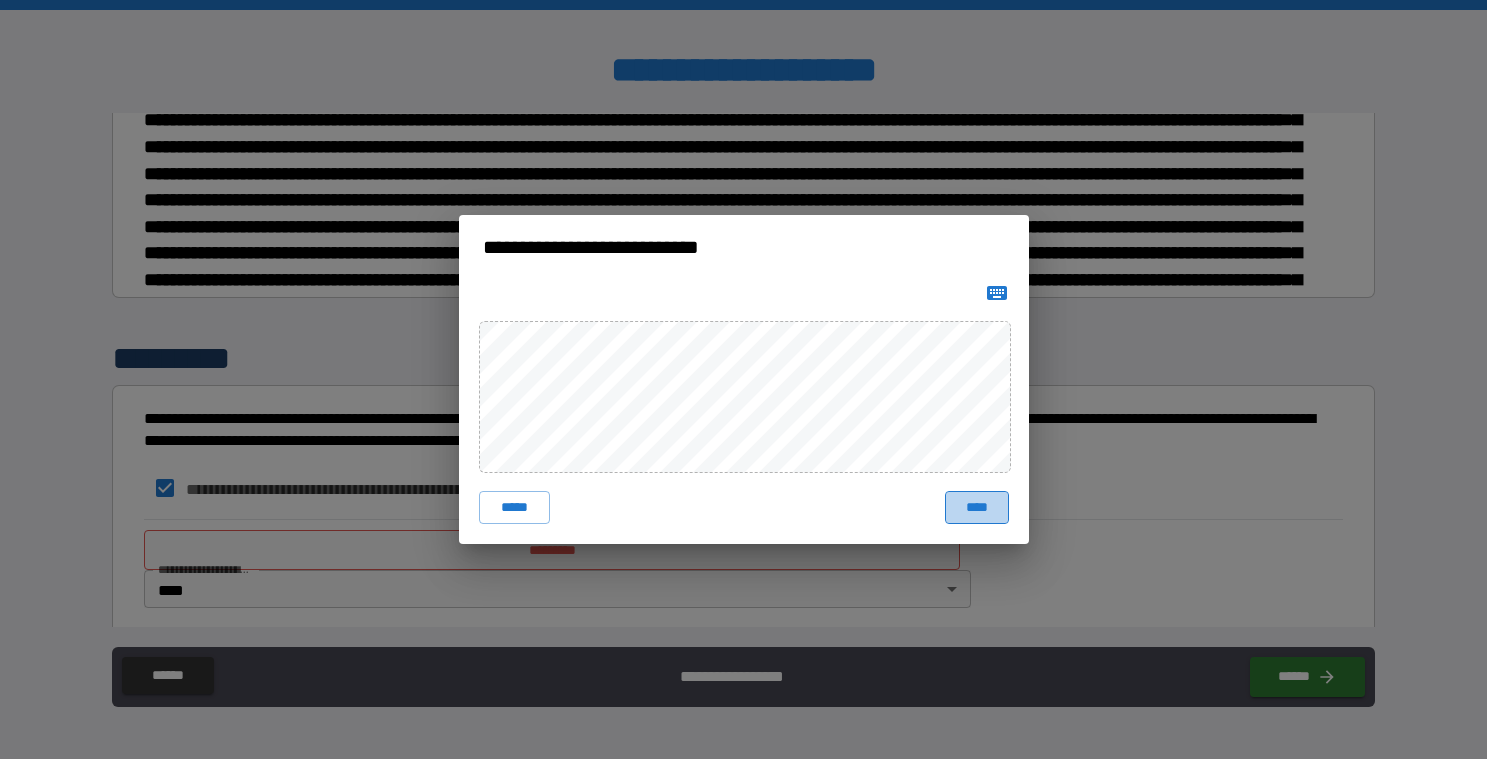 click on "****" at bounding box center (977, 507) 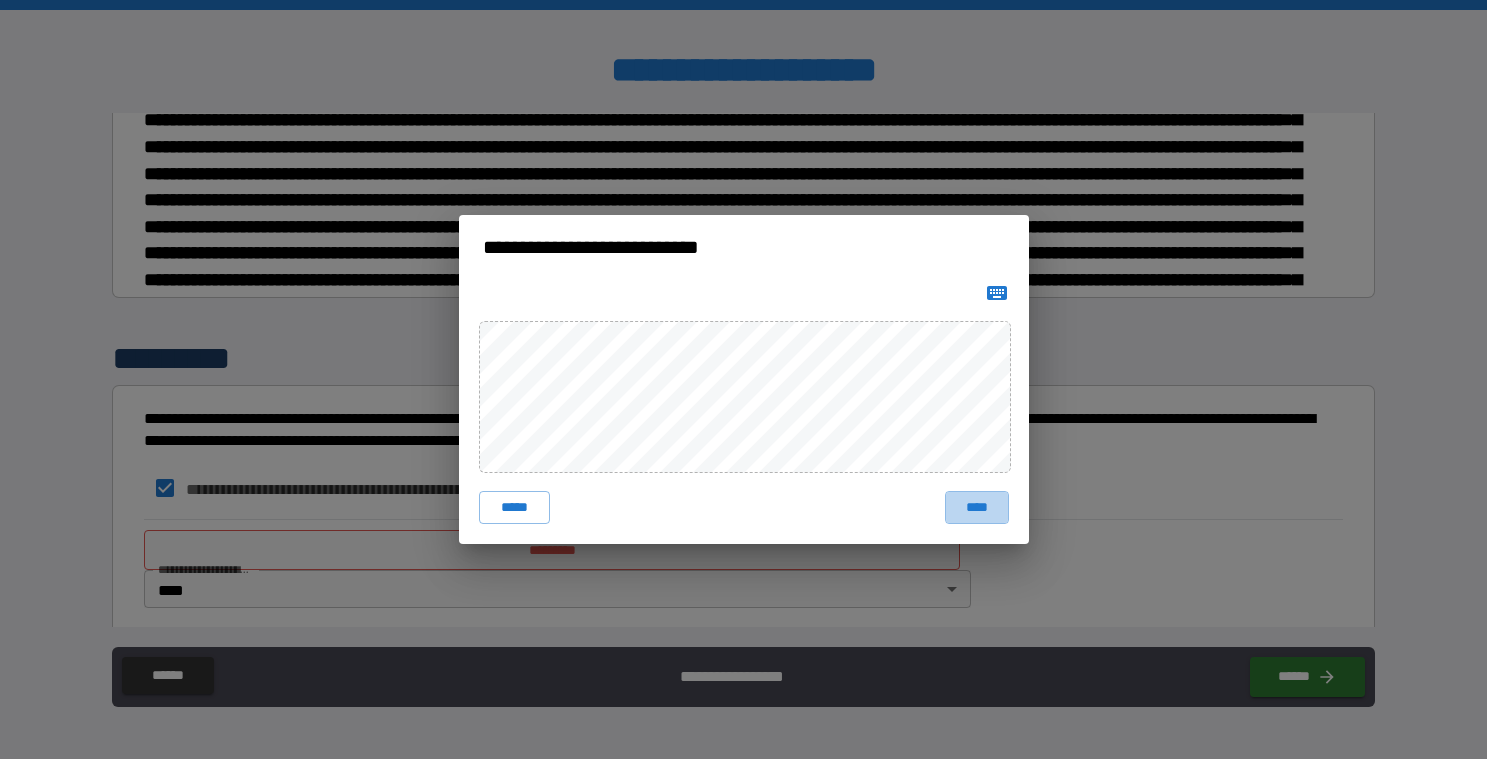 scroll, scrollTop: 174, scrollLeft: 0, axis: vertical 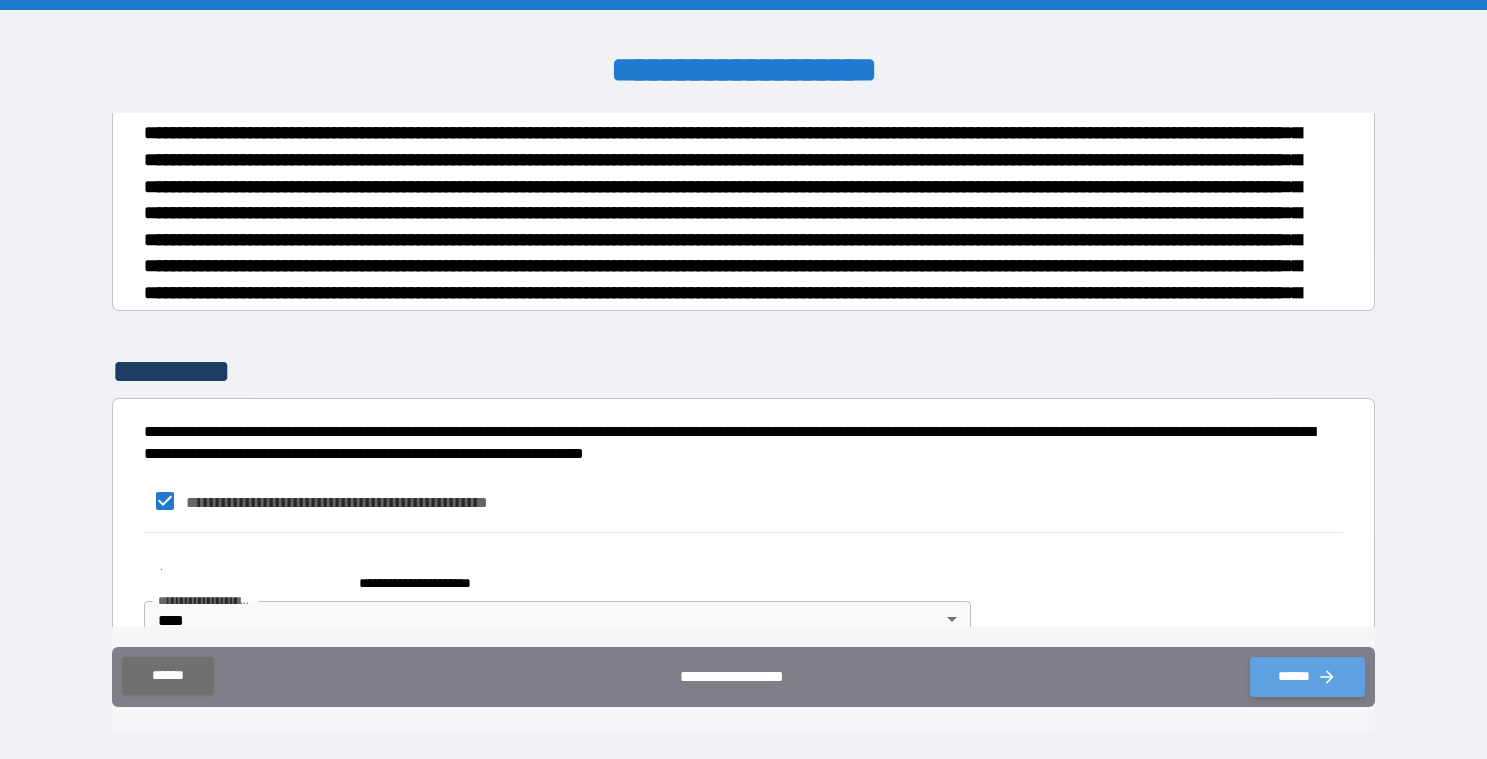 click on "******" at bounding box center (1307, 677) 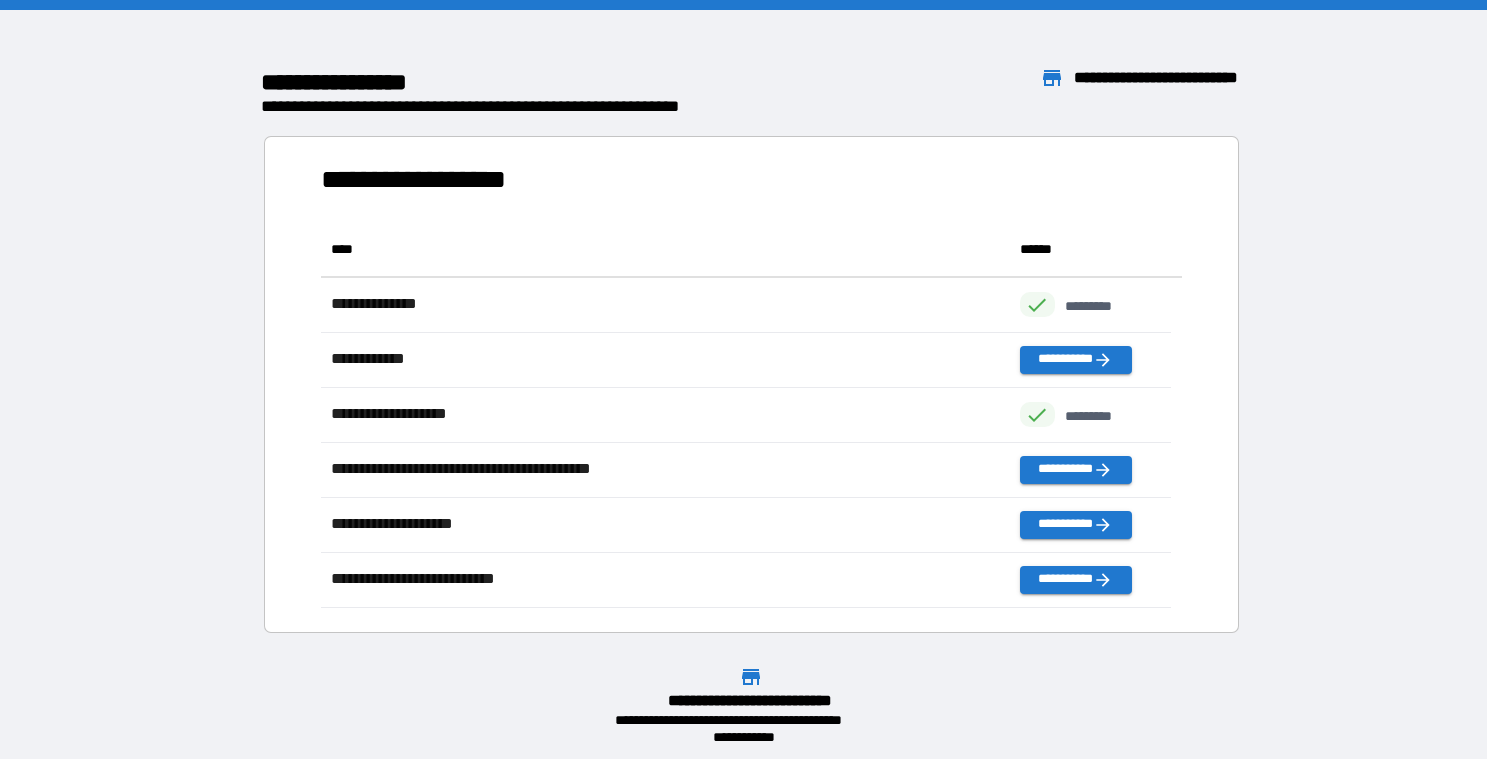 scroll, scrollTop: 369, scrollLeft: 833, axis: both 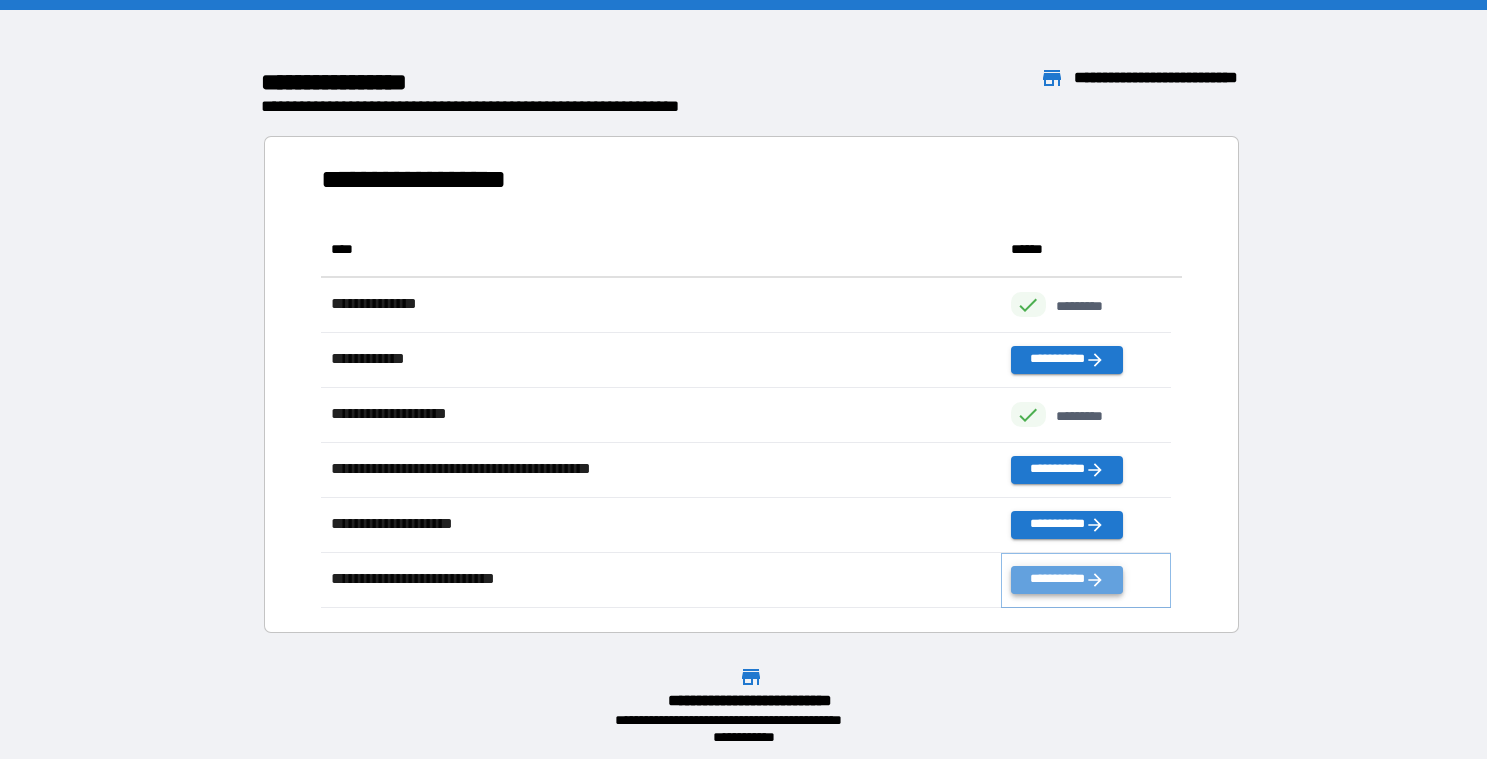 click on "**********" at bounding box center [1067, 580] 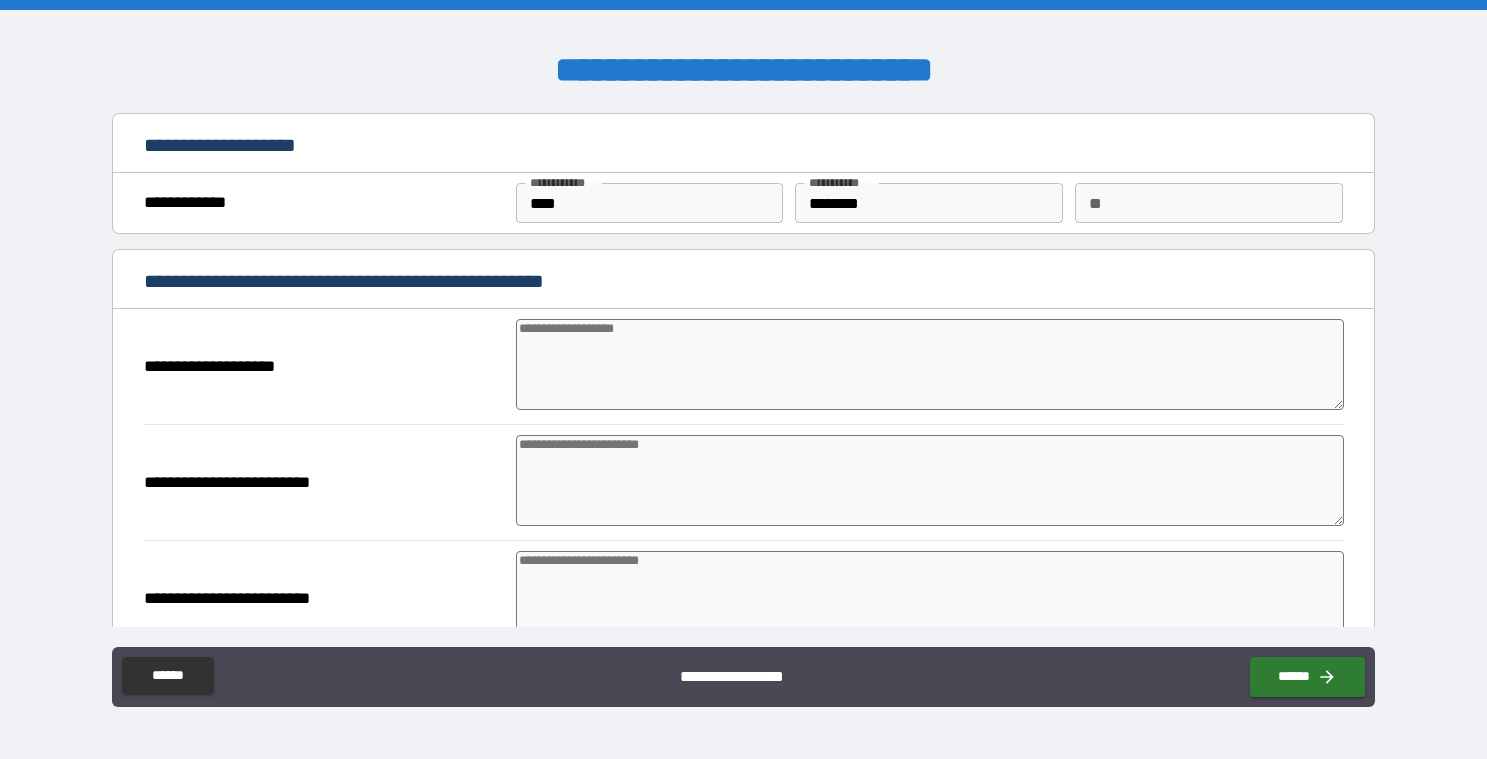 type on "*" 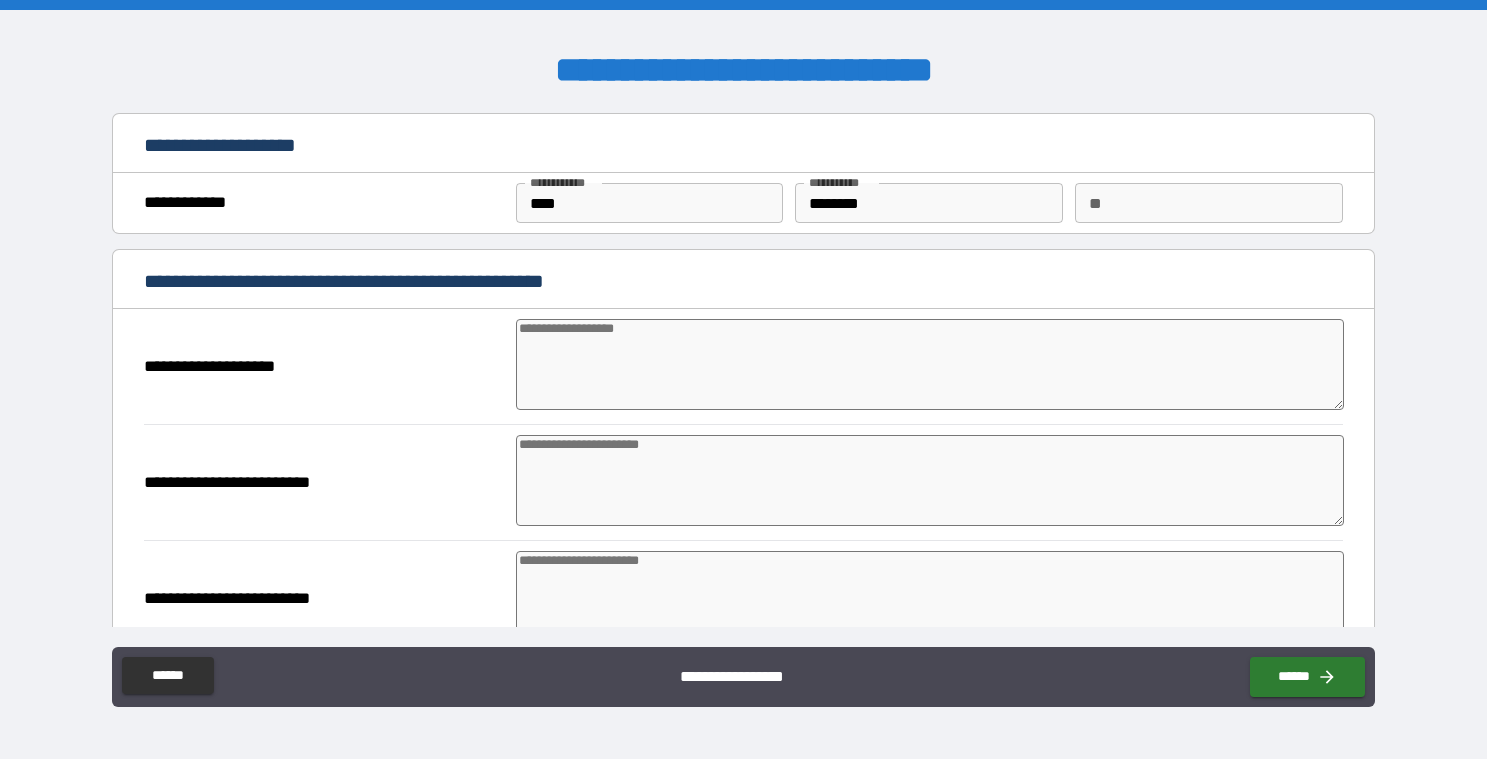 type on "*" 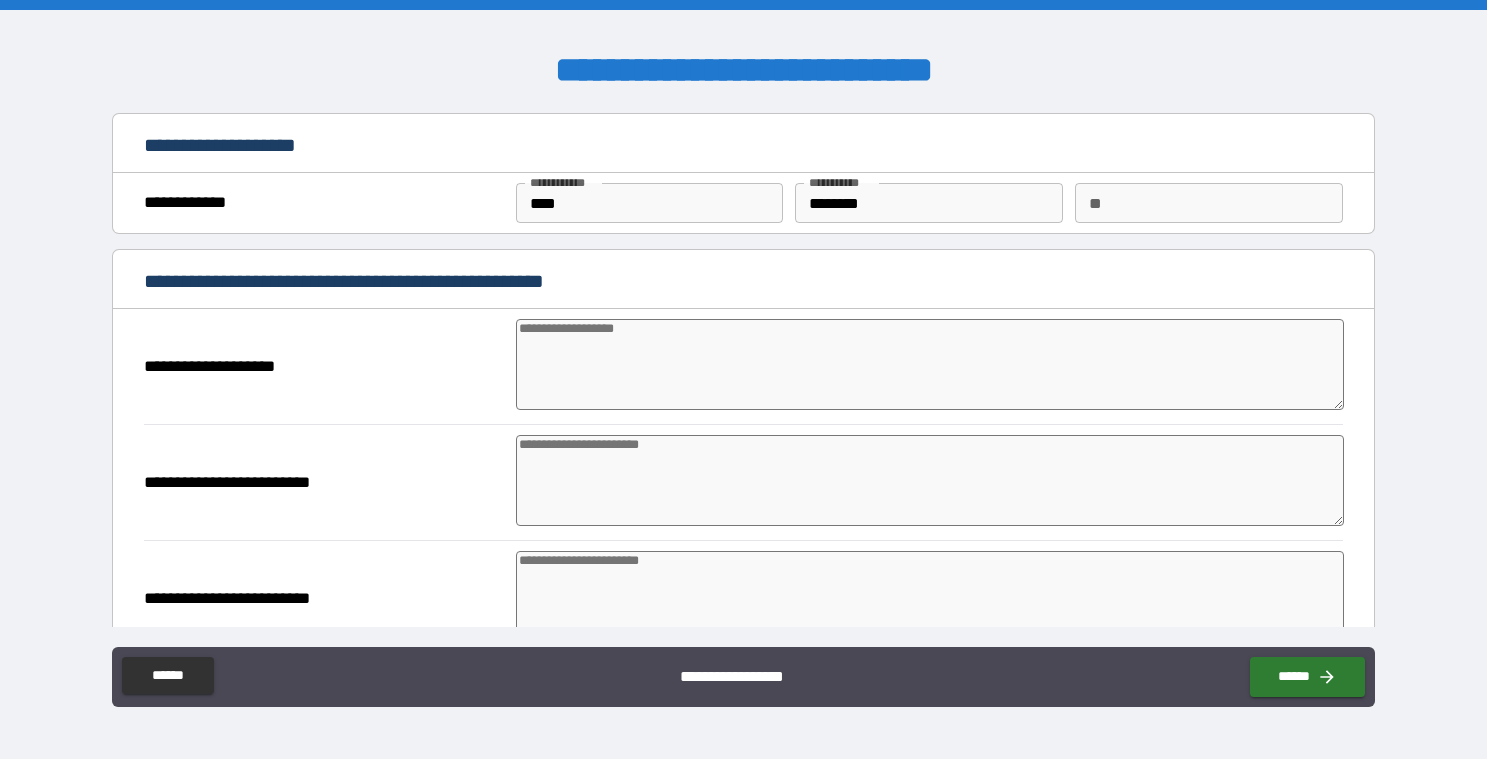 type on "*" 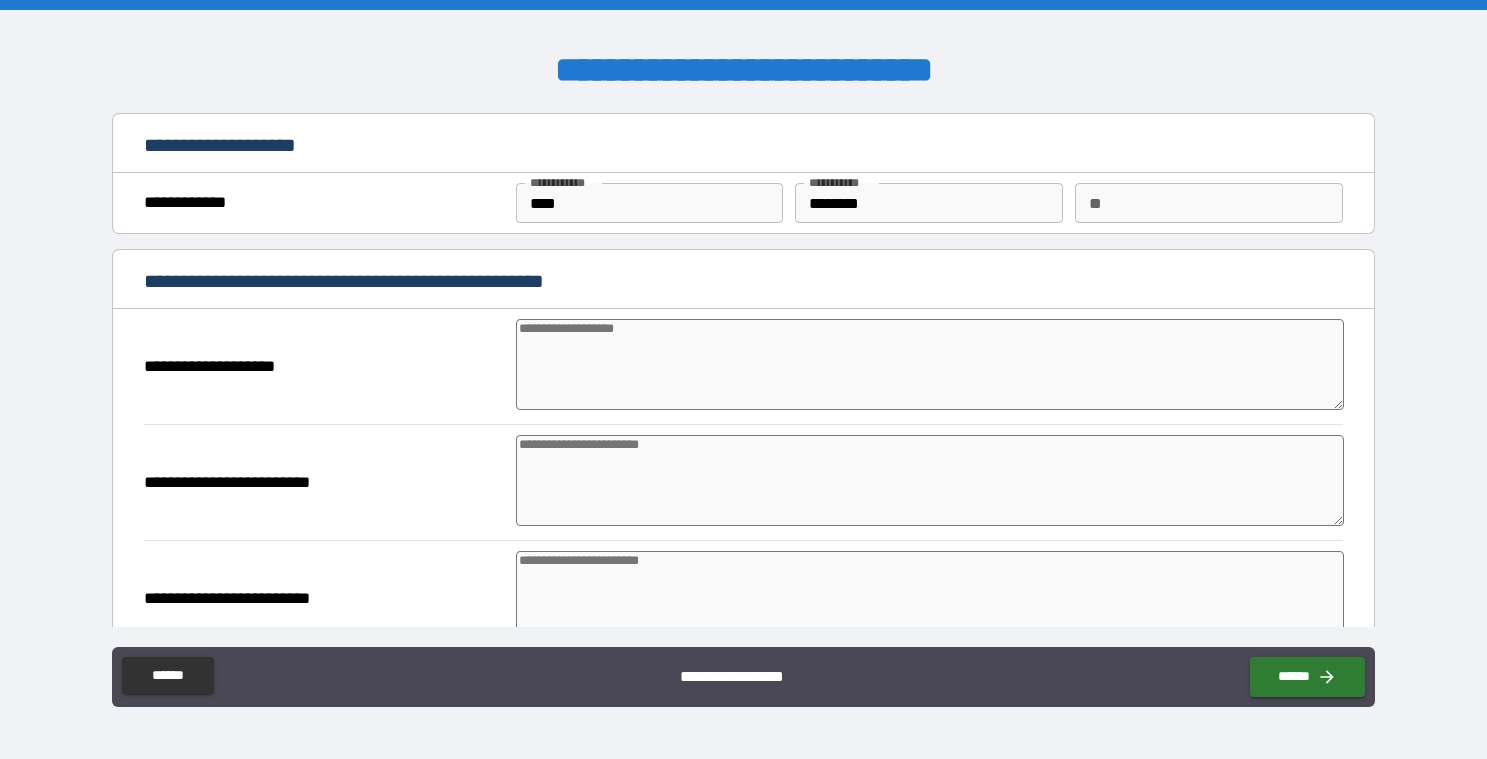 type on "*" 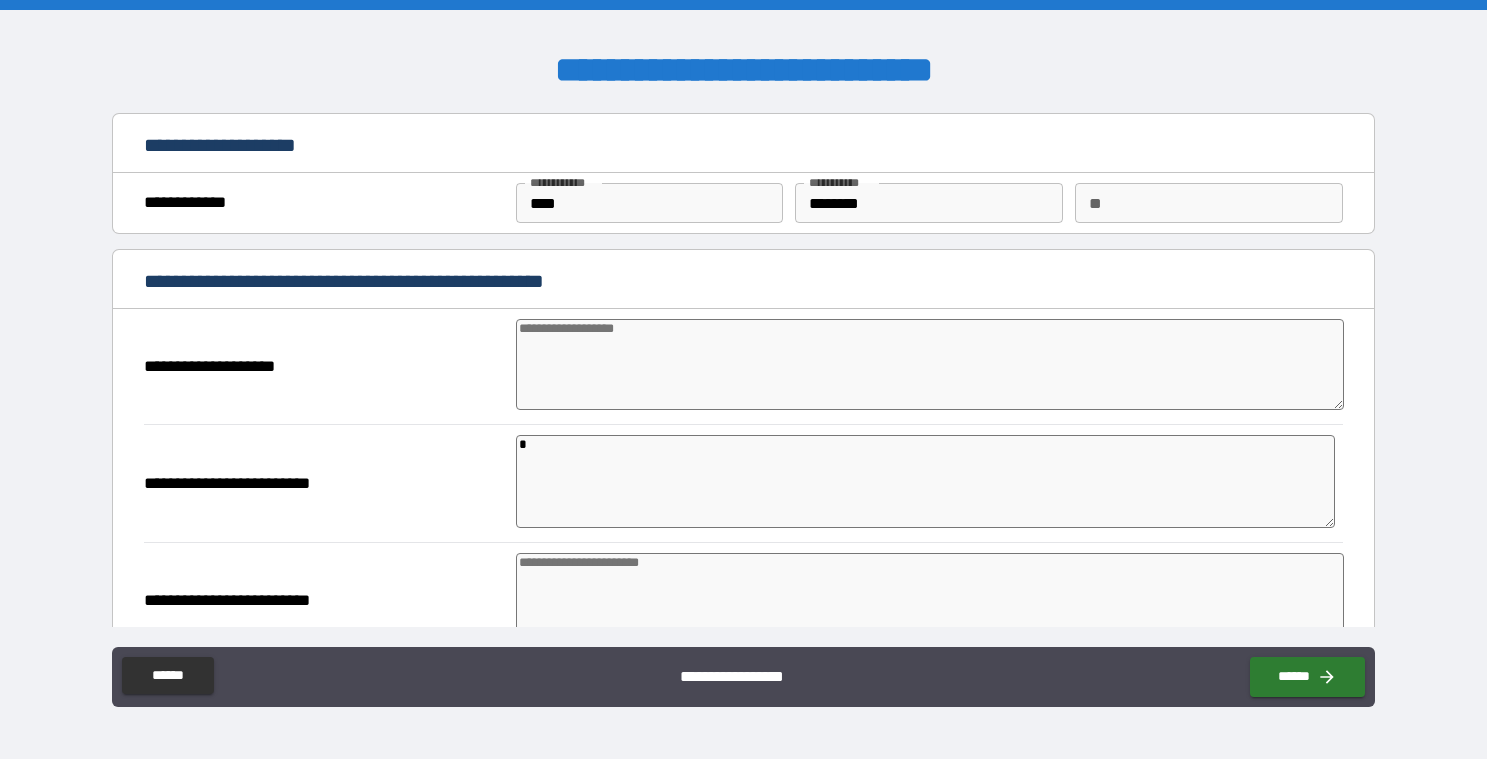 type on "*" 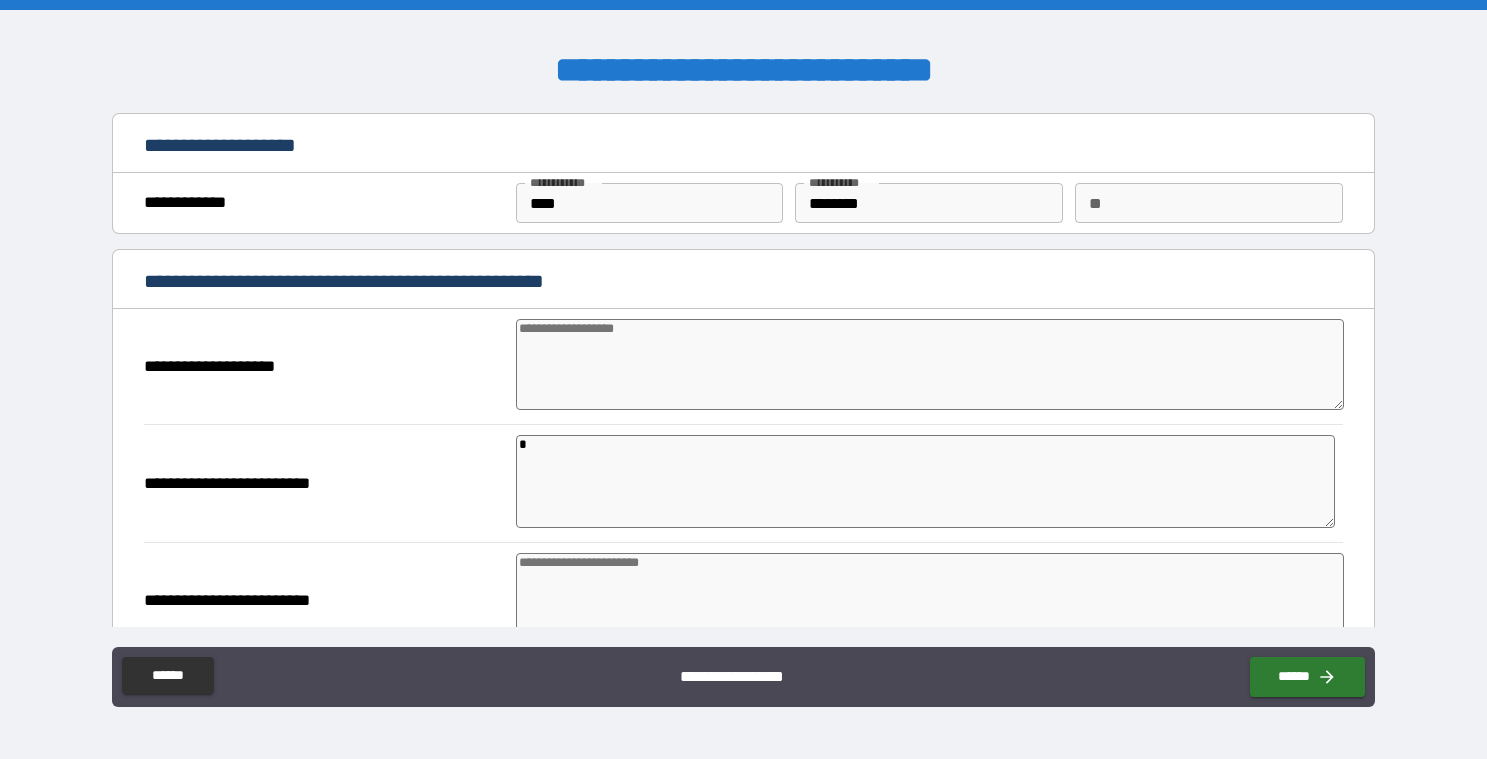 type on "*" 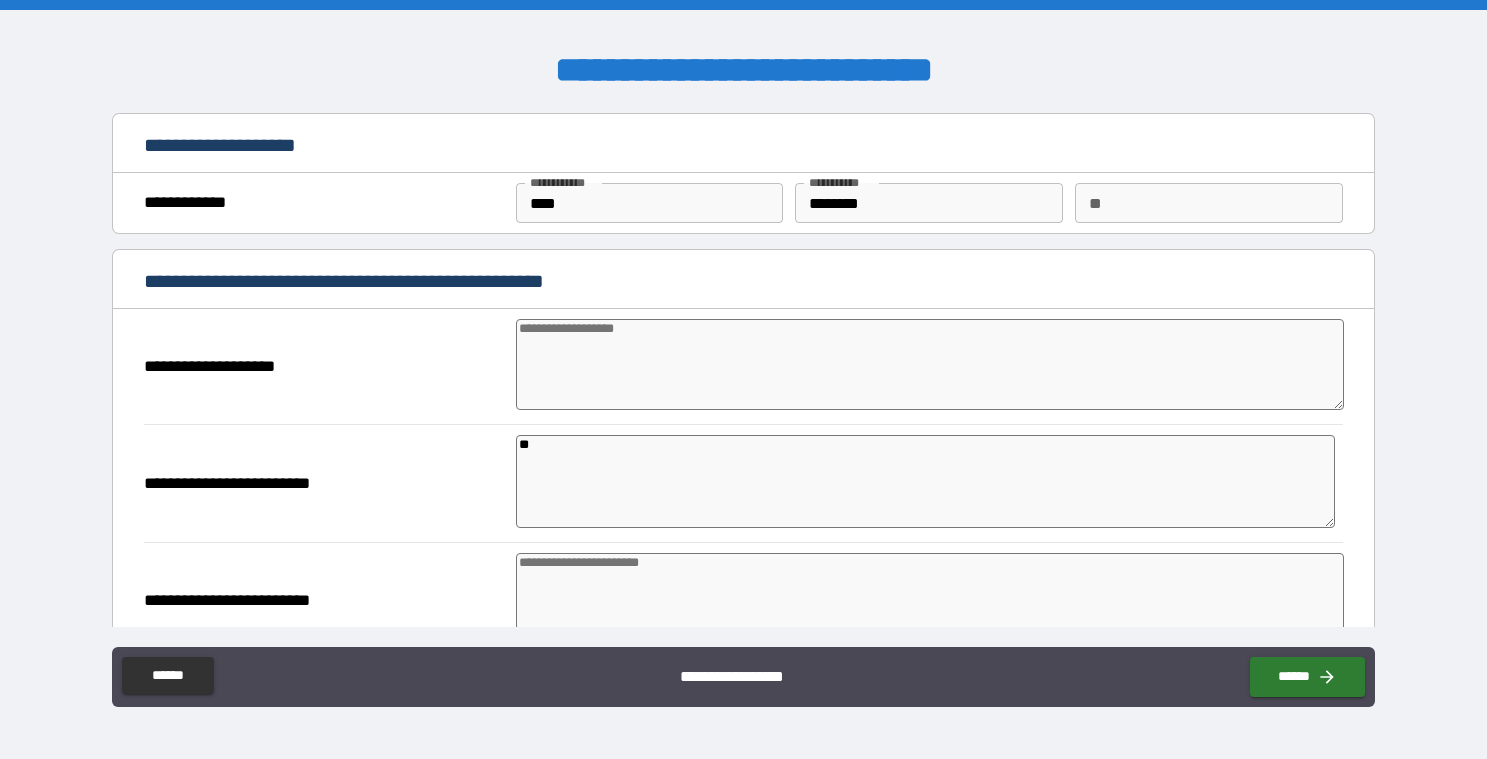 type on "*" 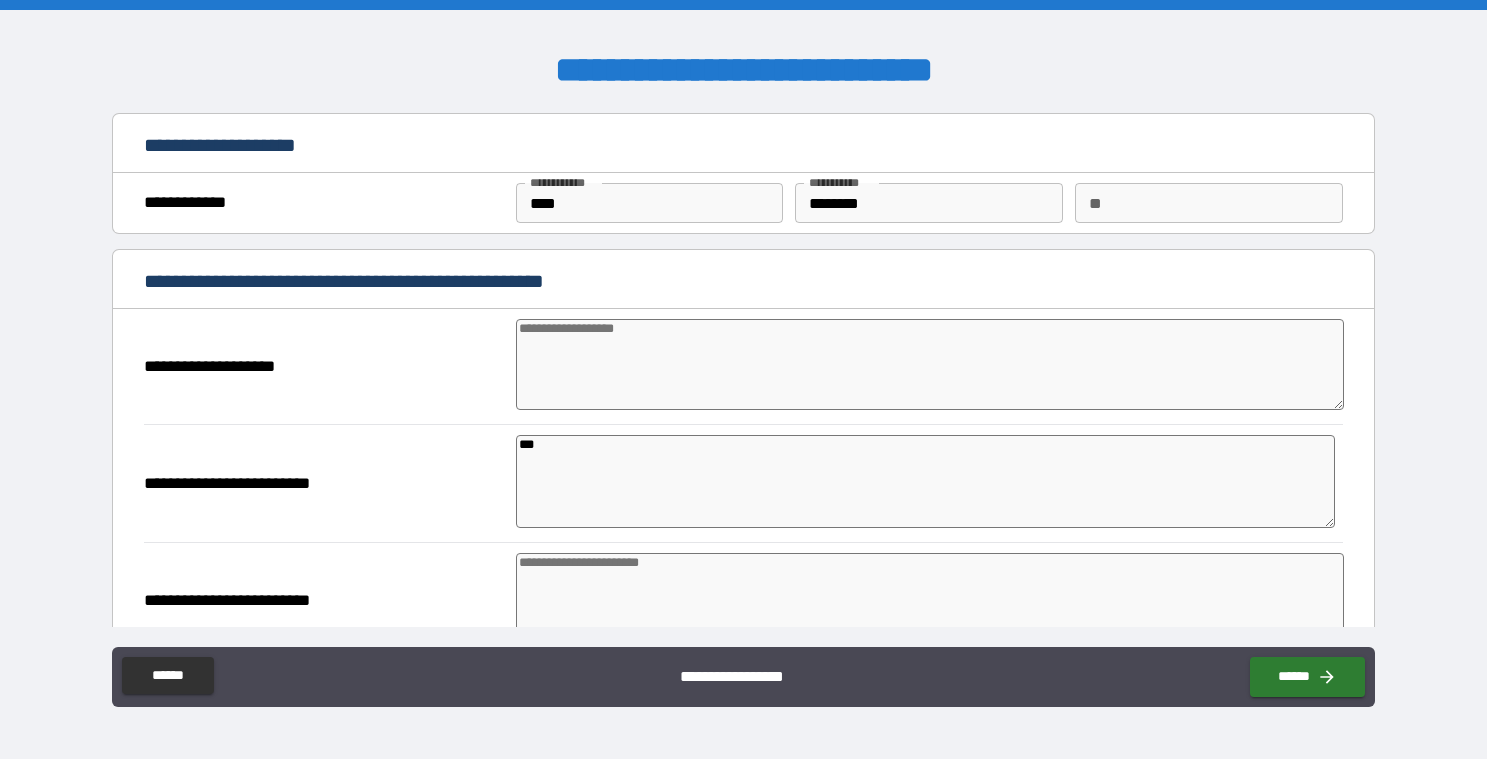 type on "*" 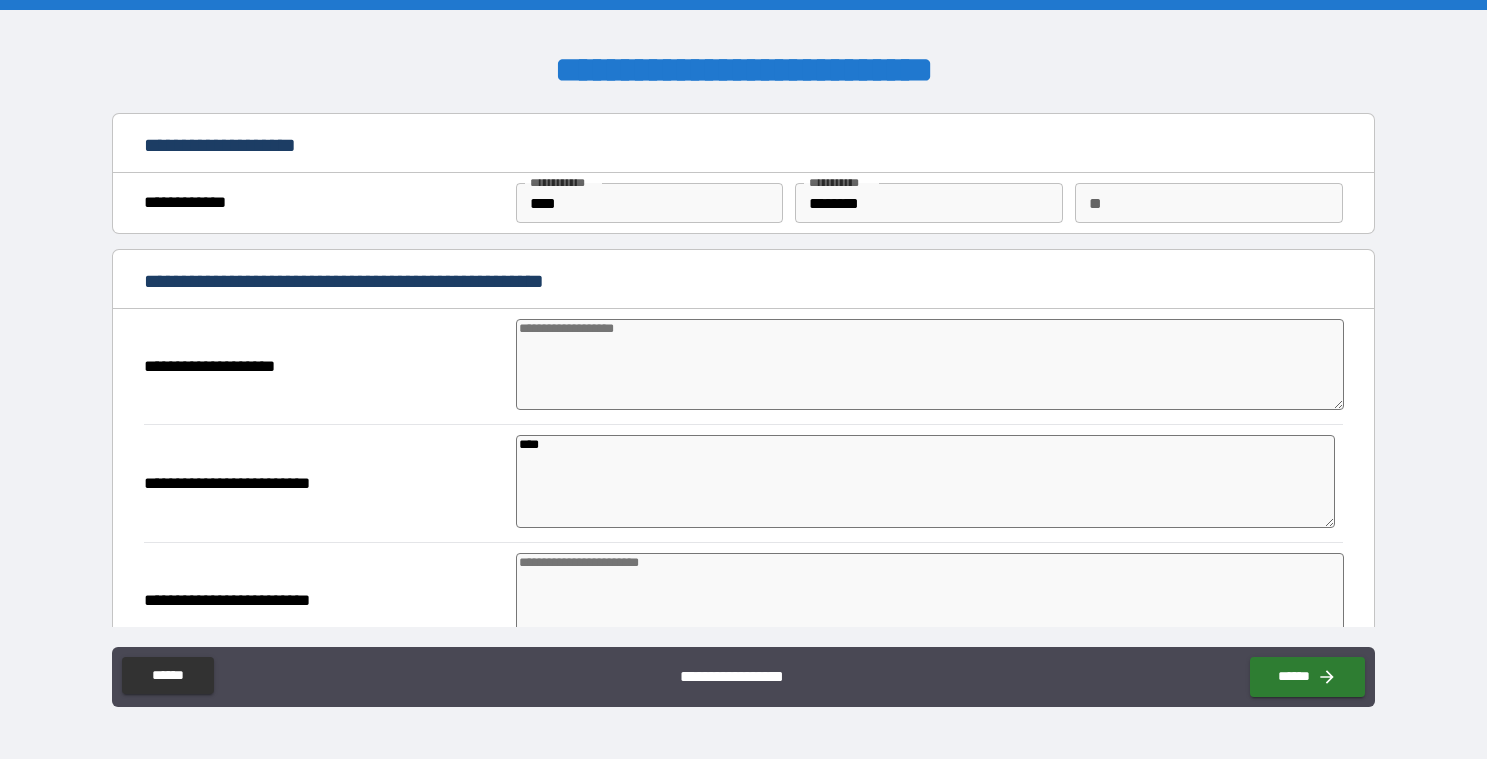 type on "*" 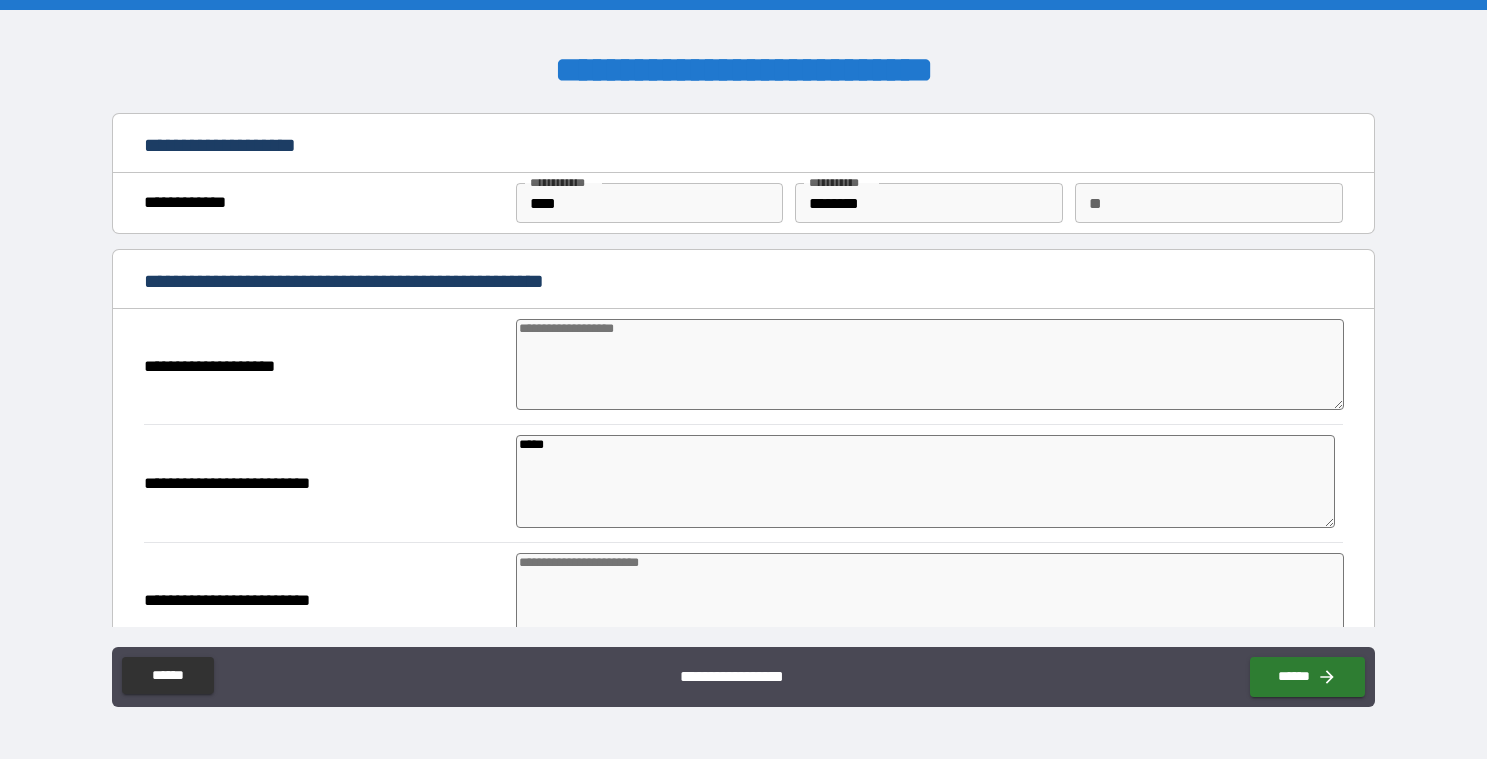type on "*" 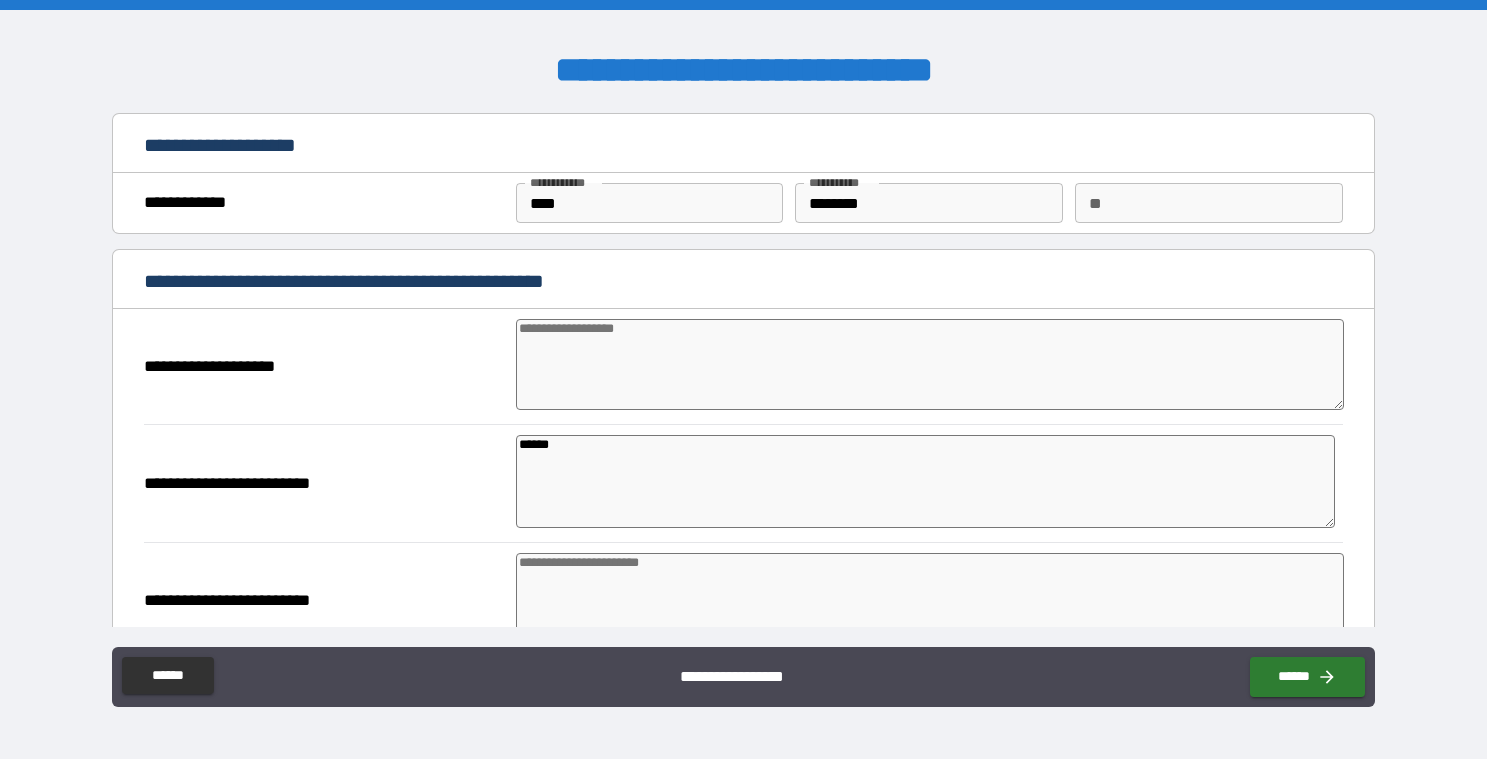 type on "*" 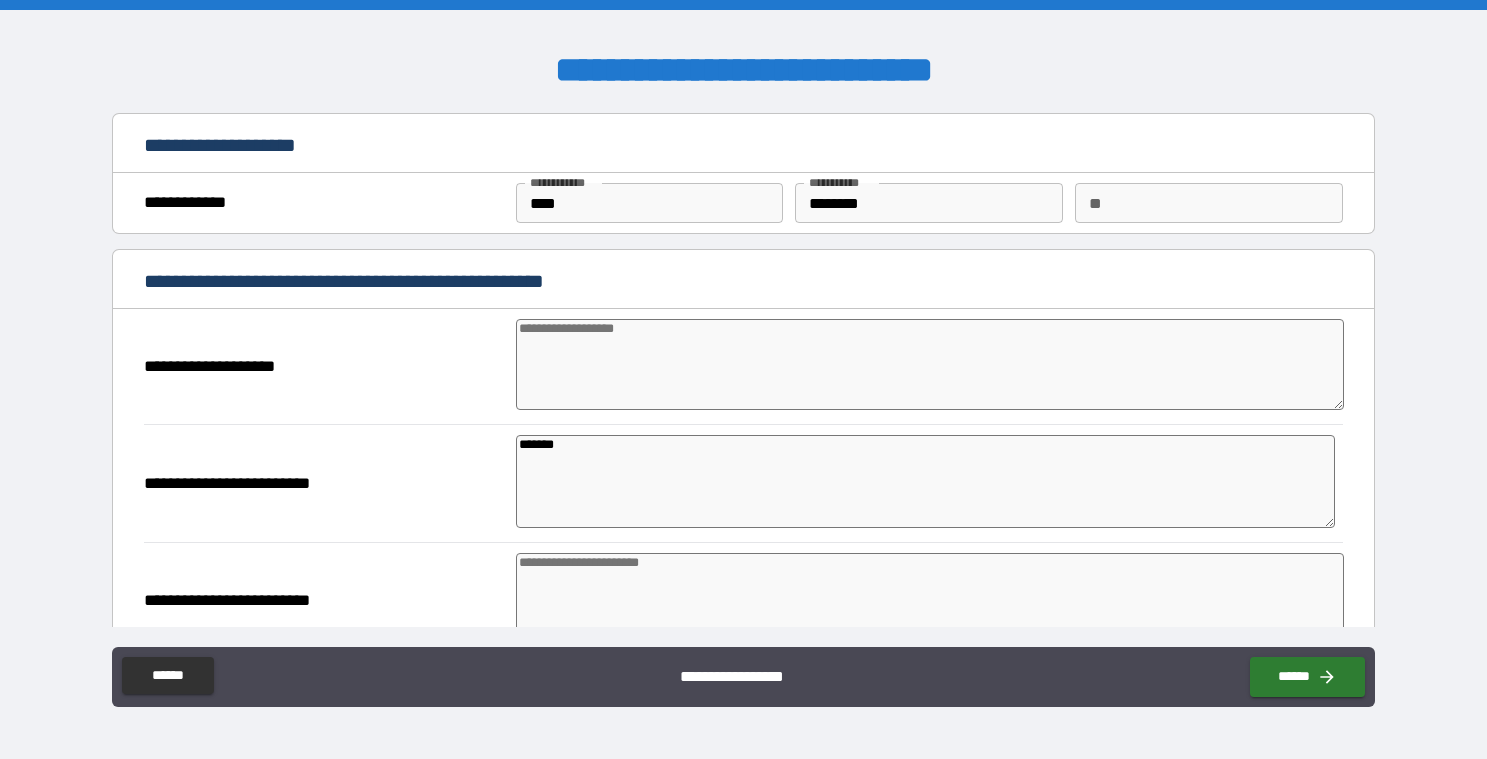 type on "*" 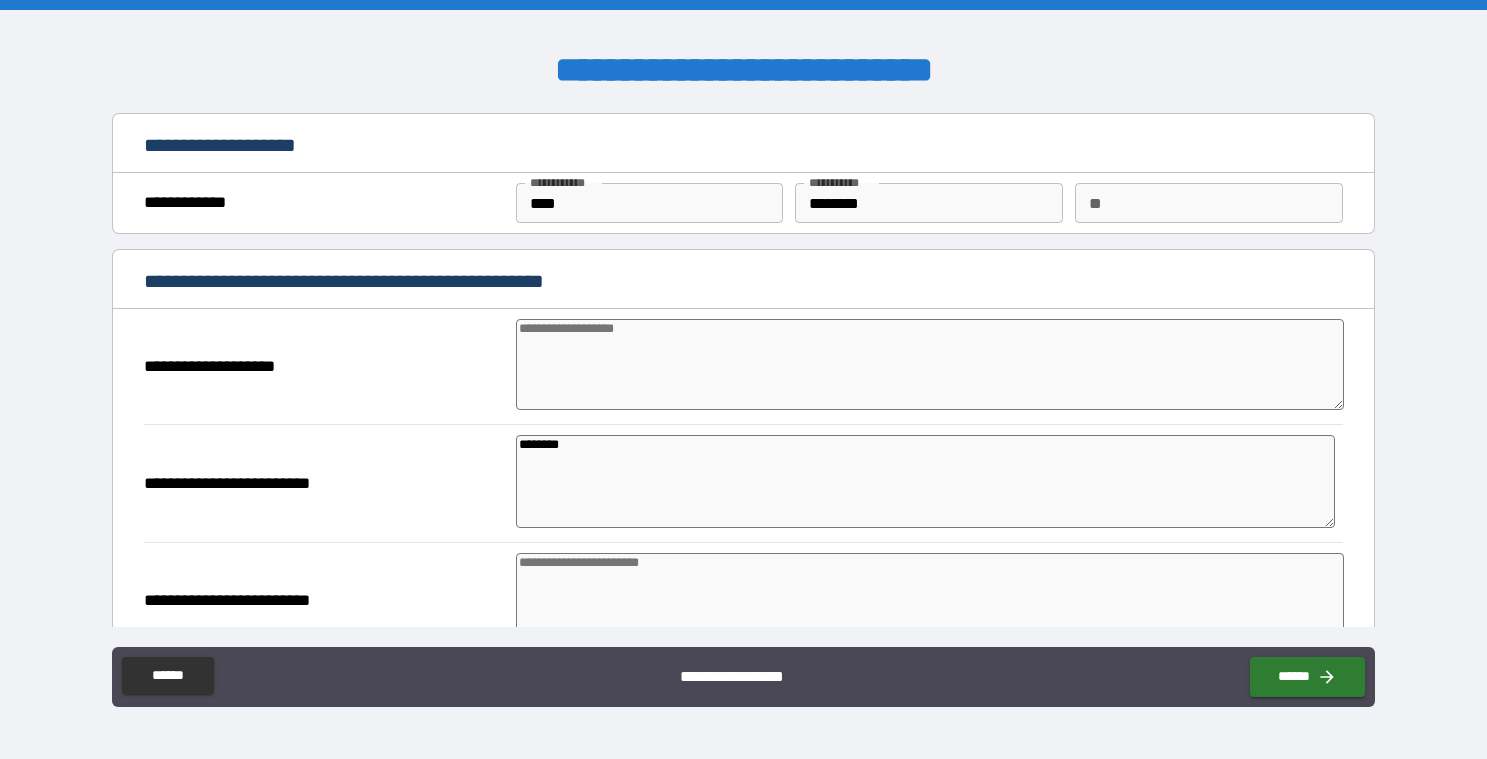 type on "*" 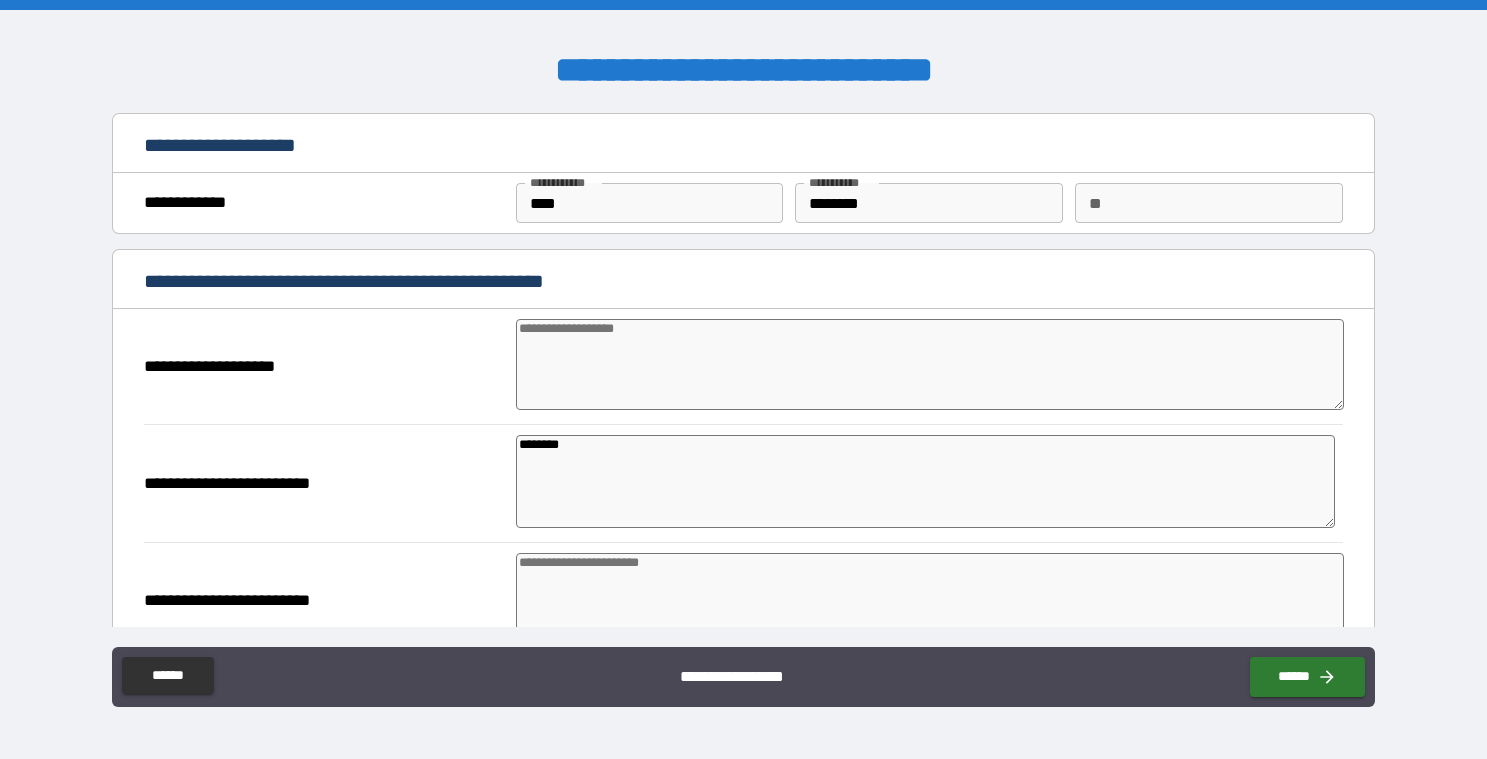 type on "*" 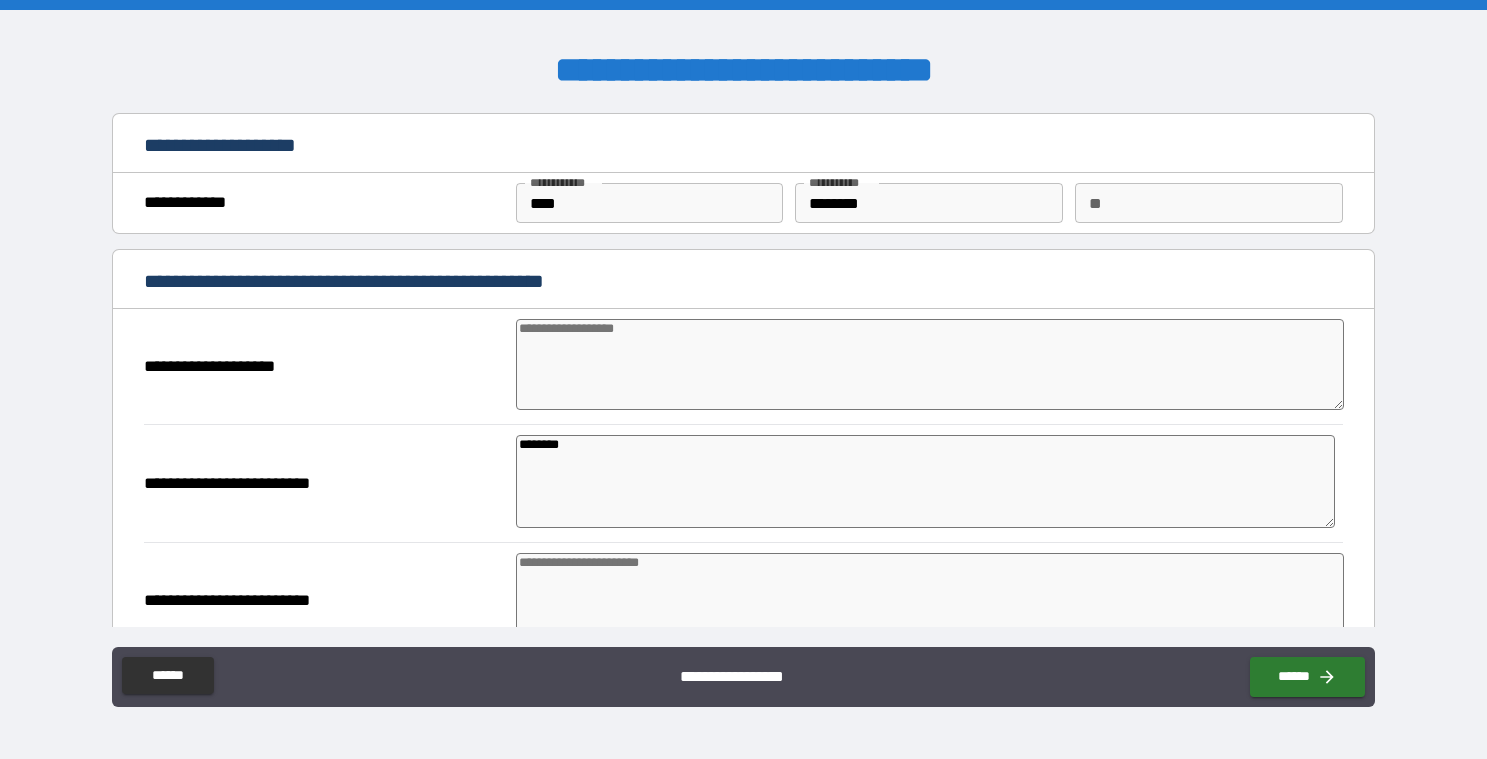 type on "*********" 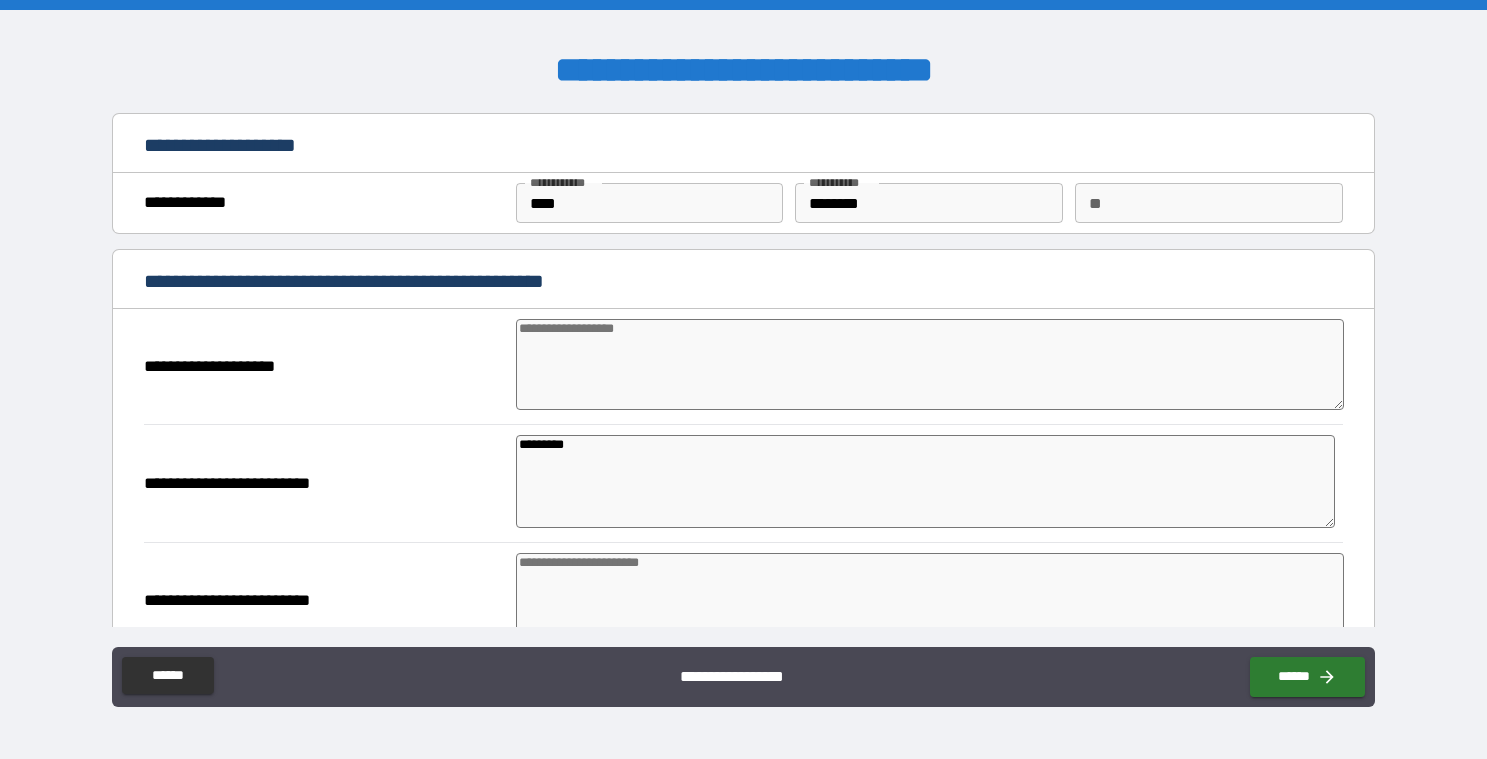 type on "*" 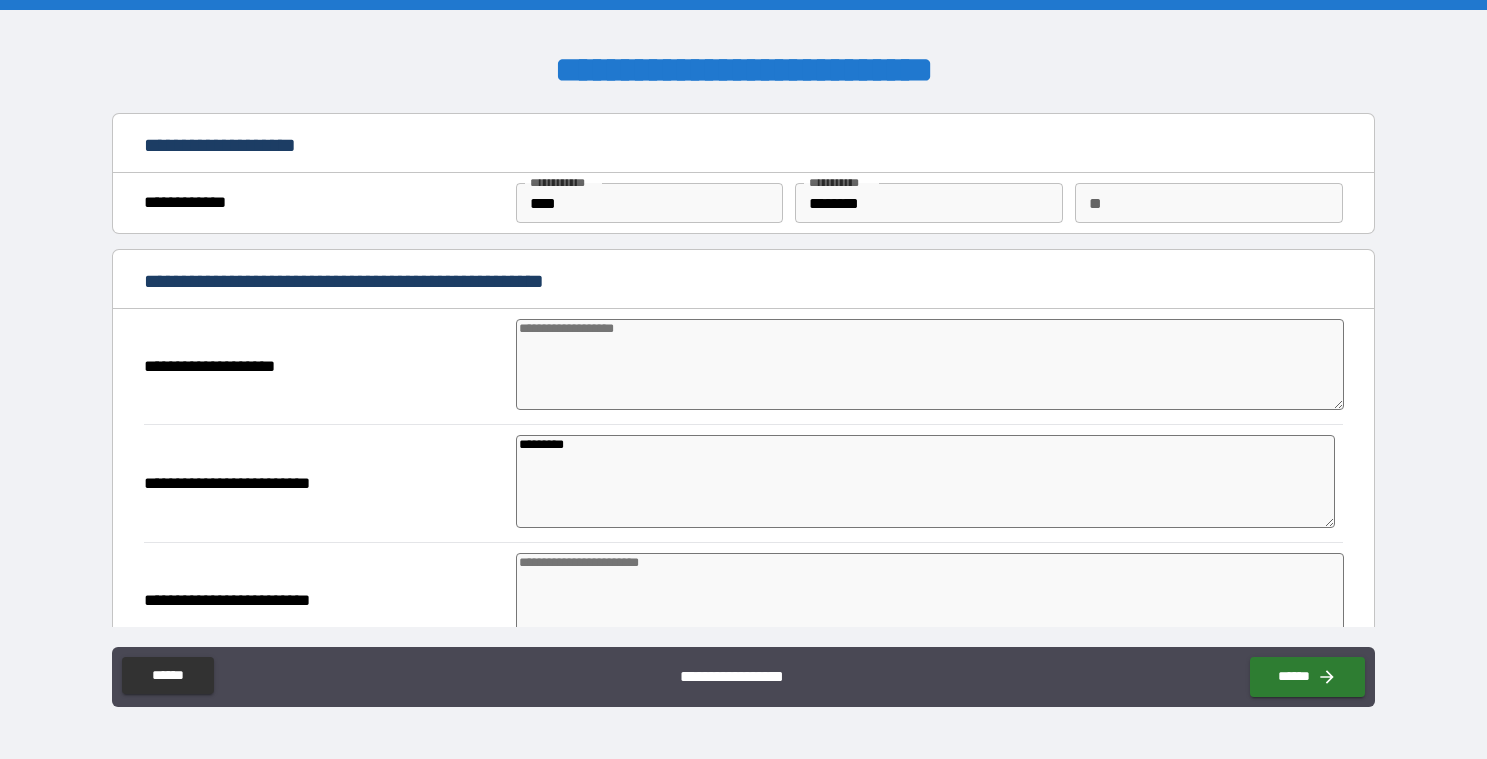 type on "*" 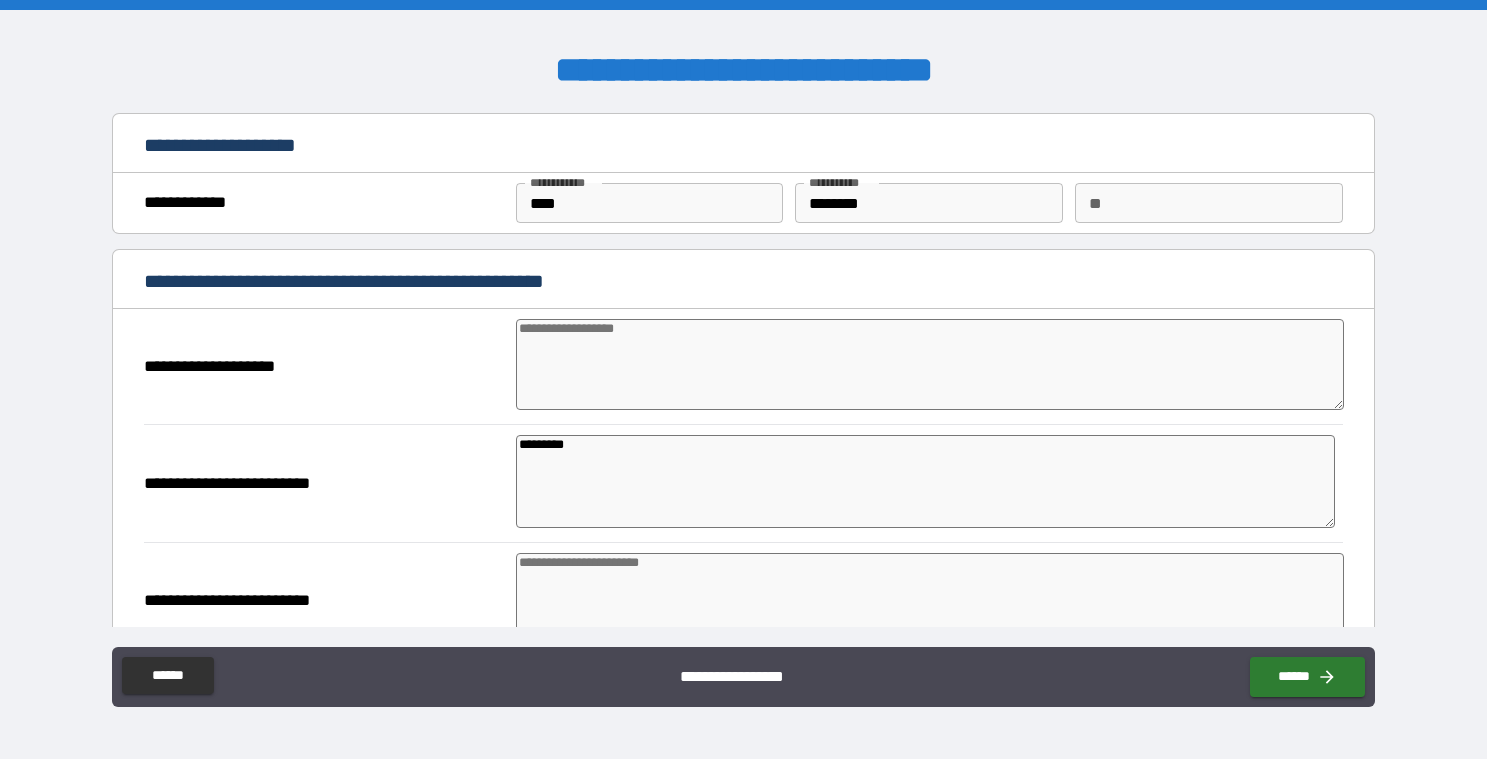 type on "*" 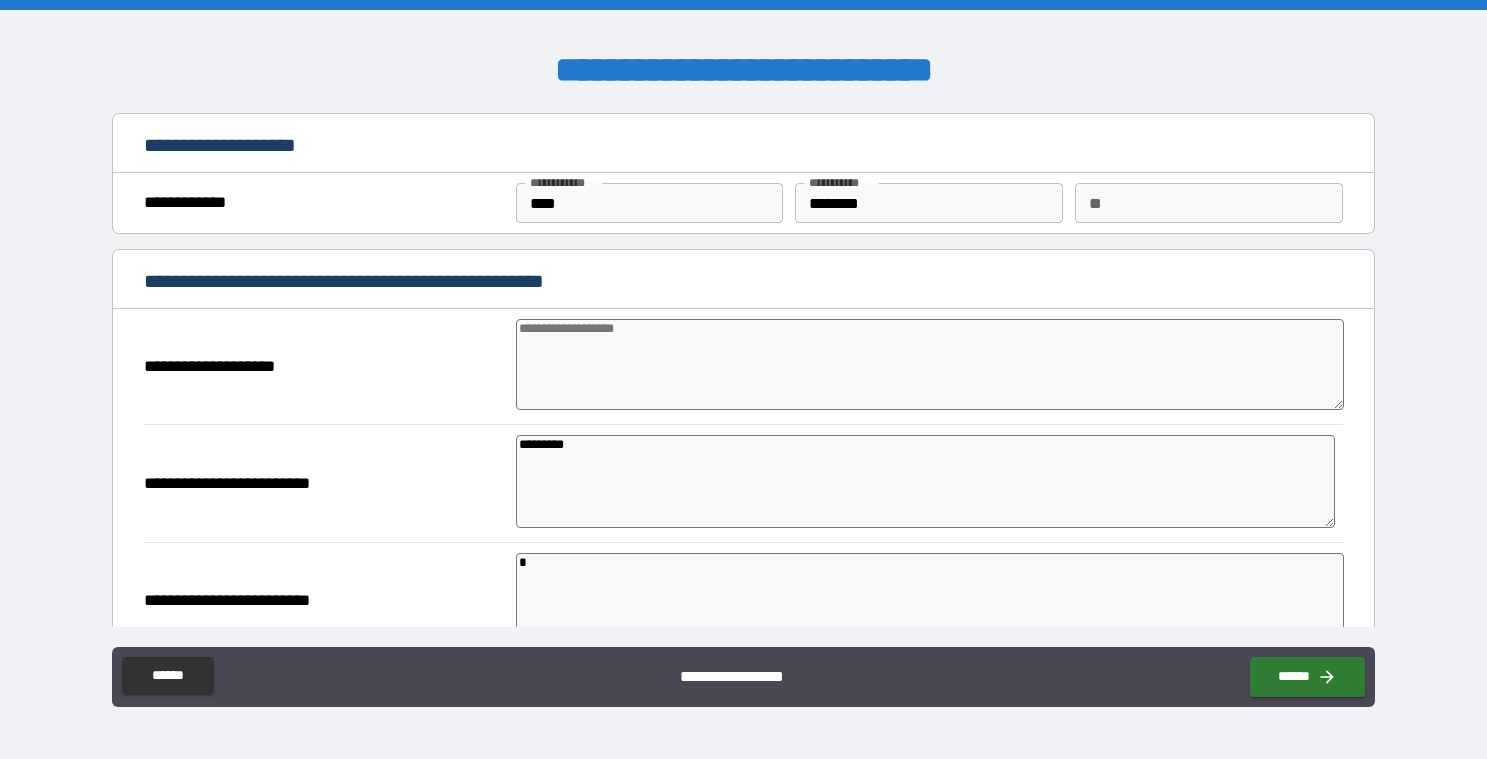 type on "*" 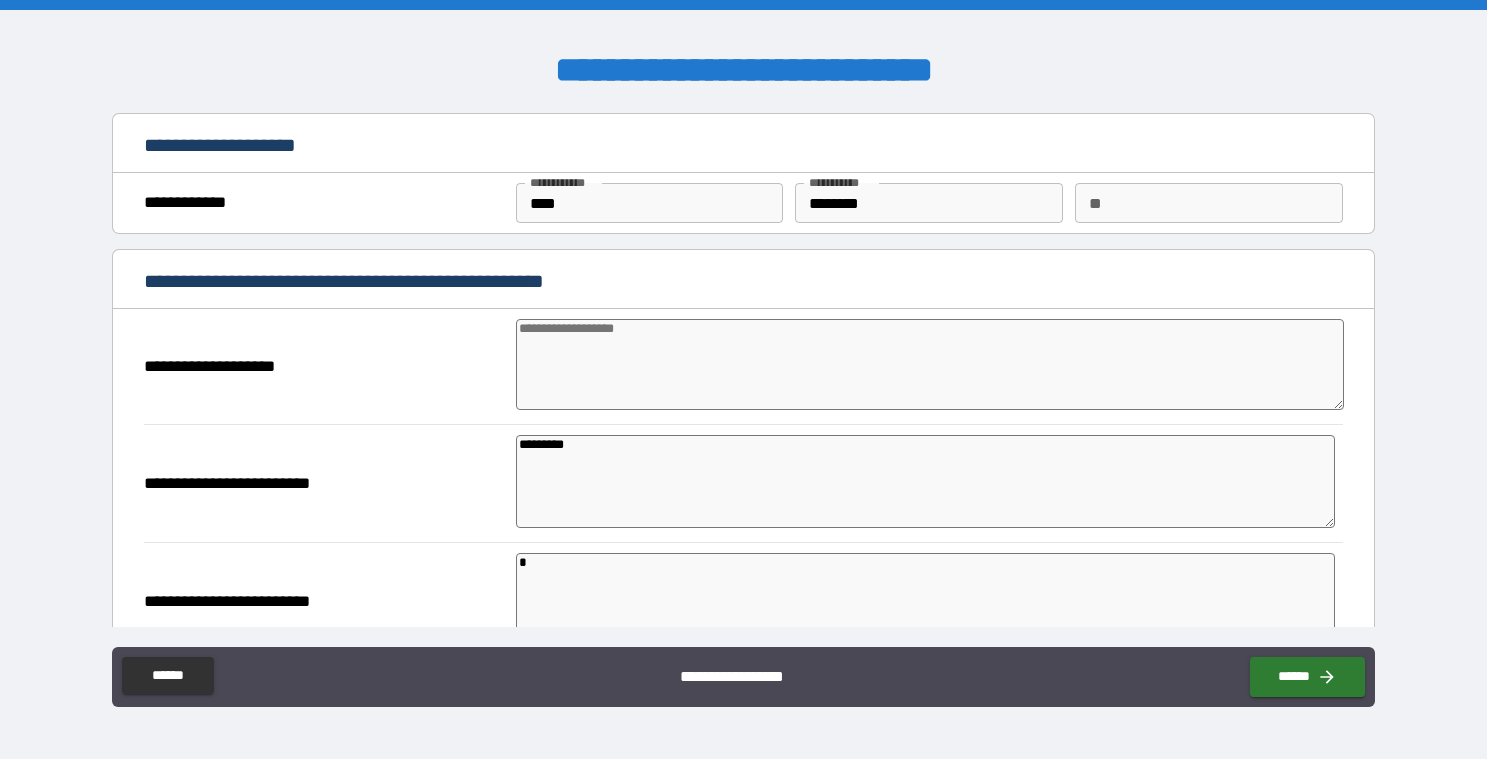 type on "*" 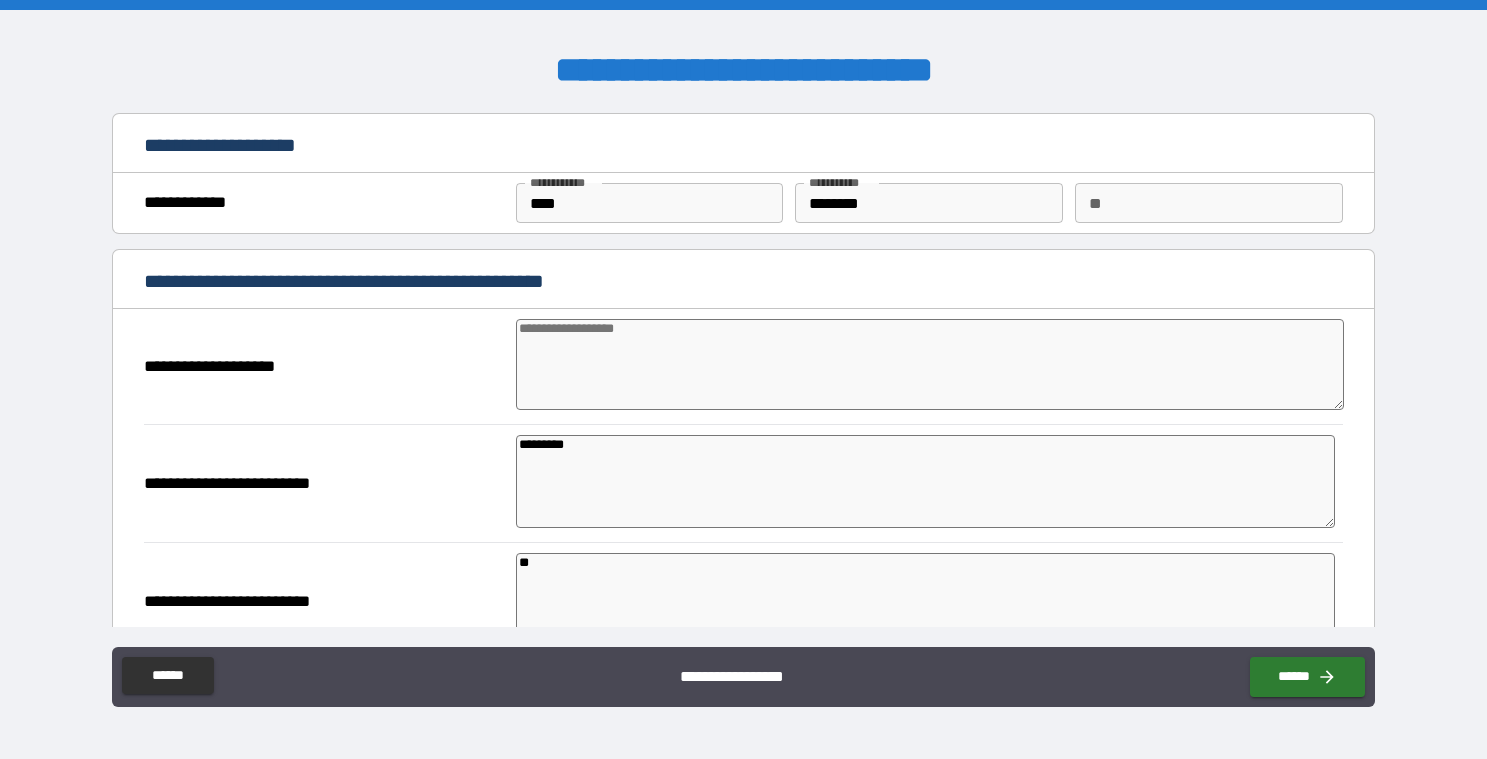 type on "*" 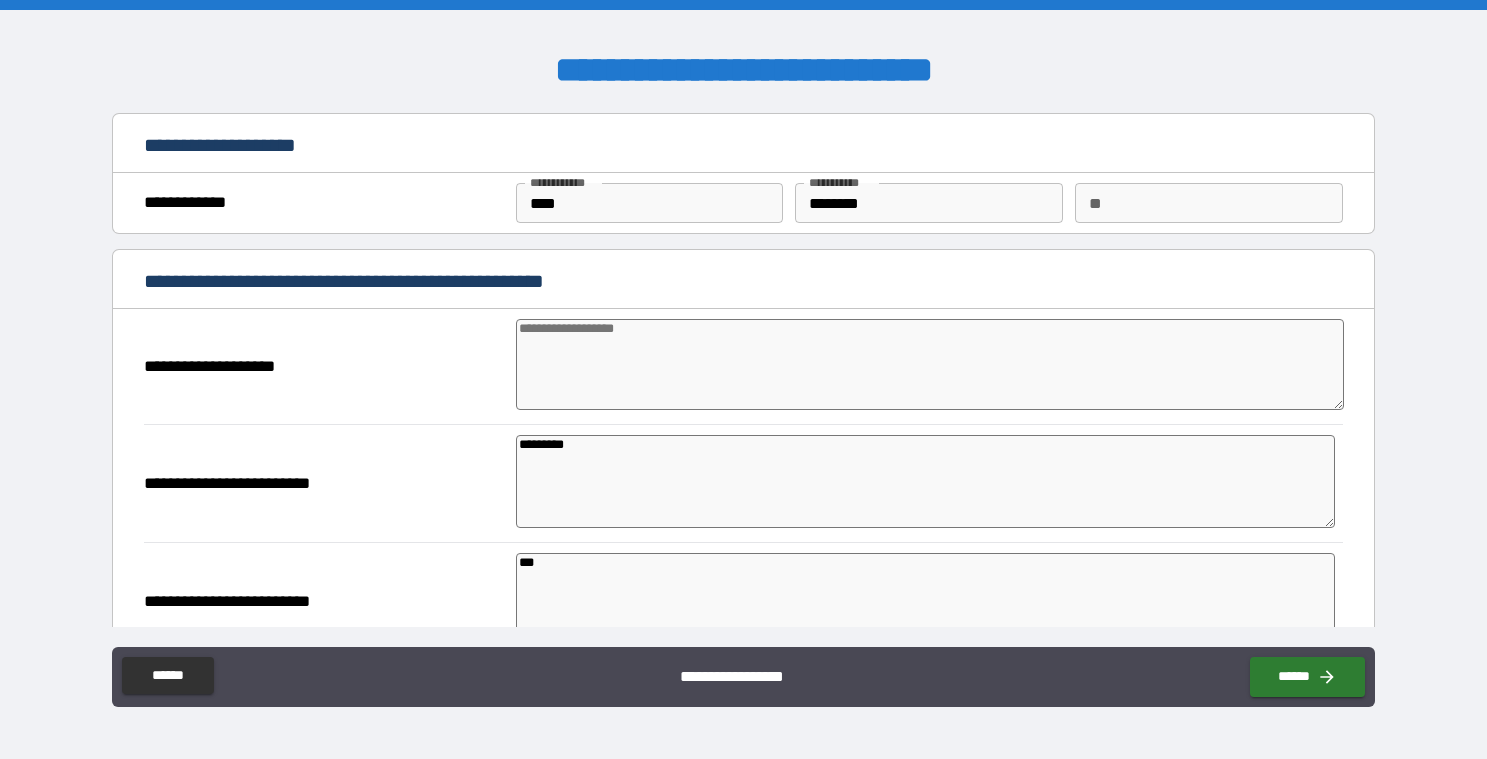 type on "*" 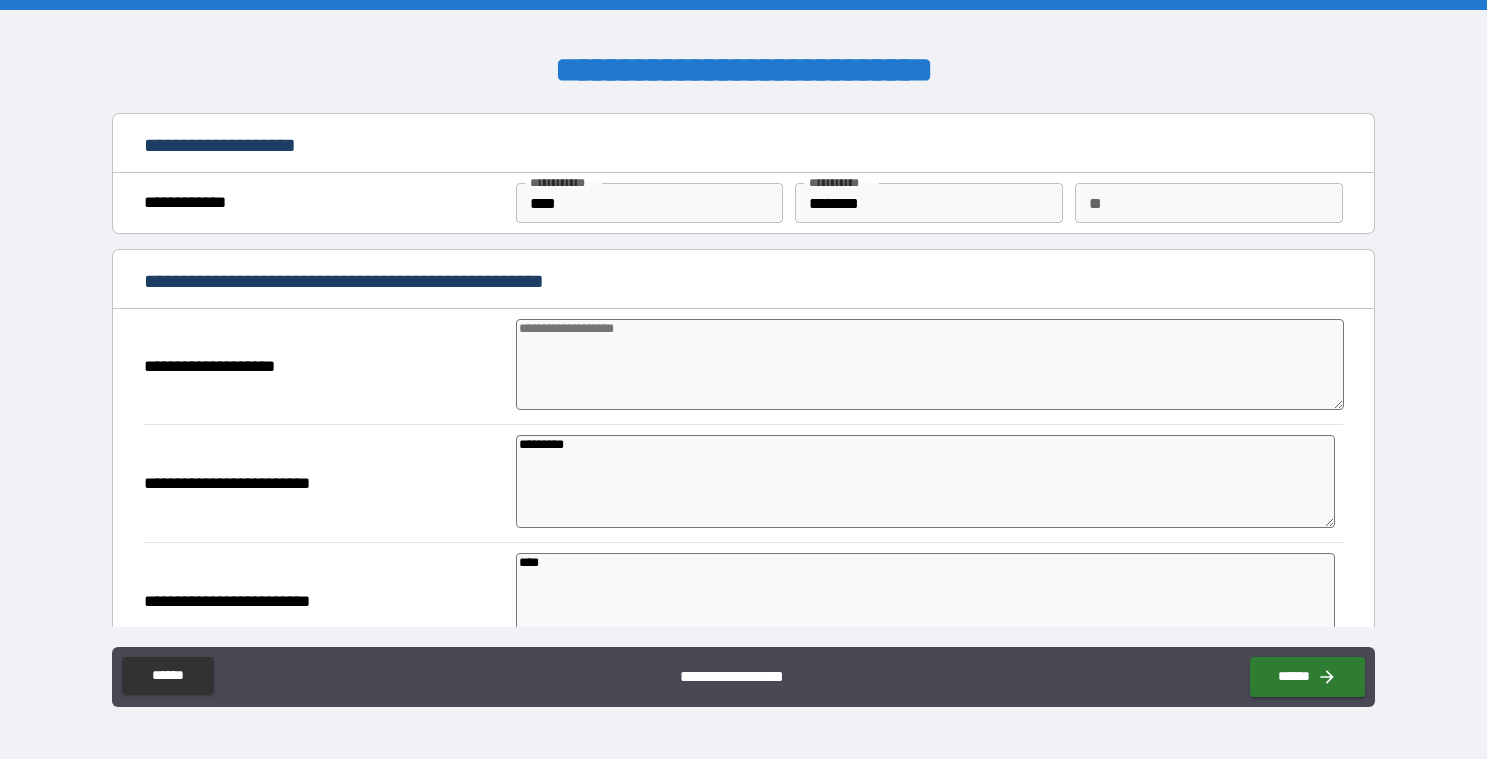 type on "*" 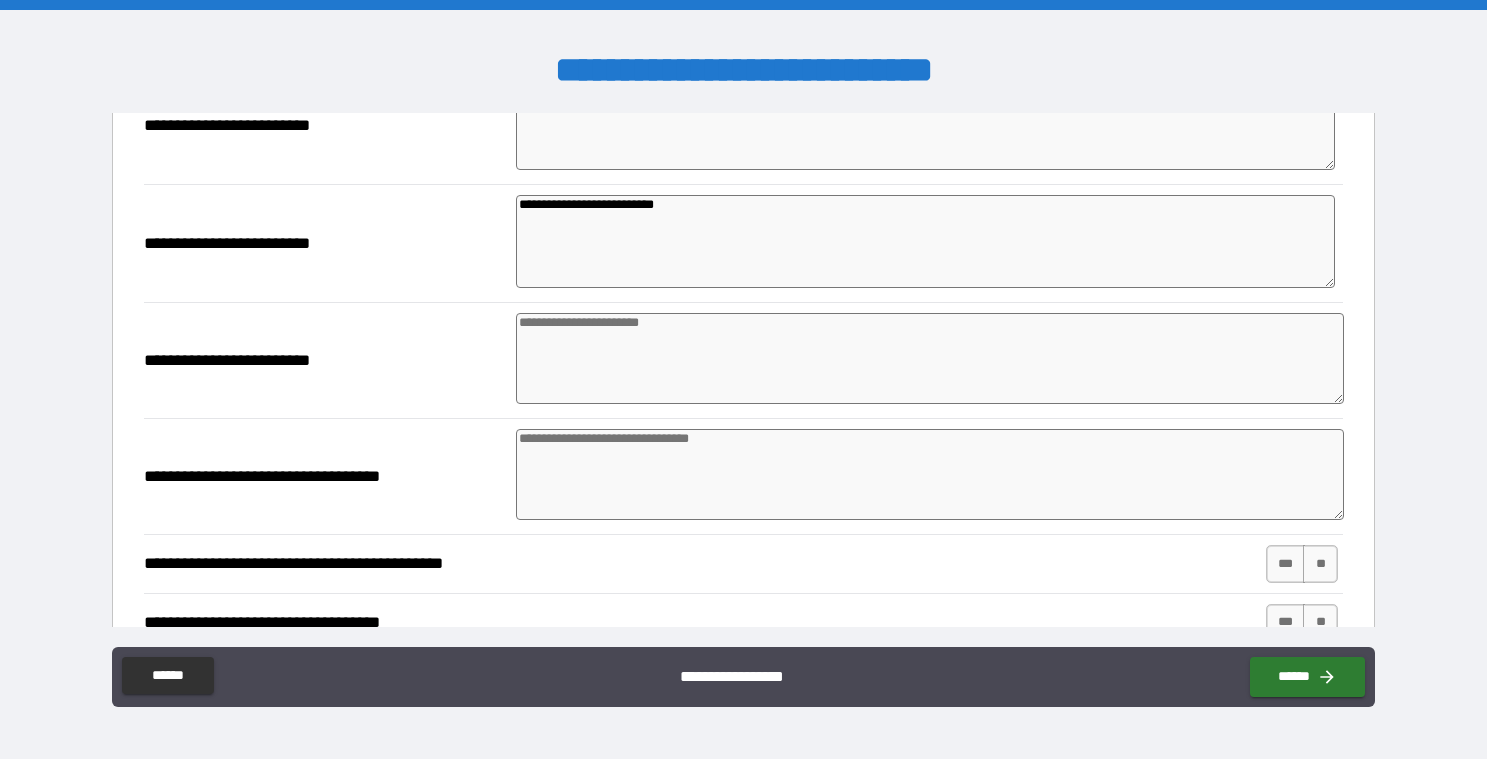 scroll, scrollTop: 306, scrollLeft: 0, axis: vertical 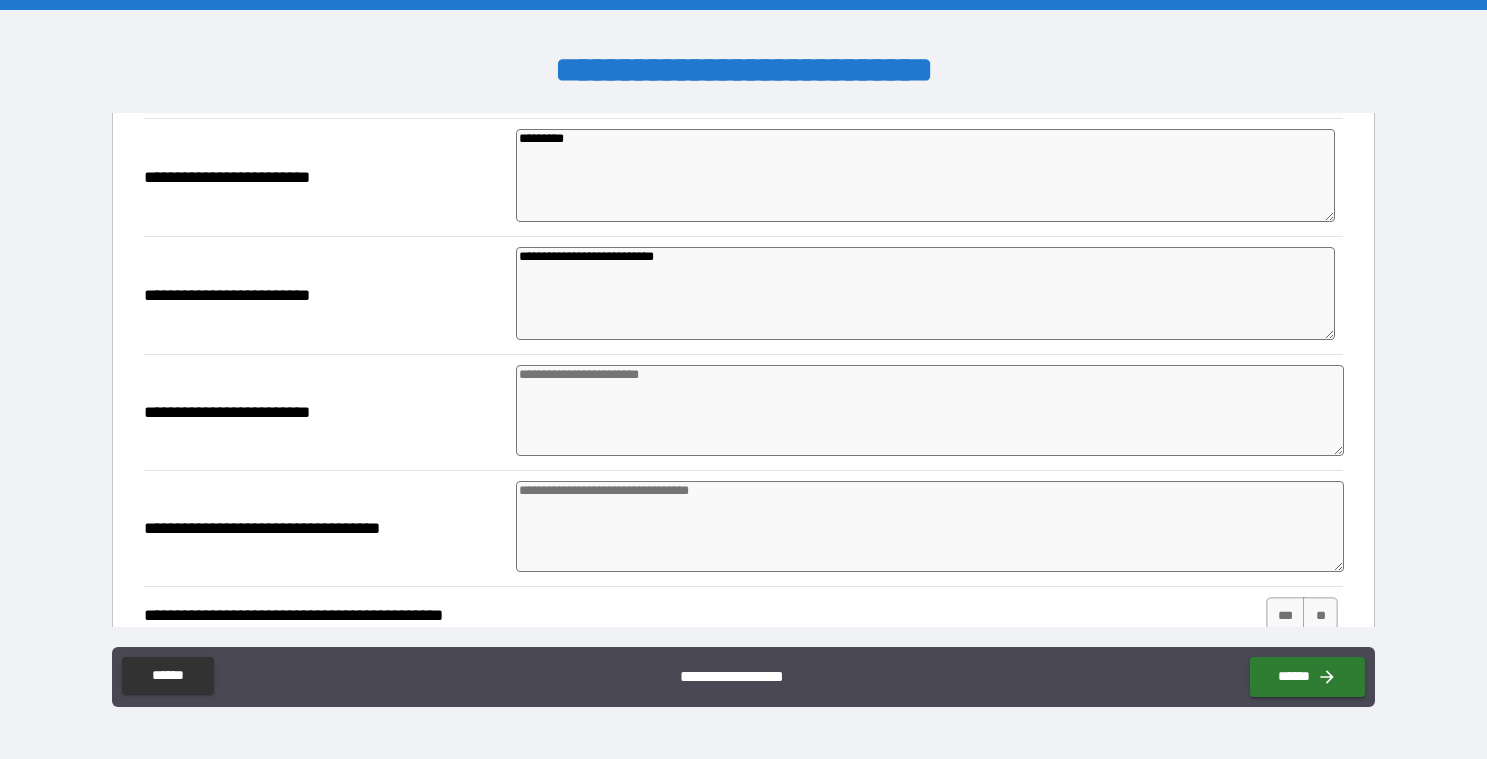 click at bounding box center (930, 410) 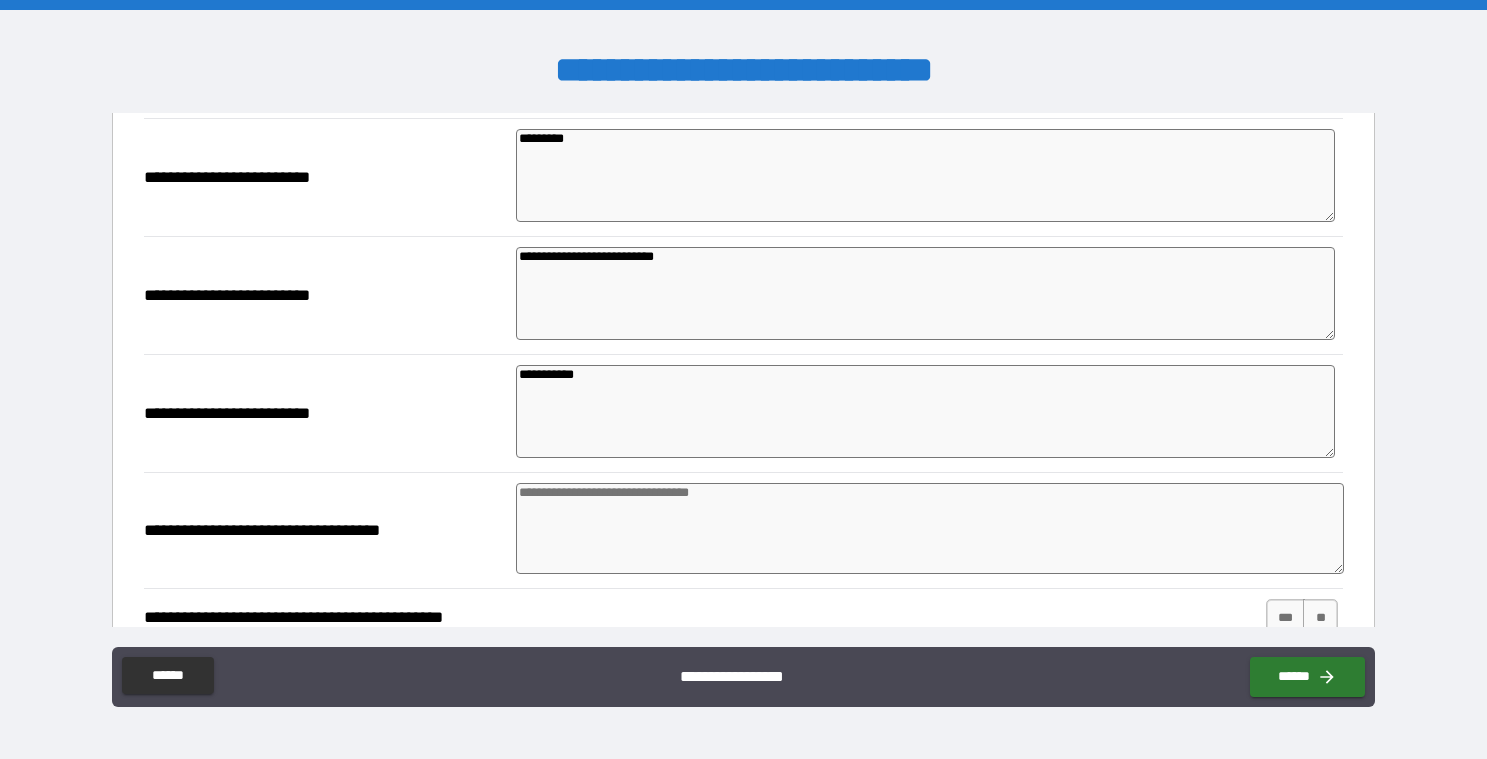 click at bounding box center [930, 528] 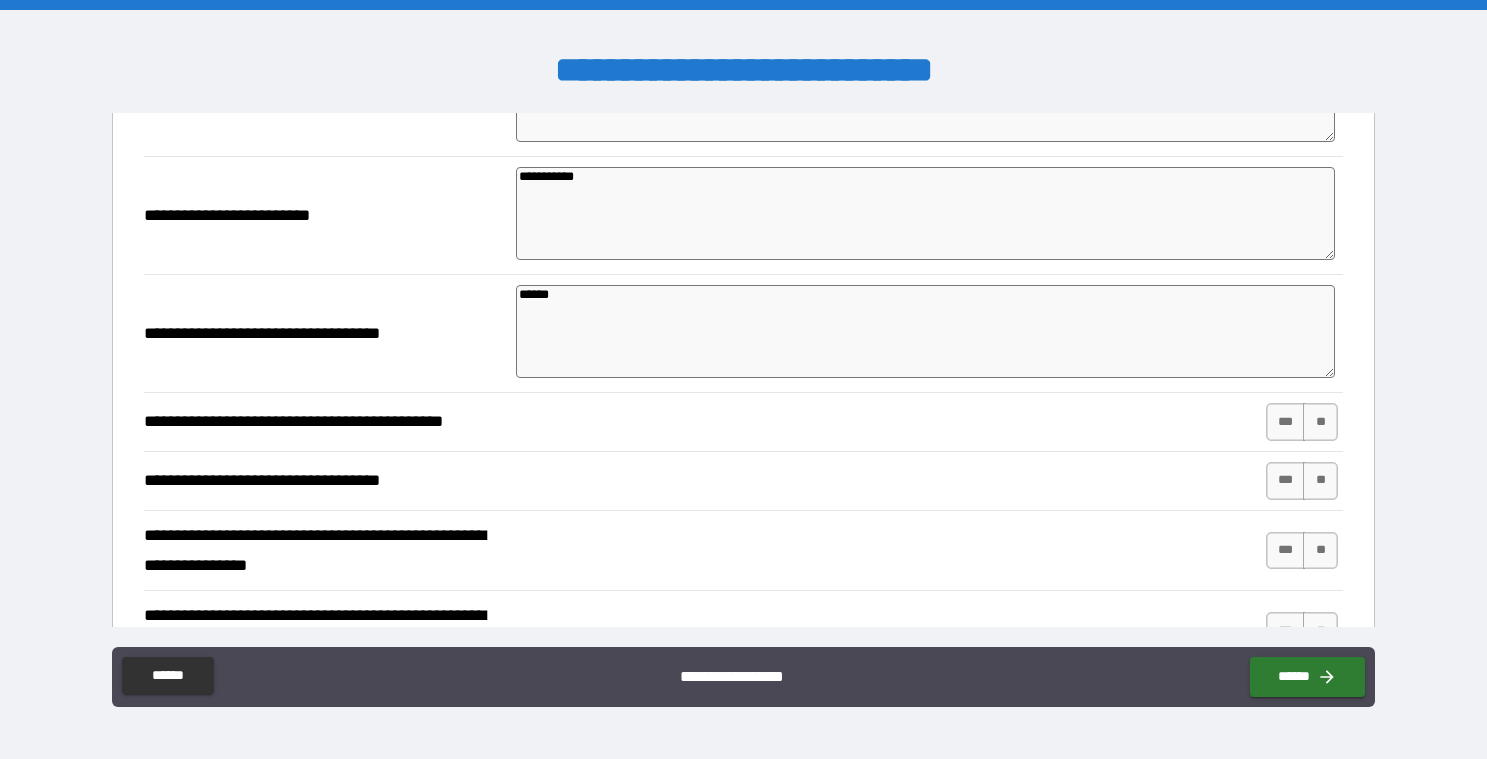 scroll, scrollTop: 510, scrollLeft: 0, axis: vertical 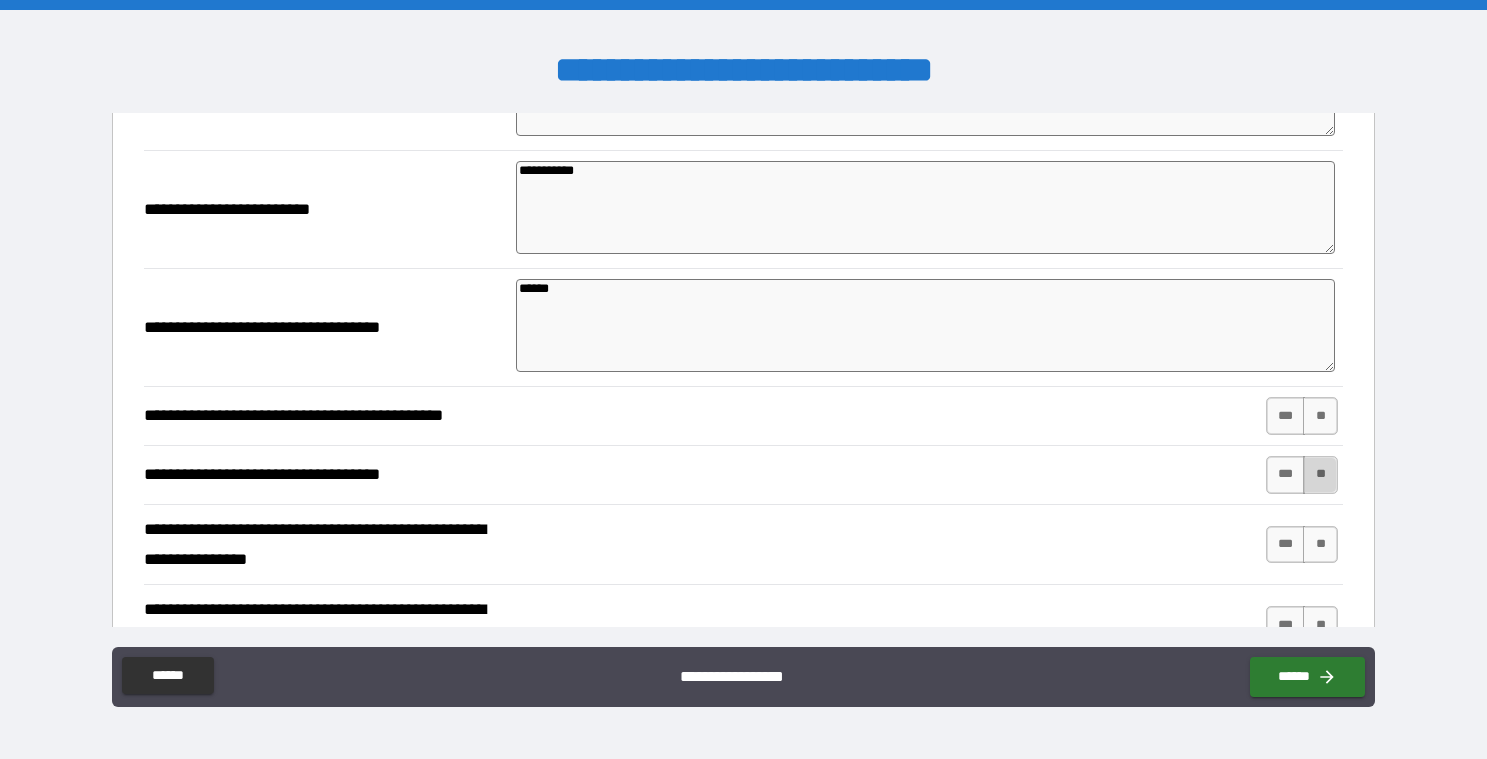 click on "**" at bounding box center (1320, 475) 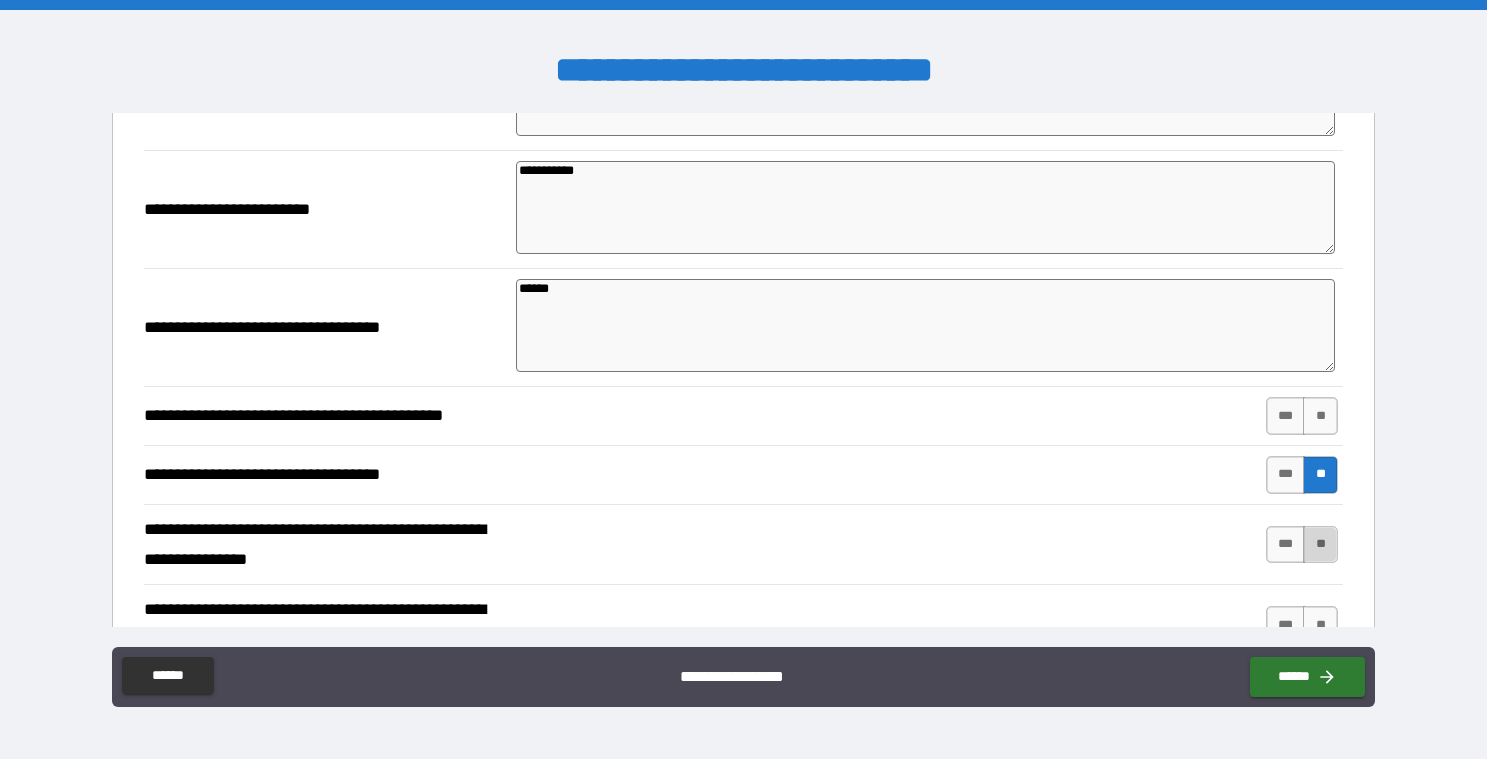 click on "**" at bounding box center (1320, 545) 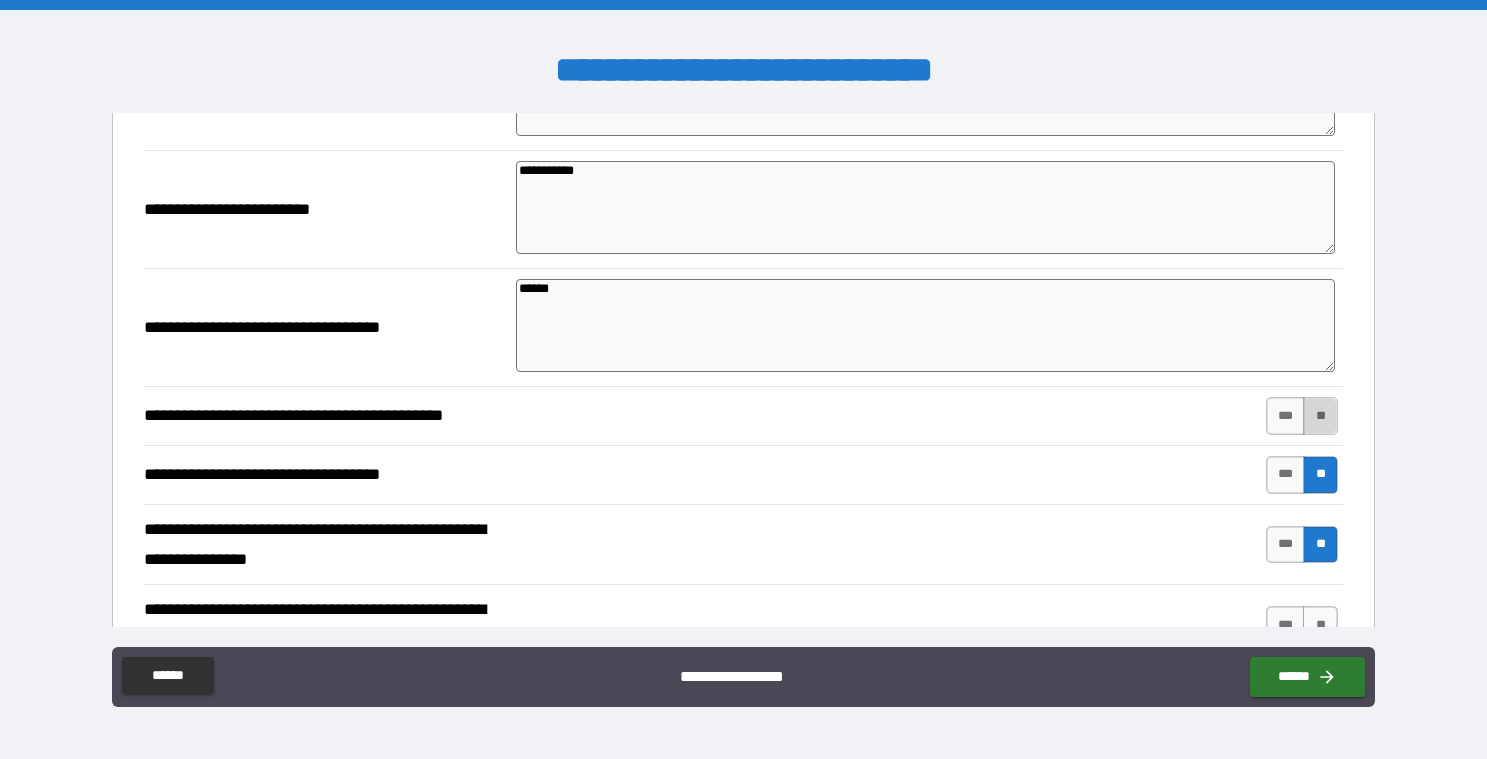 click on "**" at bounding box center (1320, 416) 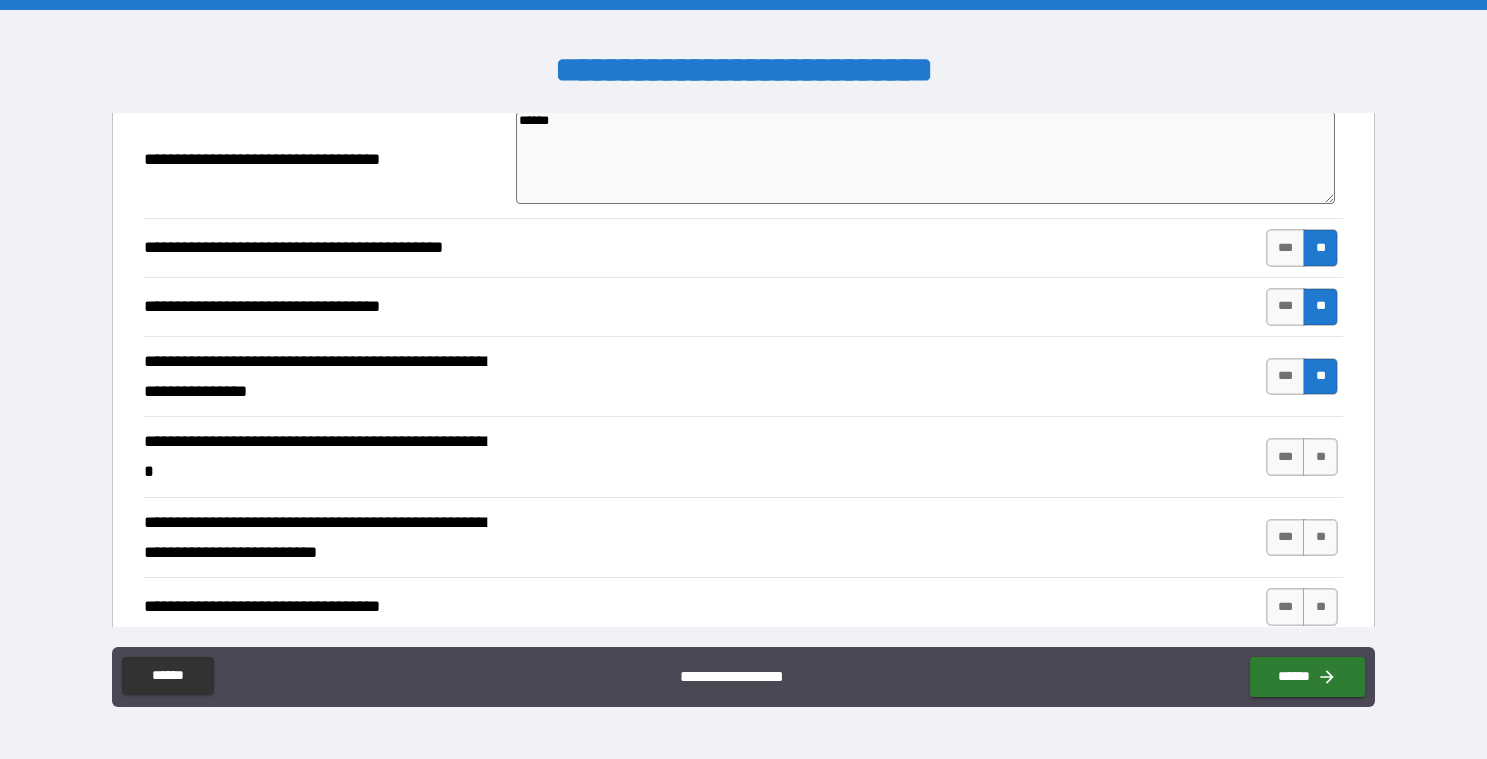 scroll, scrollTop: 816, scrollLeft: 0, axis: vertical 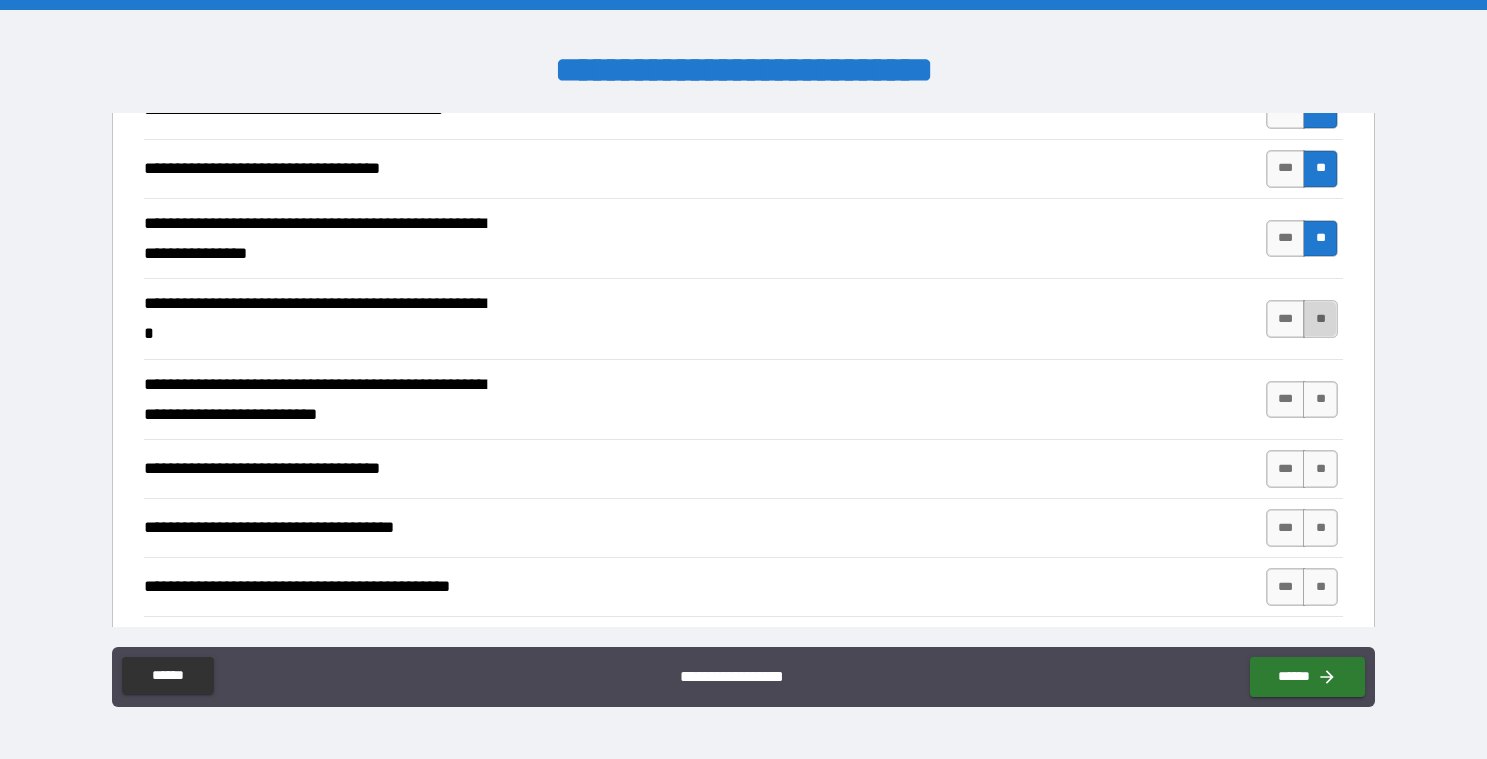 click on "**" at bounding box center (1320, 319) 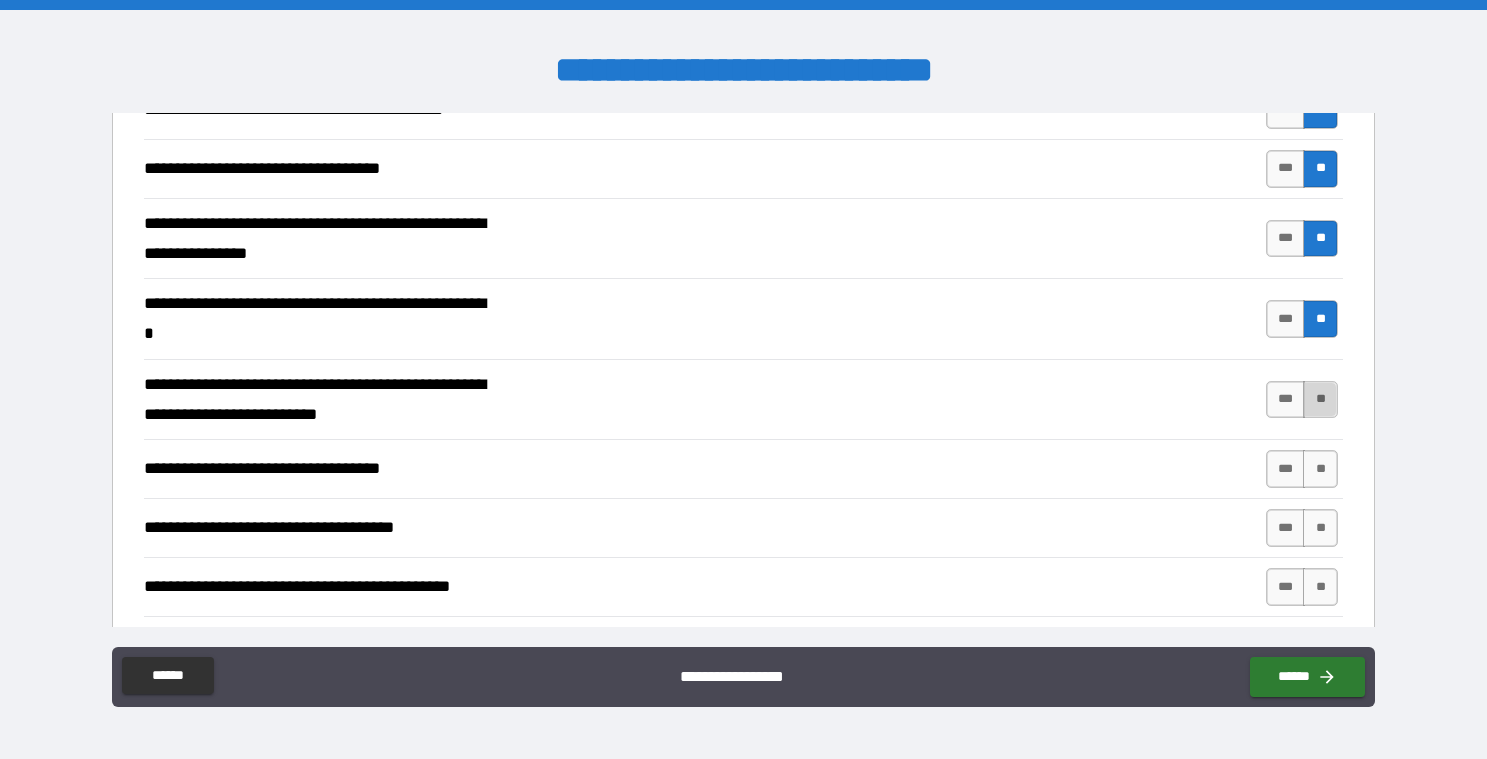 click on "**" at bounding box center [1320, 400] 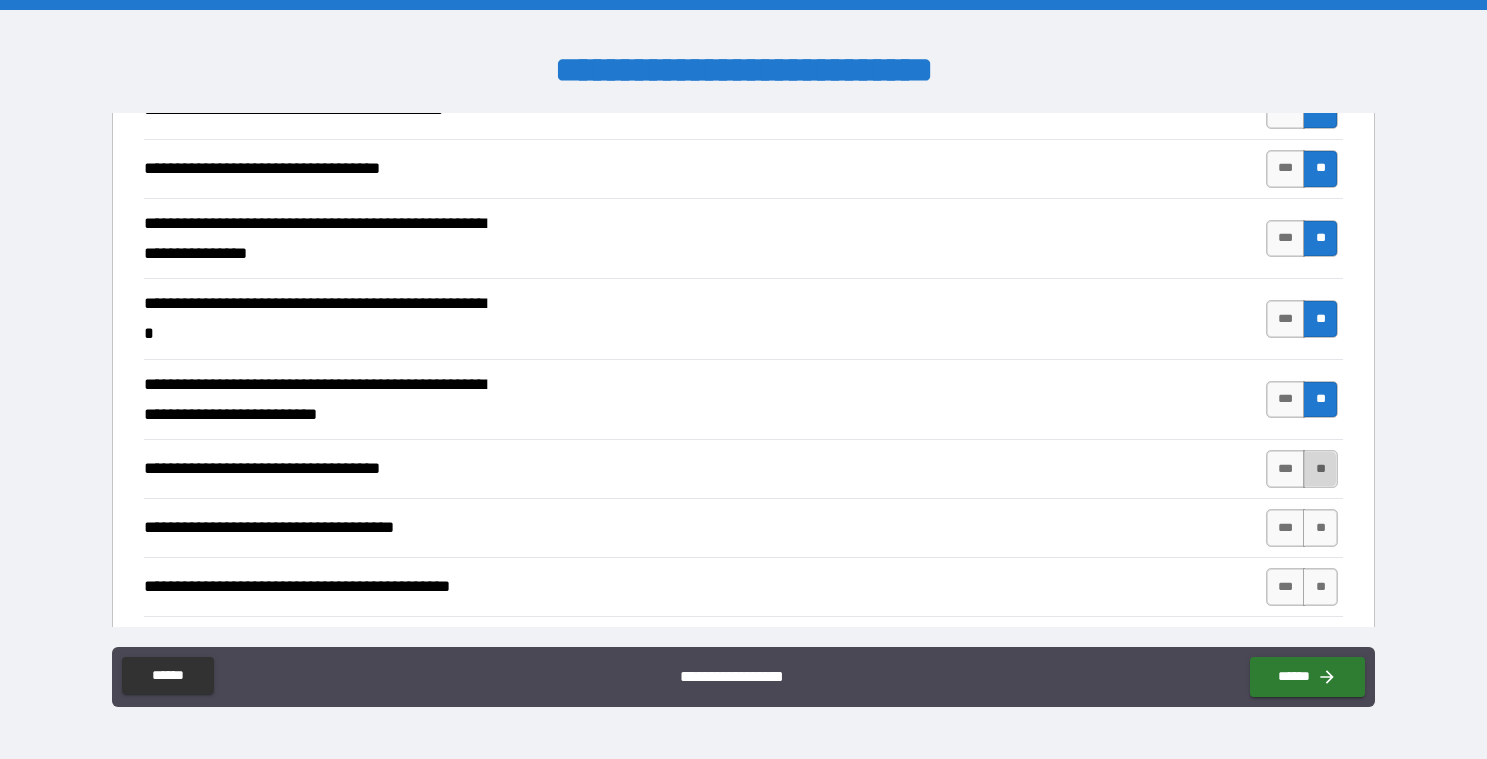 click on "**" at bounding box center [1320, 469] 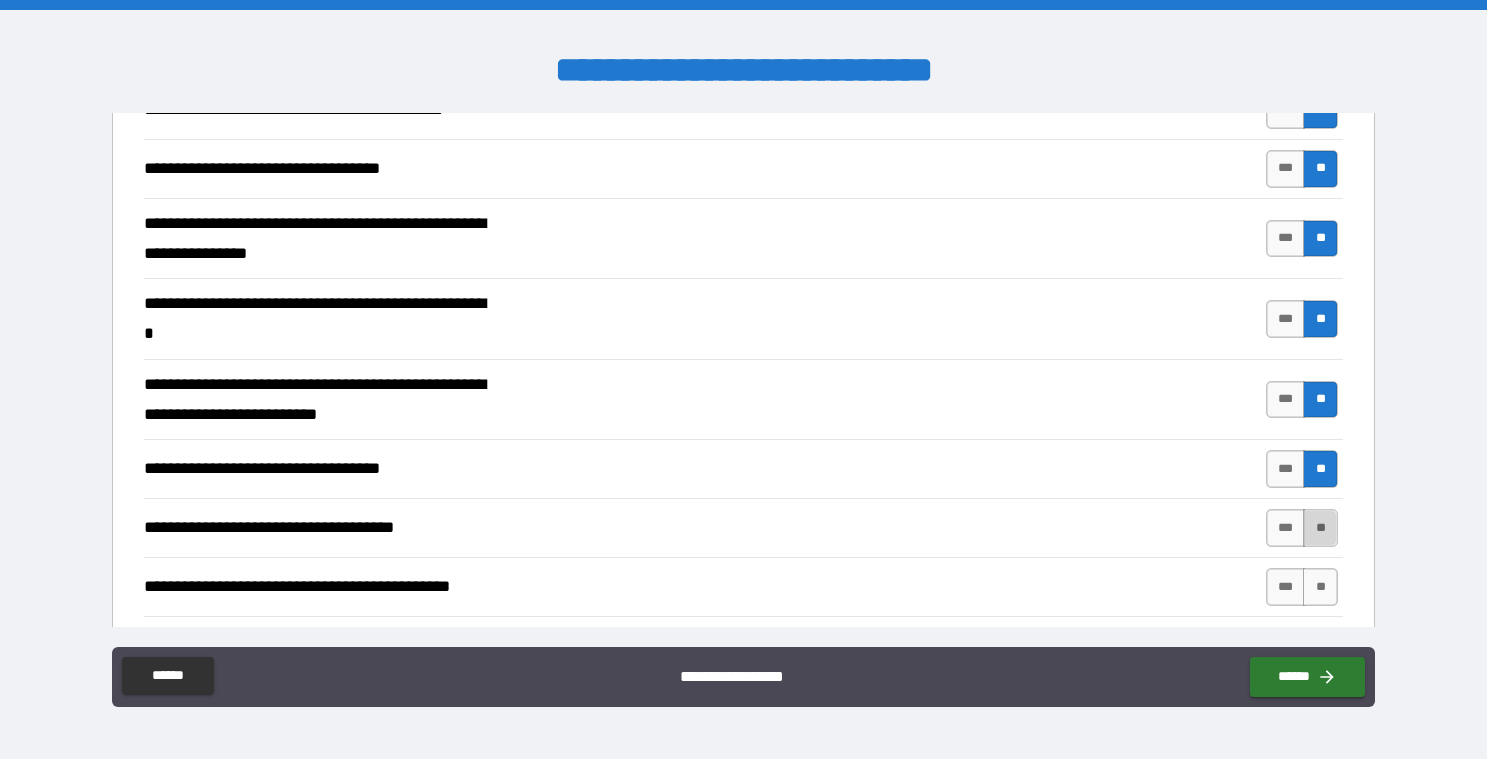 drag, startPoint x: 1310, startPoint y: 521, endPoint x: 1309, endPoint y: 534, distance: 13.038404 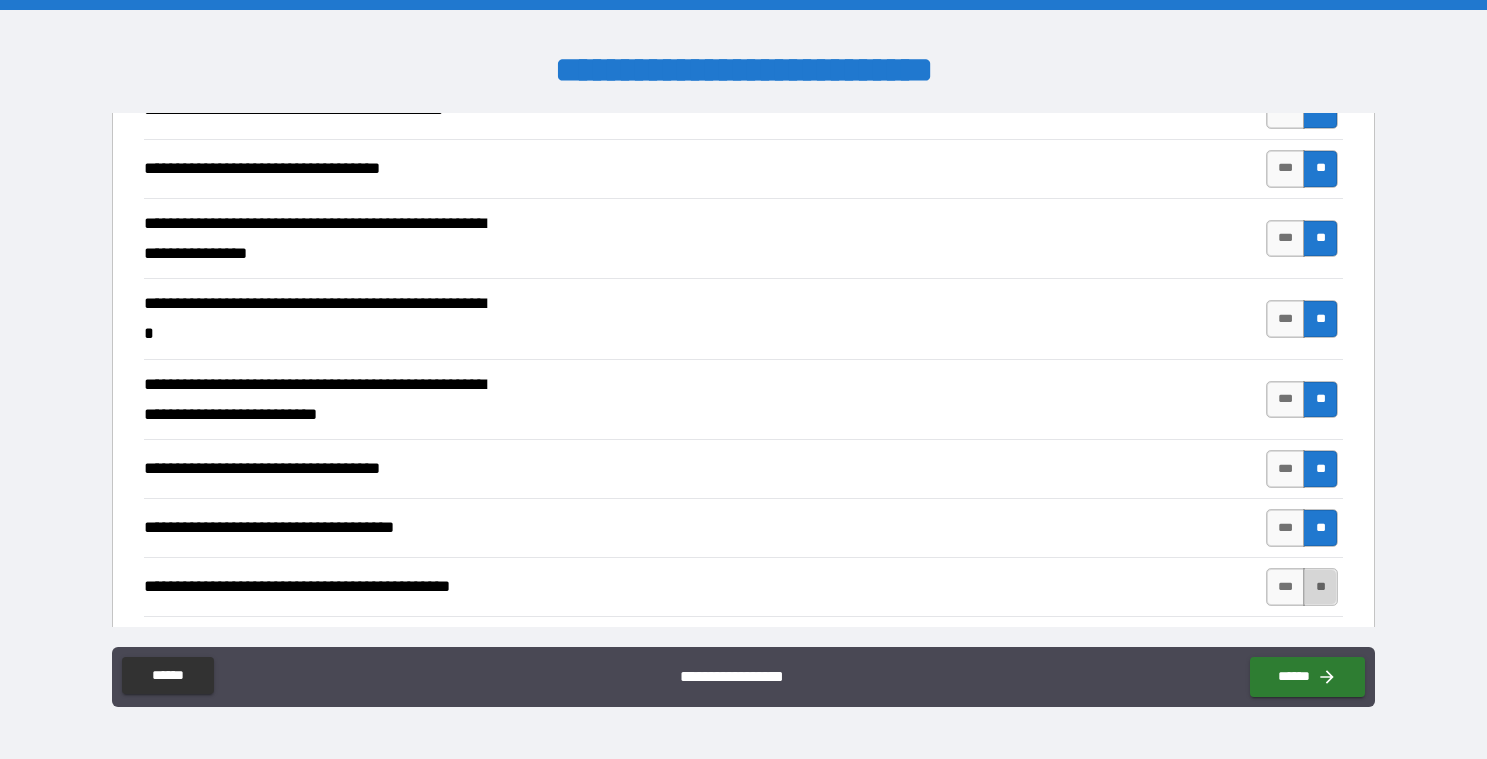 click on "**" at bounding box center [1320, 587] 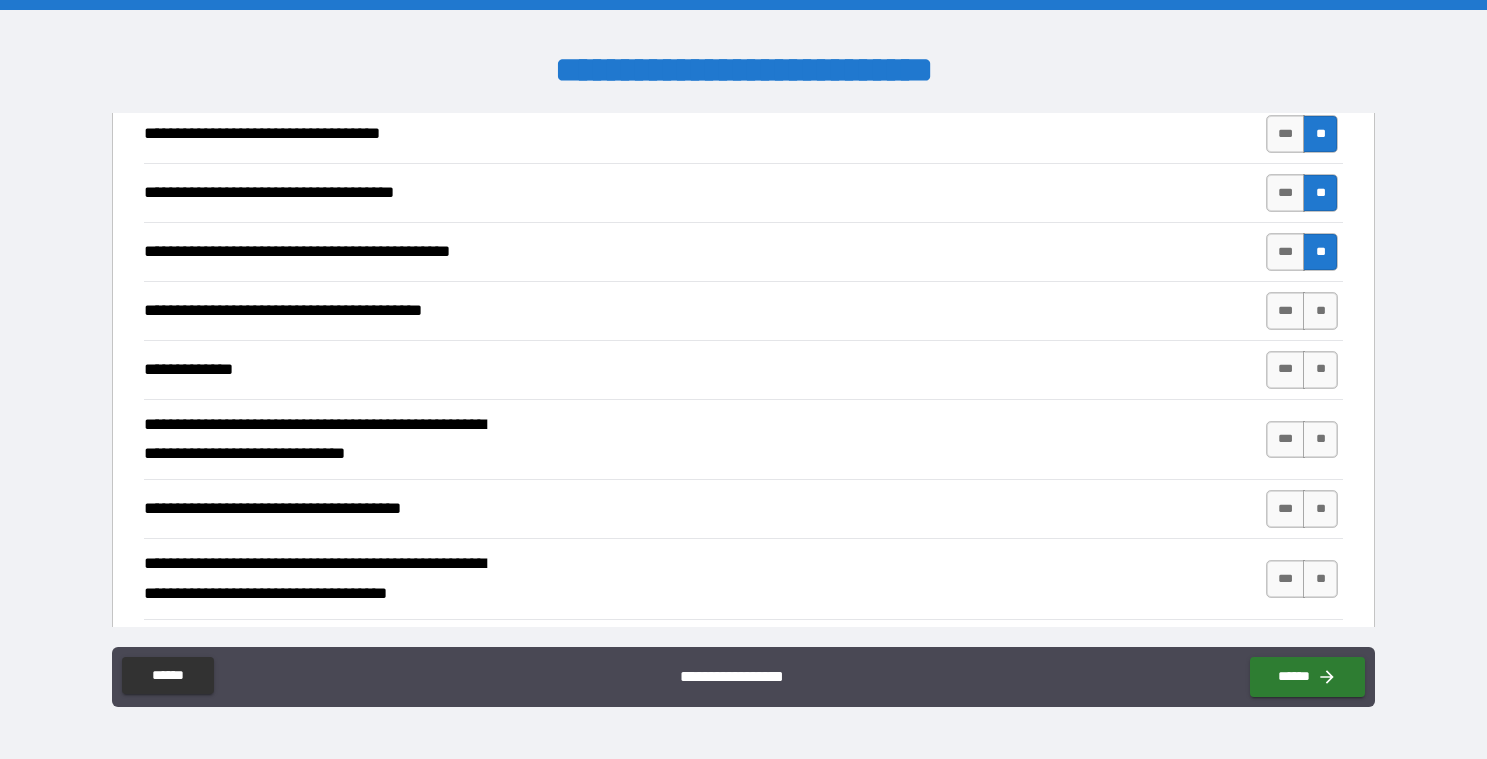 scroll, scrollTop: 1224, scrollLeft: 0, axis: vertical 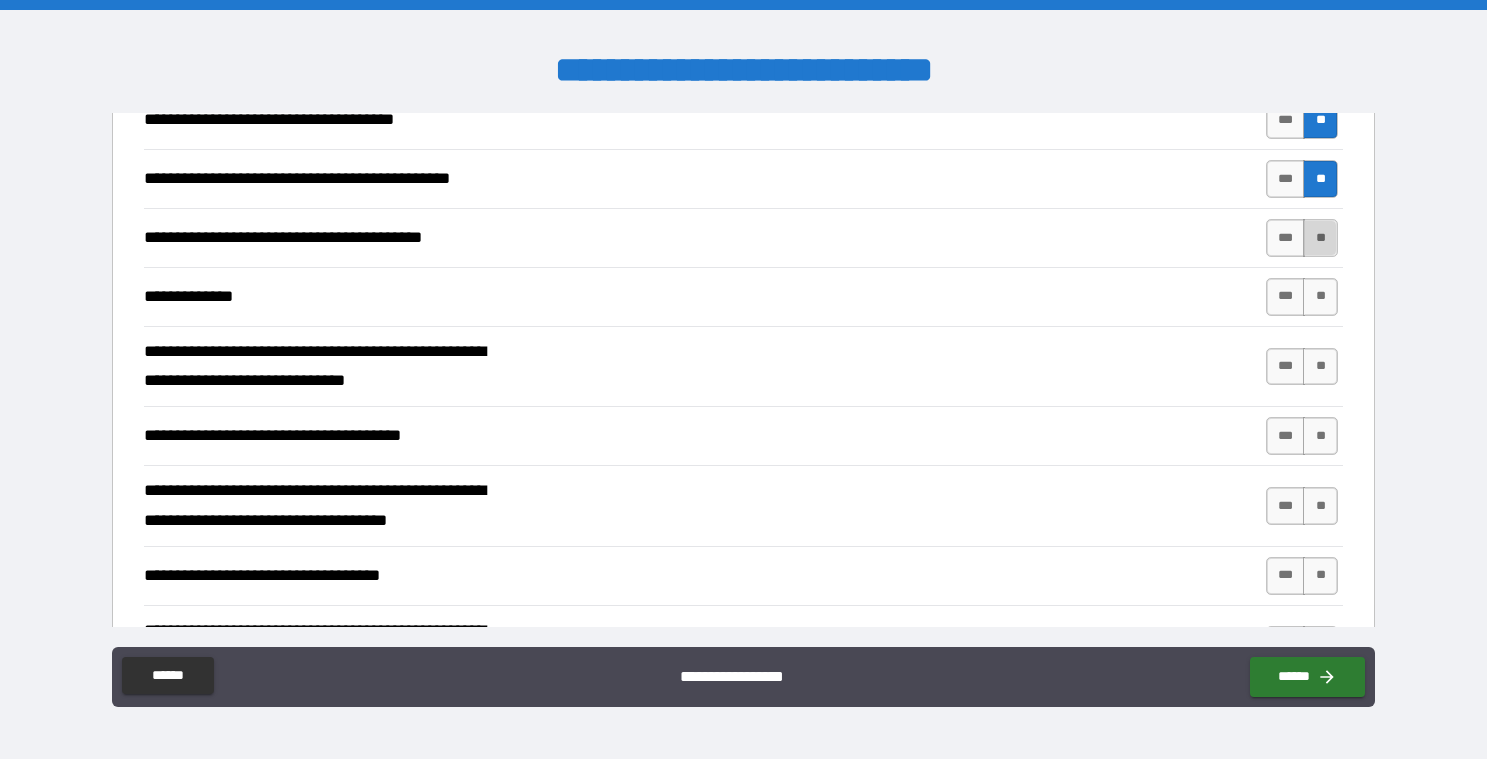 click on "**" at bounding box center [1320, 238] 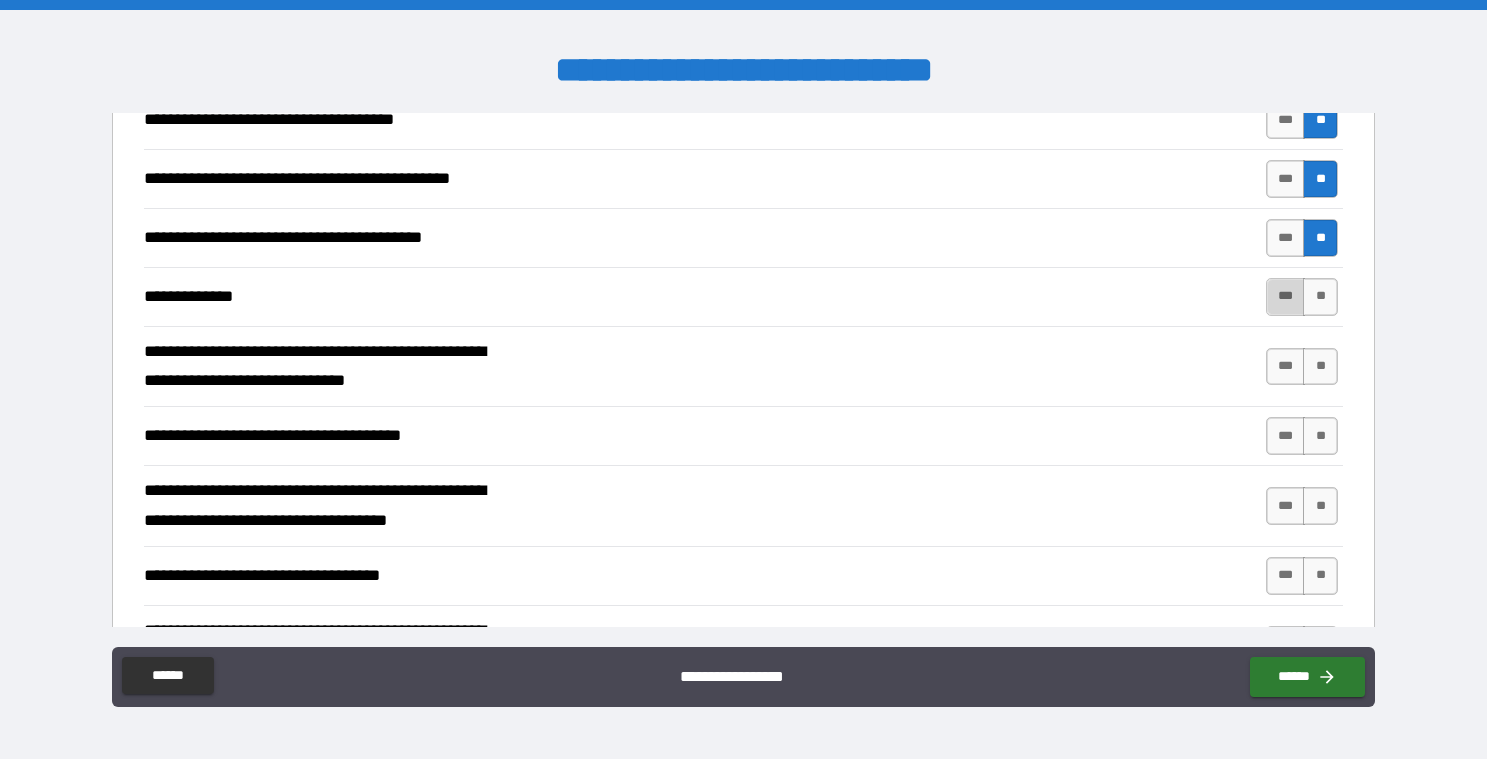 click on "***" at bounding box center (1285, 297) 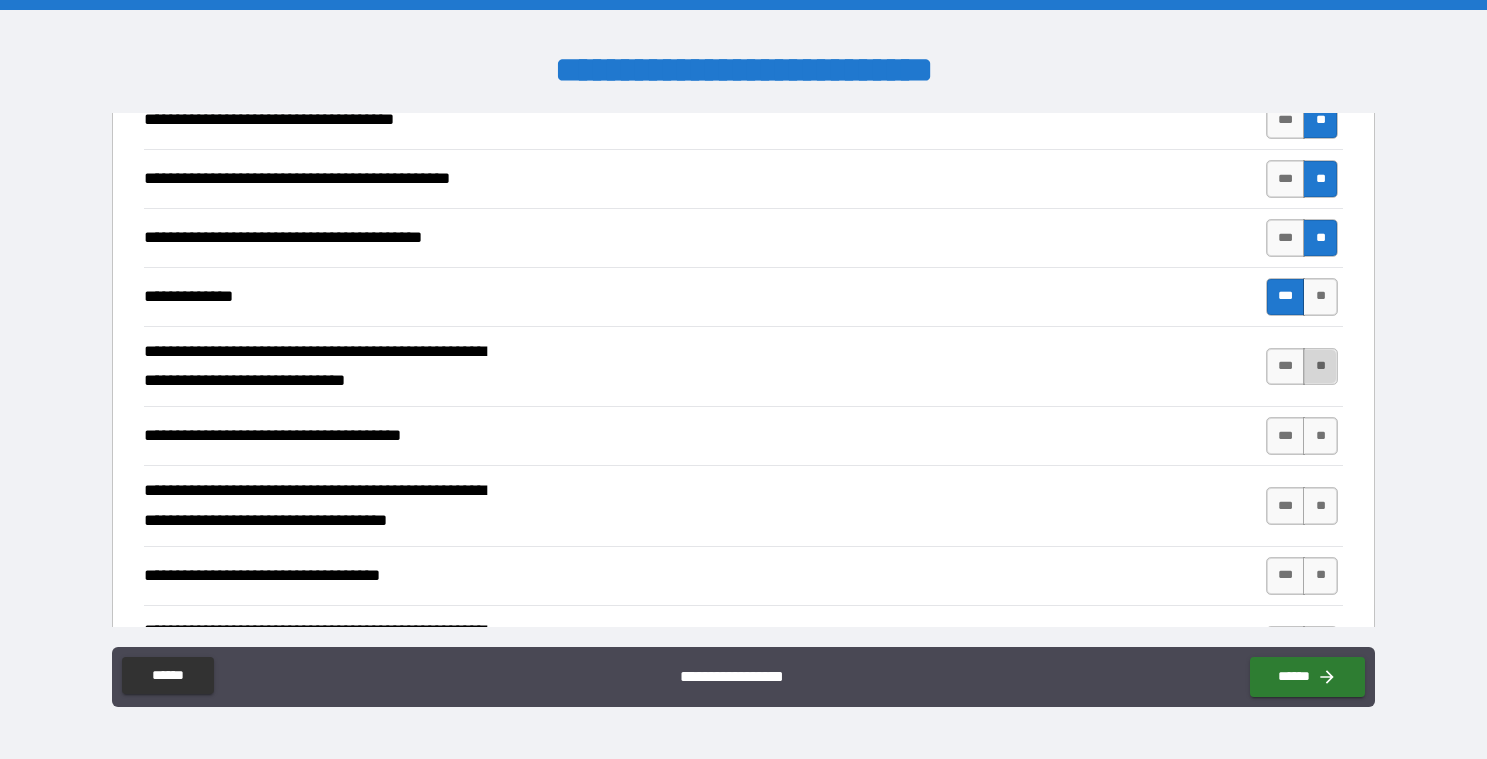 click on "**" at bounding box center [1320, 367] 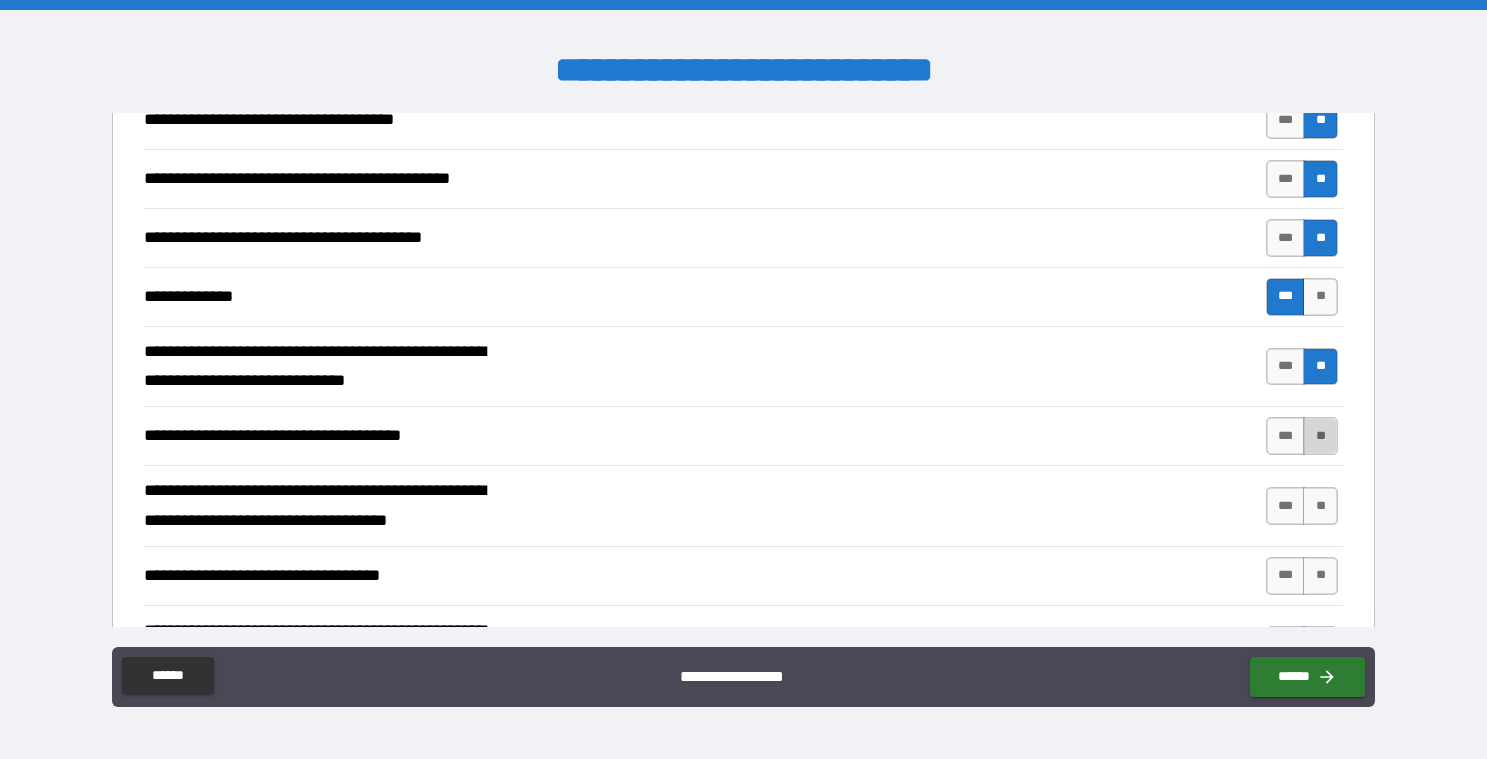 click on "**" at bounding box center [1320, 436] 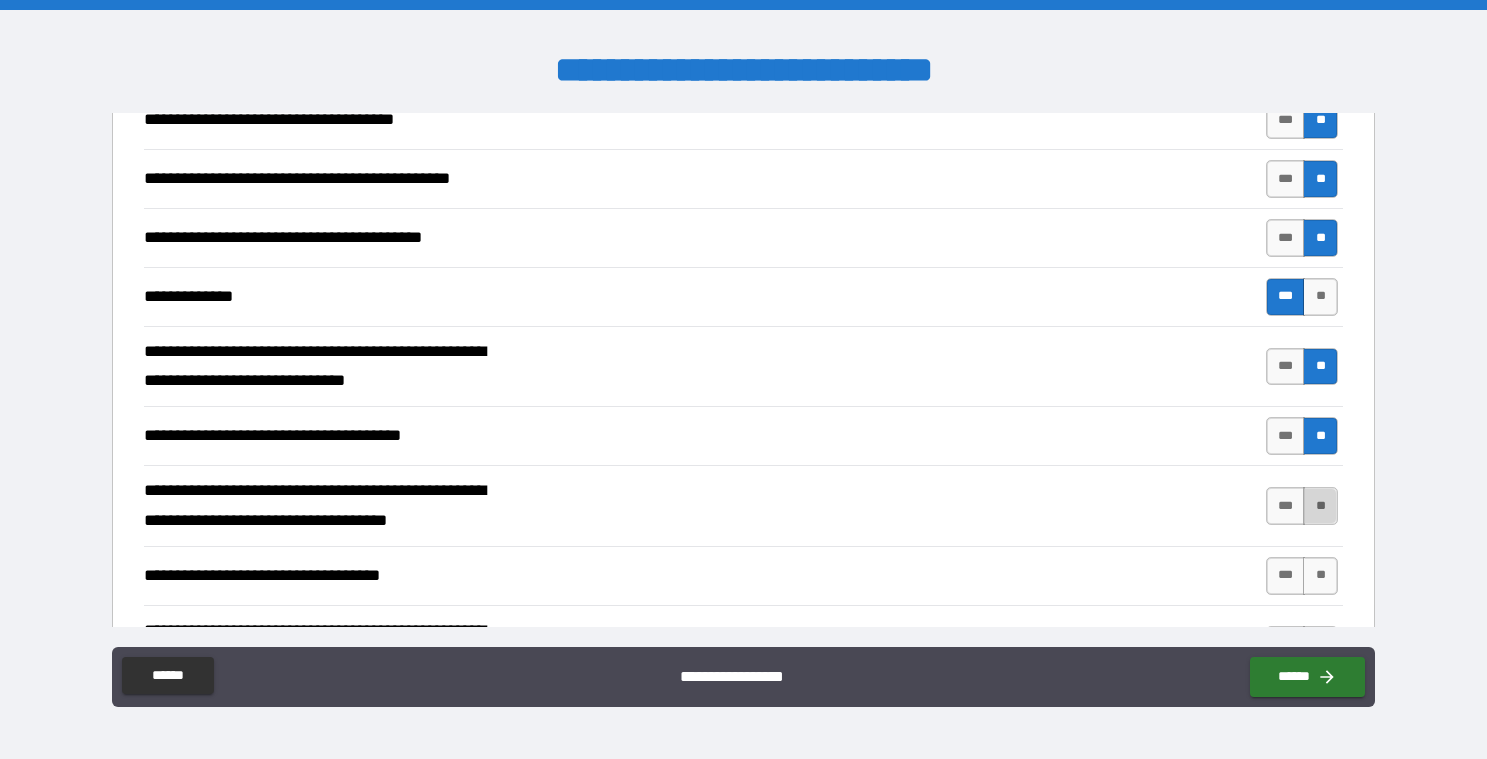 click on "**" at bounding box center (1320, 506) 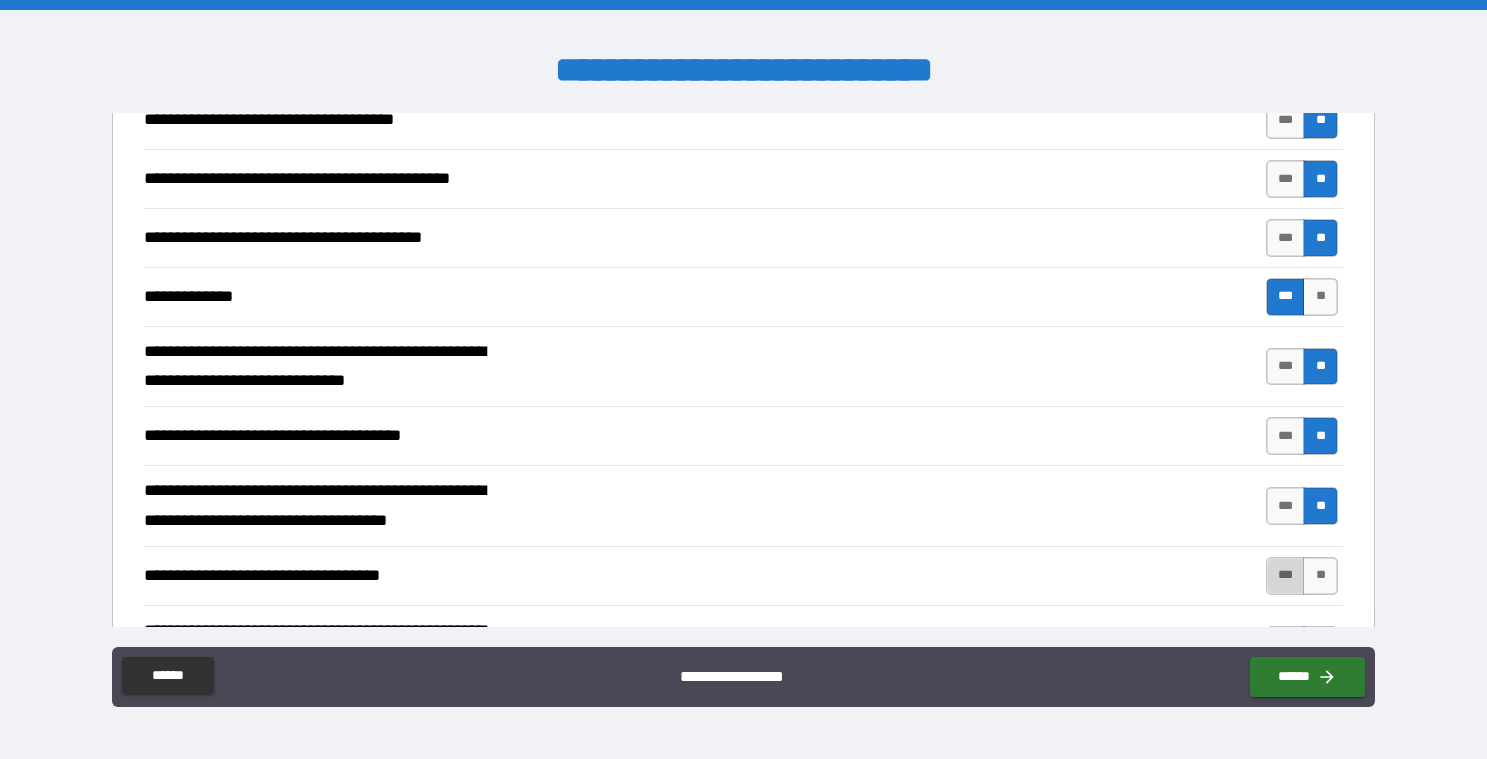 click on "***" at bounding box center (1285, 576) 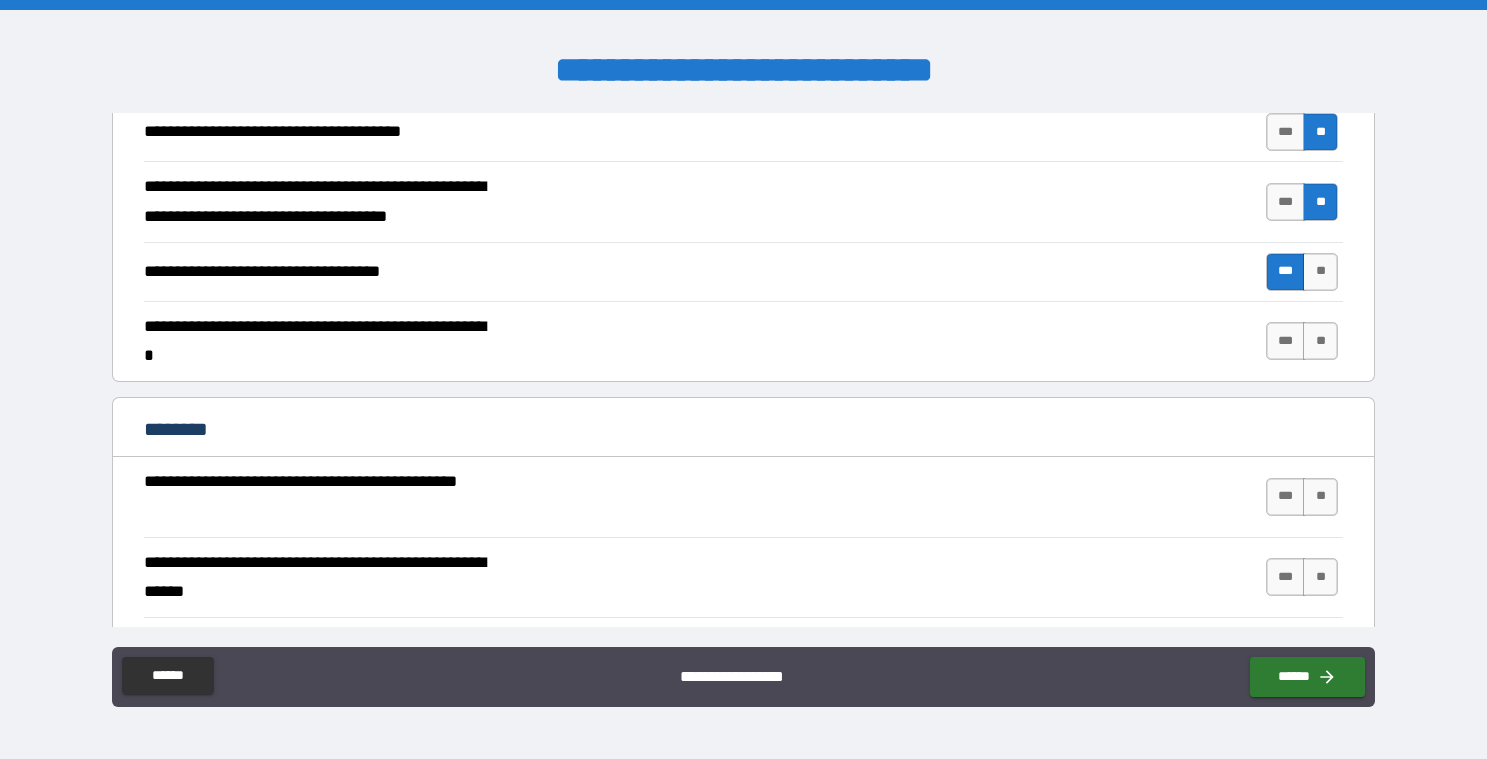 scroll, scrollTop: 1530, scrollLeft: 0, axis: vertical 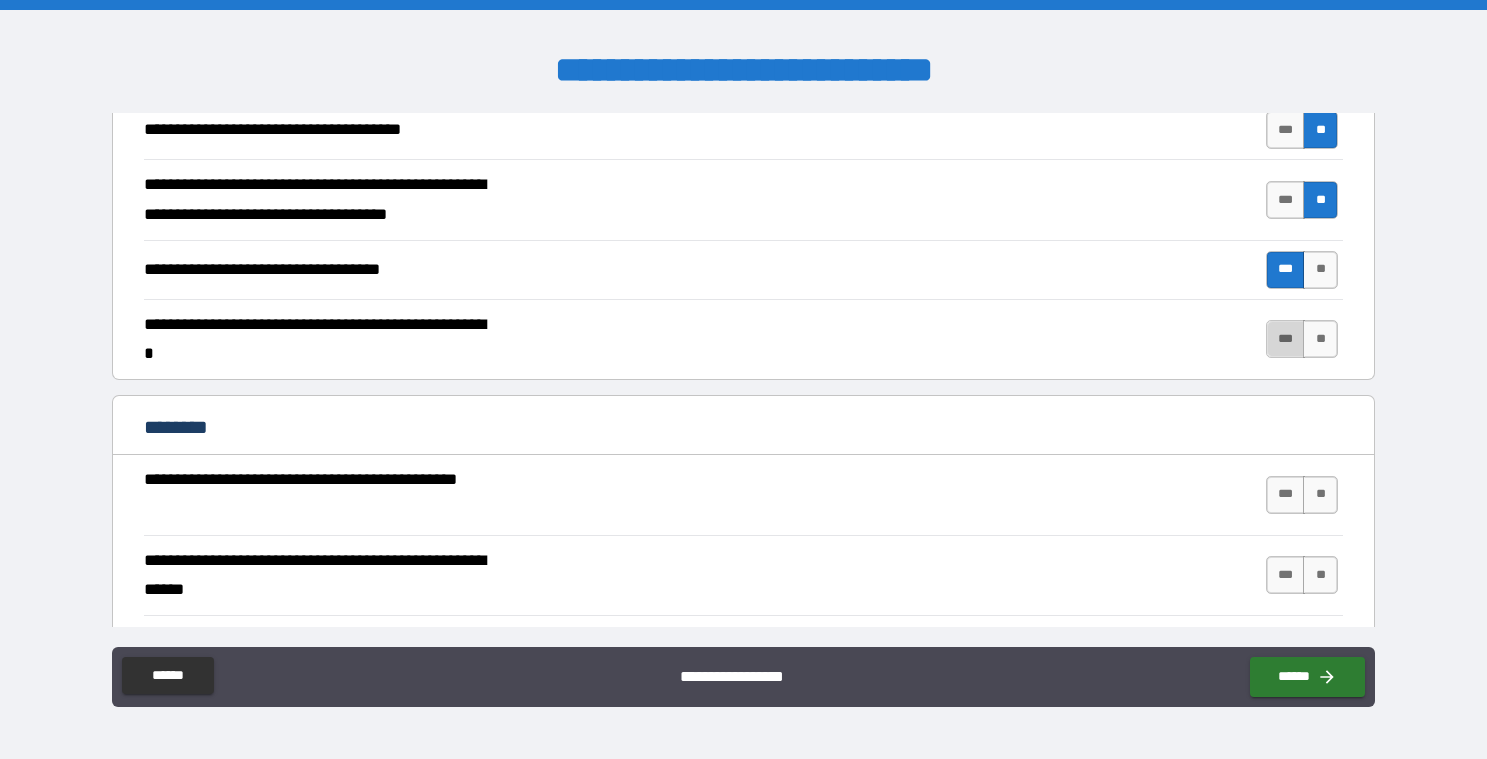 click on "***" at bounding box center (1285, 339) 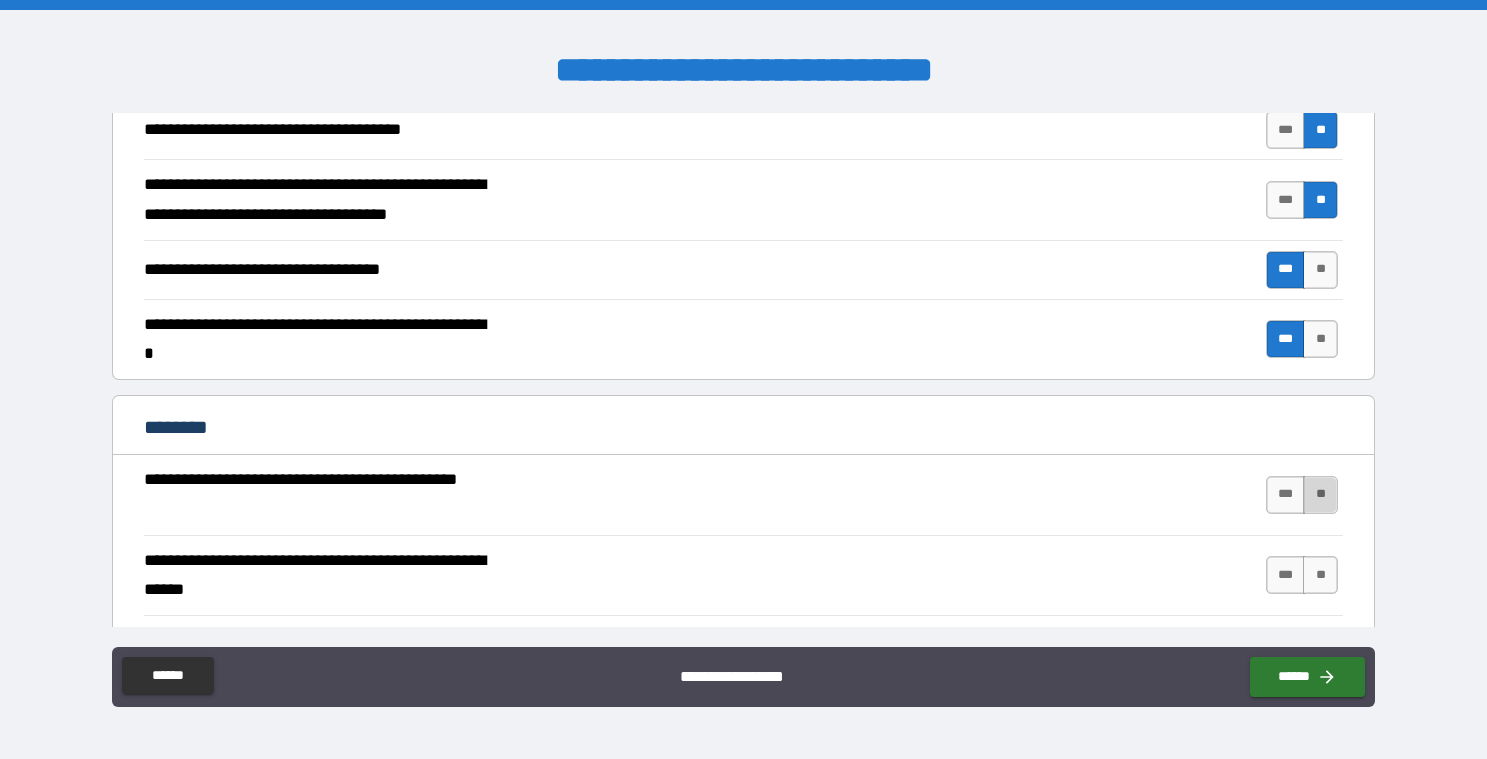click on "**" at bounding box center (1320, 495) 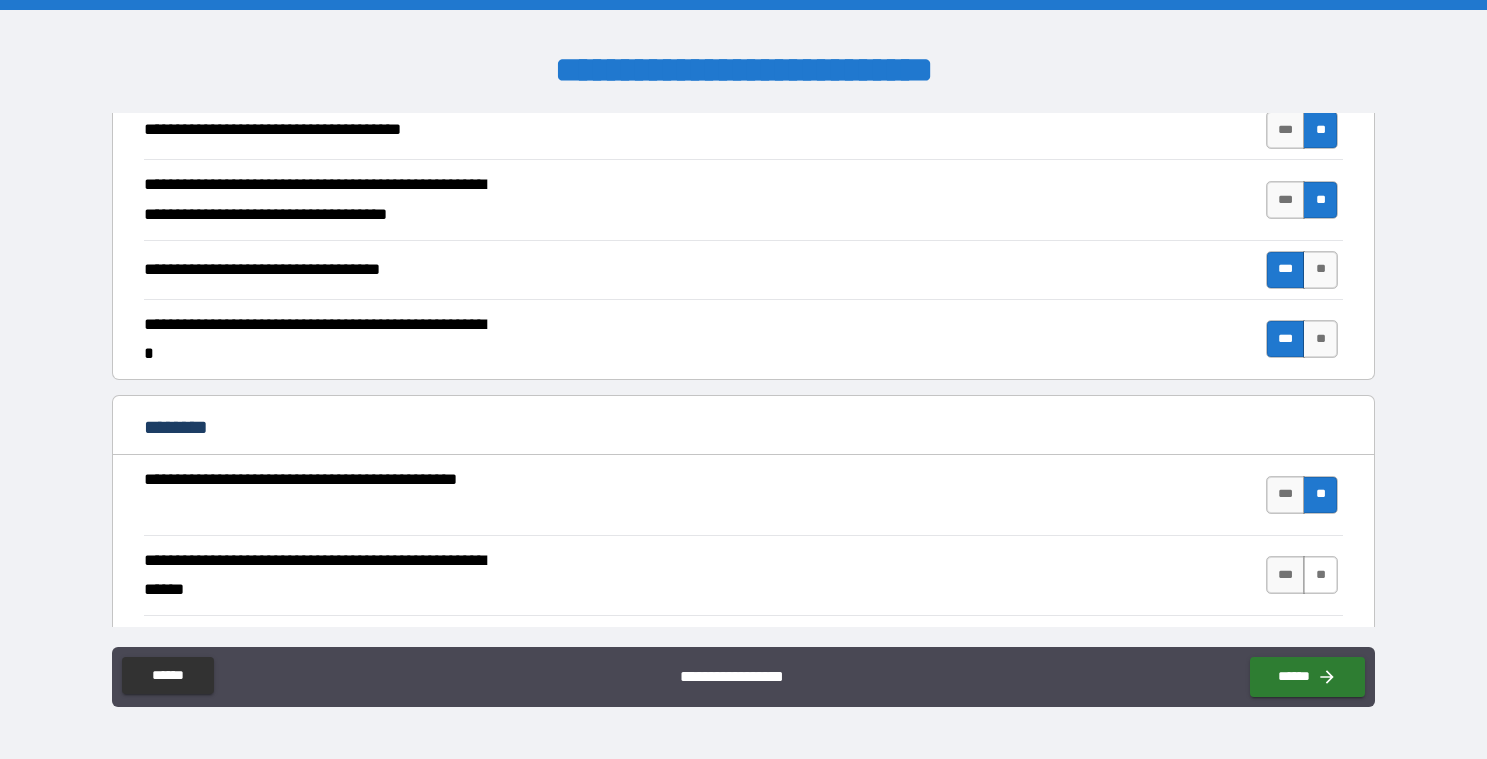 click on "**" at bounding box center [1320, 575] 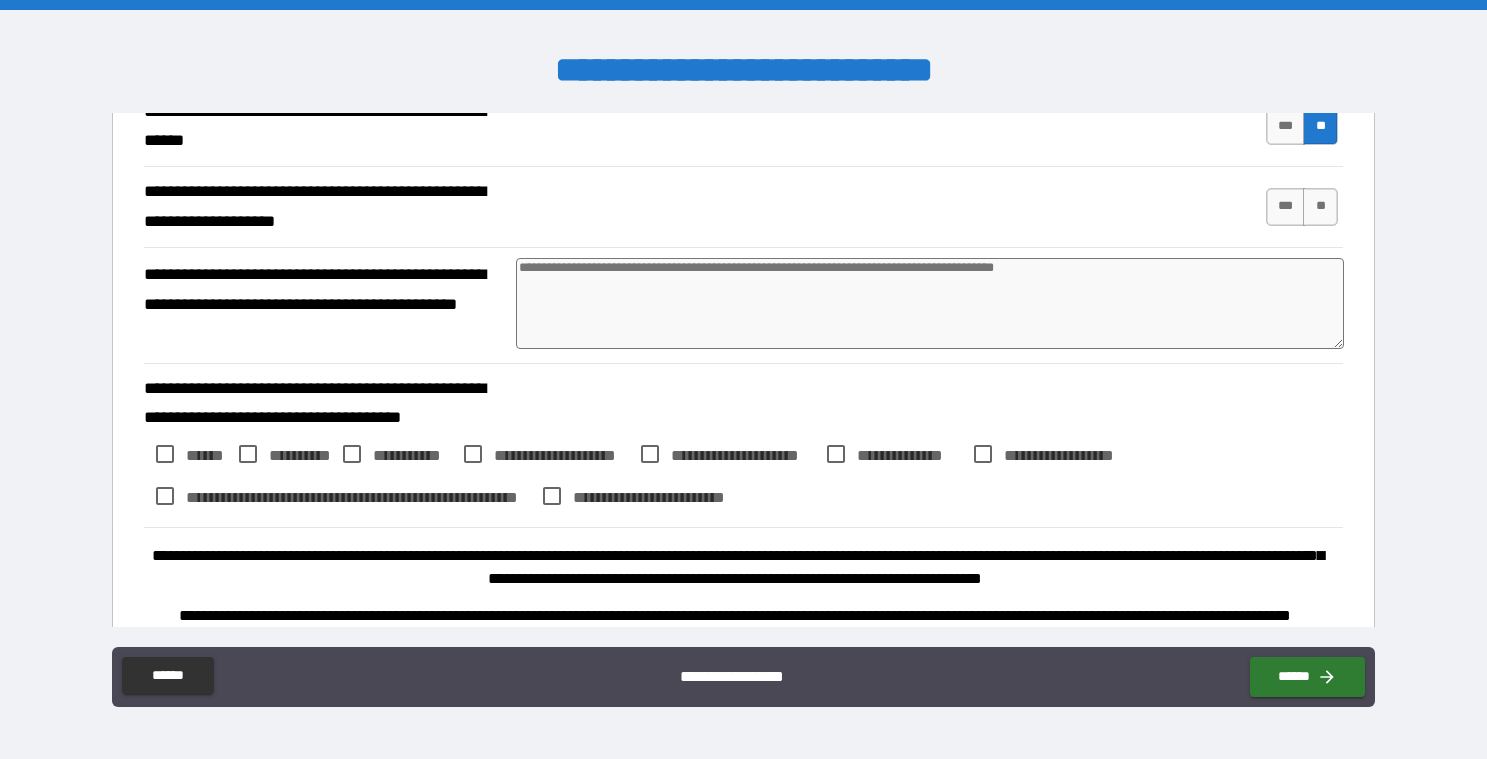 scroll, scrollTop: 1938, scrollLeft: 0, axis: vertical 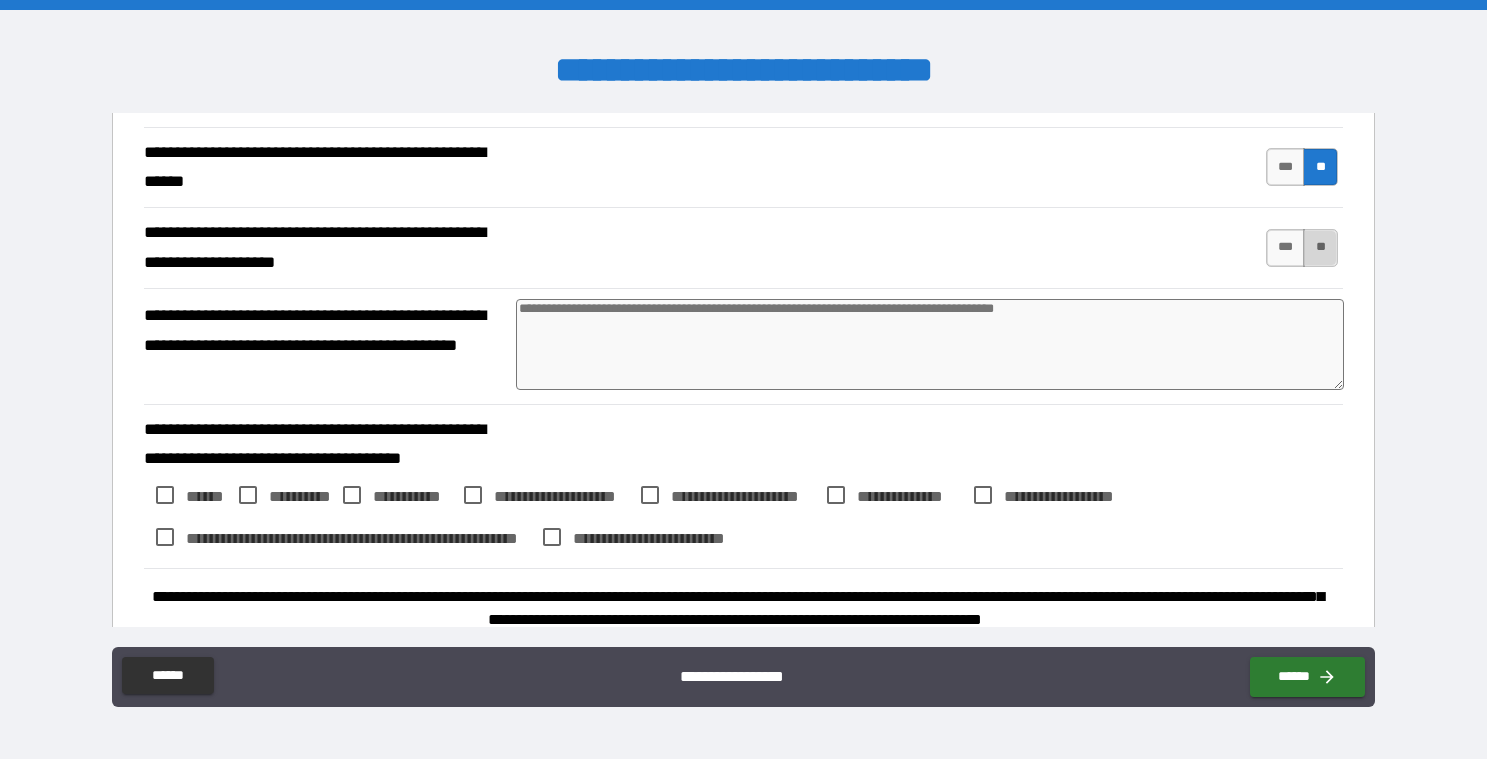 click on "**" at bounding box center (1320, 248) 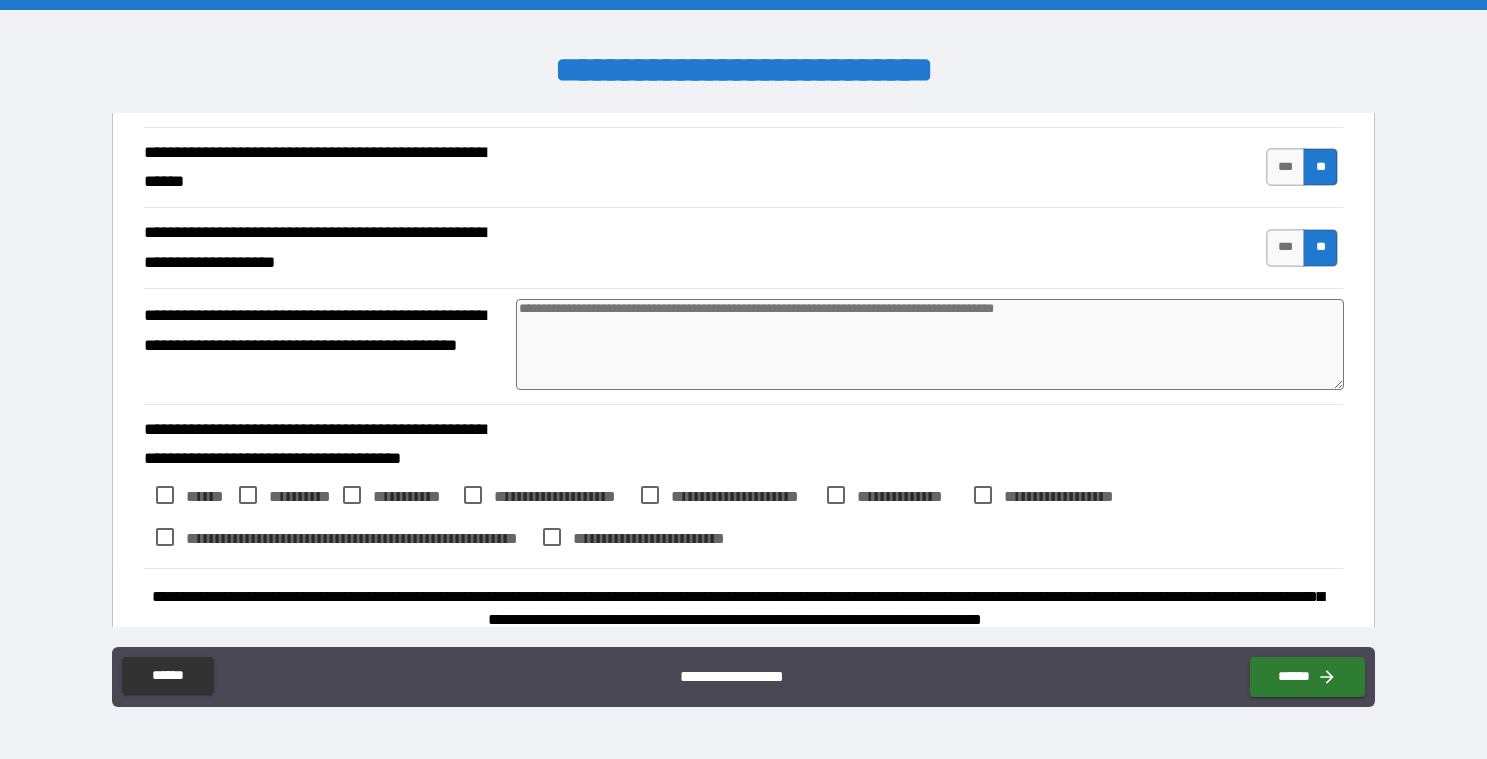 click at bounding box center [930, 344] 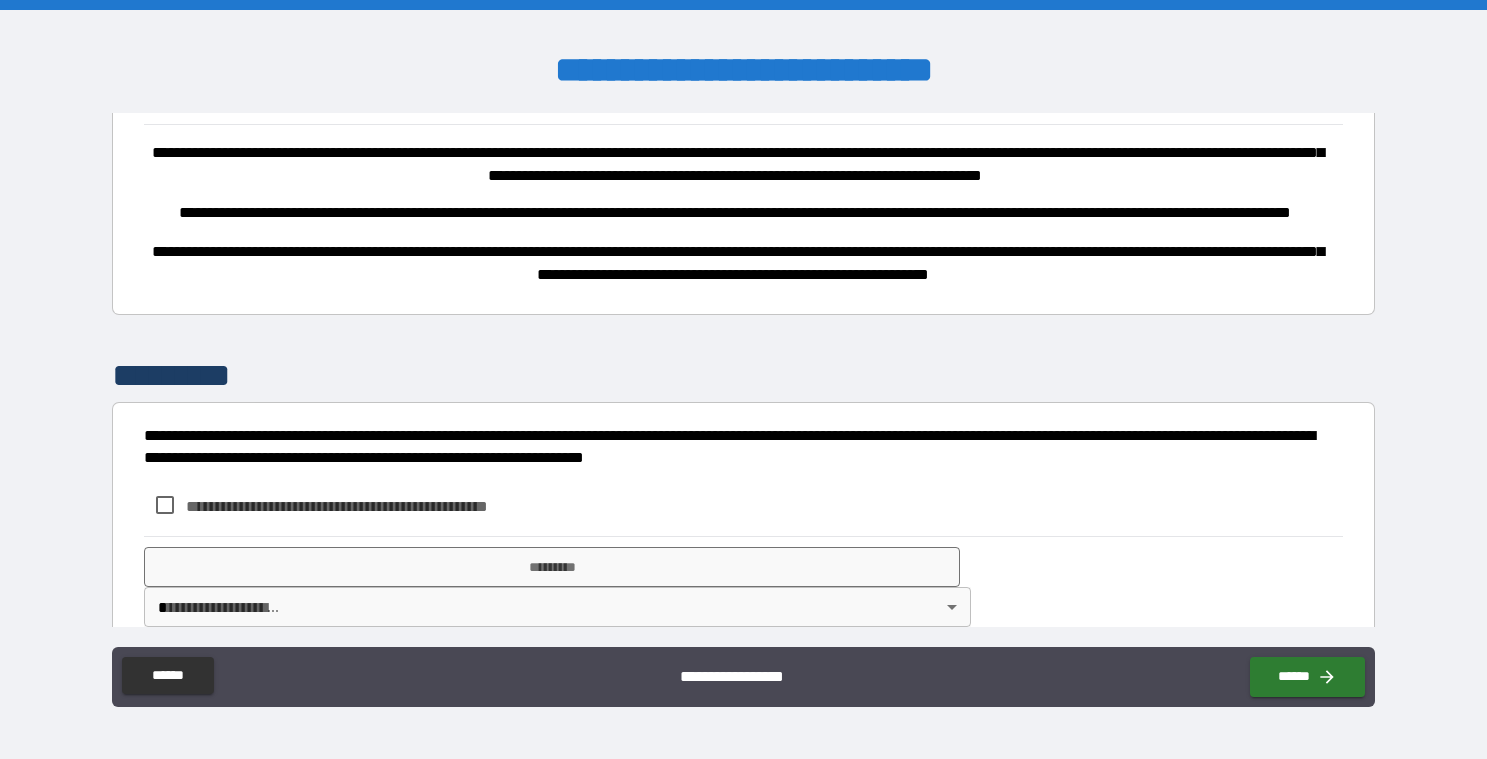 scroll, scrollTop: 2388, scrollLeft: 0, axis: vertical 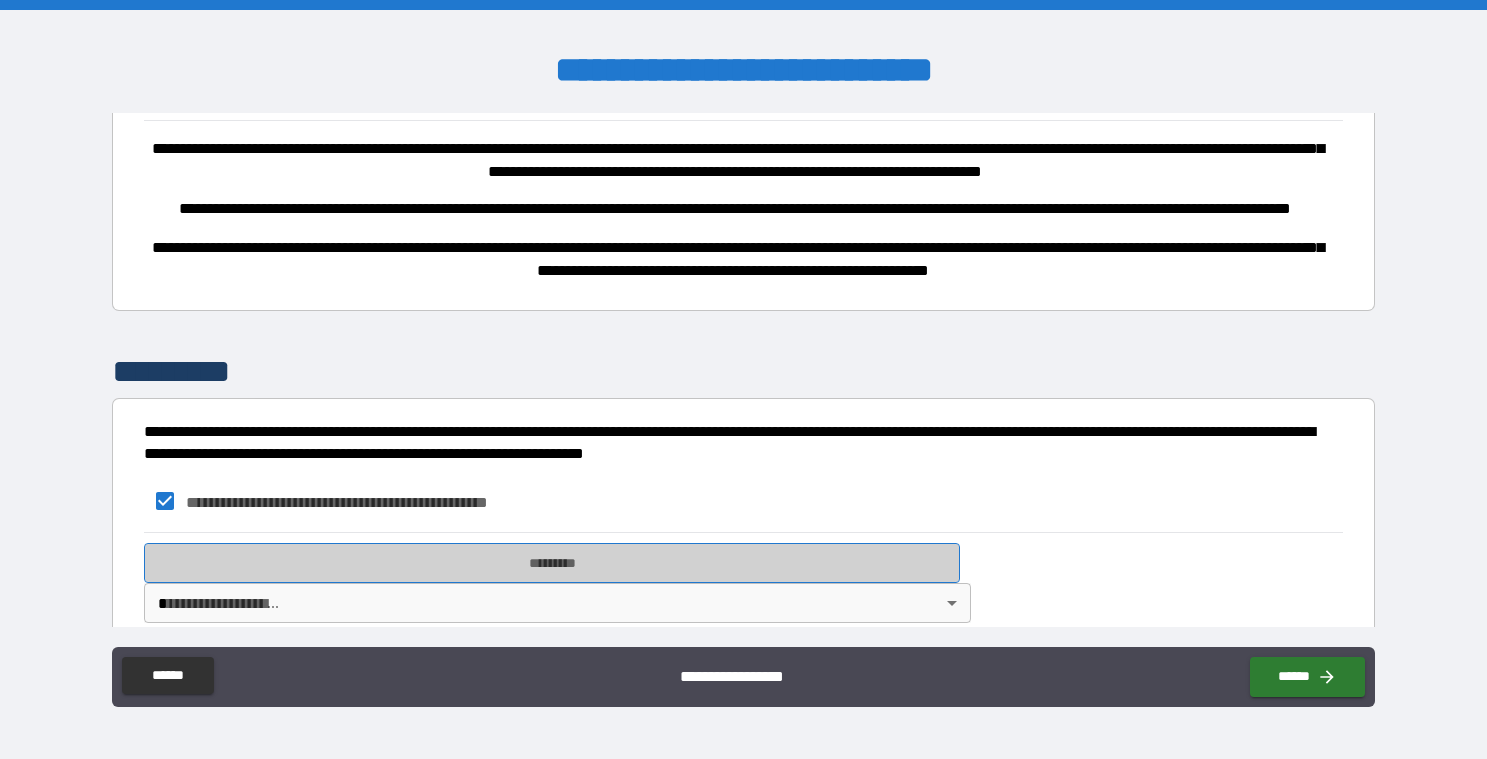 click on "*********" at bounding box center (552, 563) 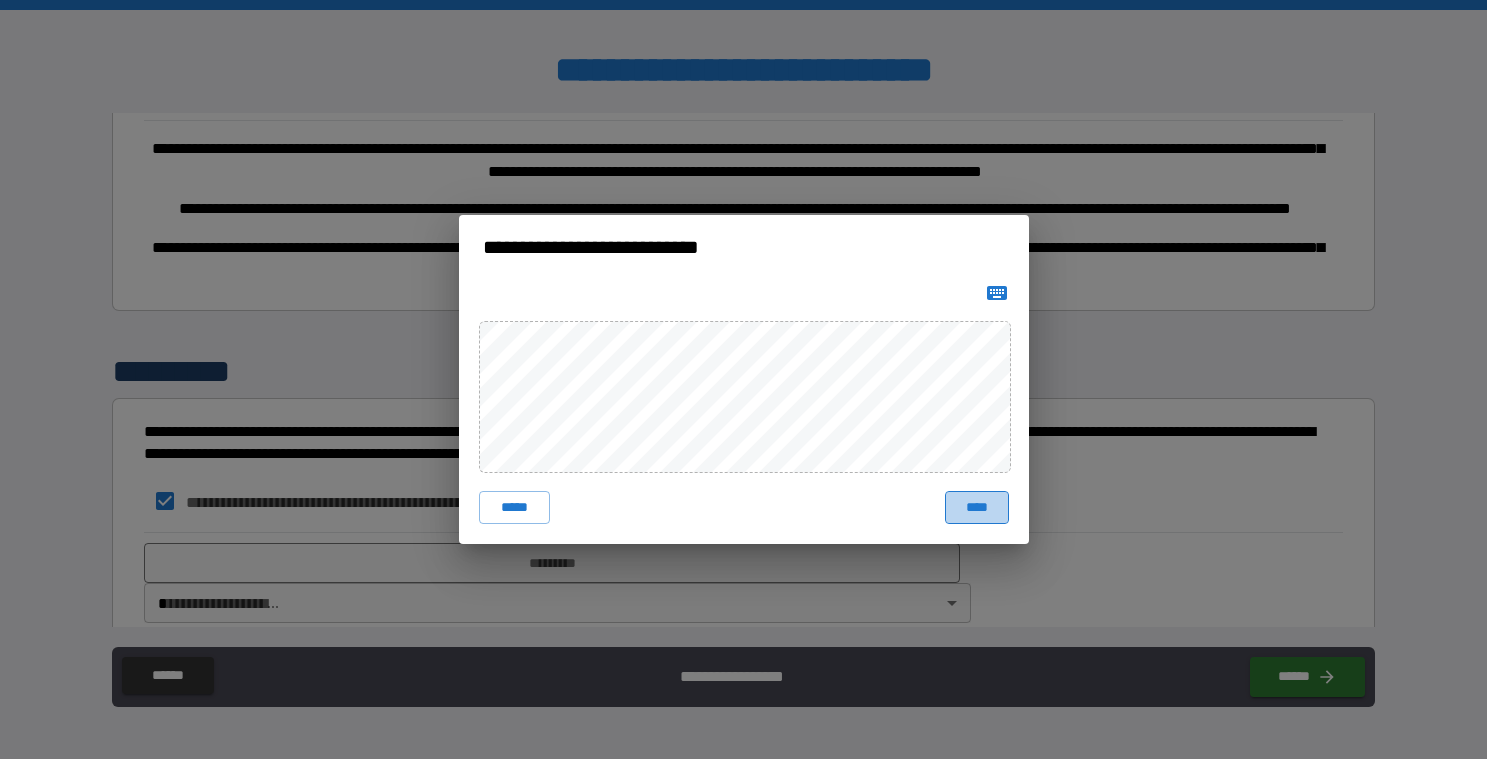 click on "****" at bounding box center (977, 507) 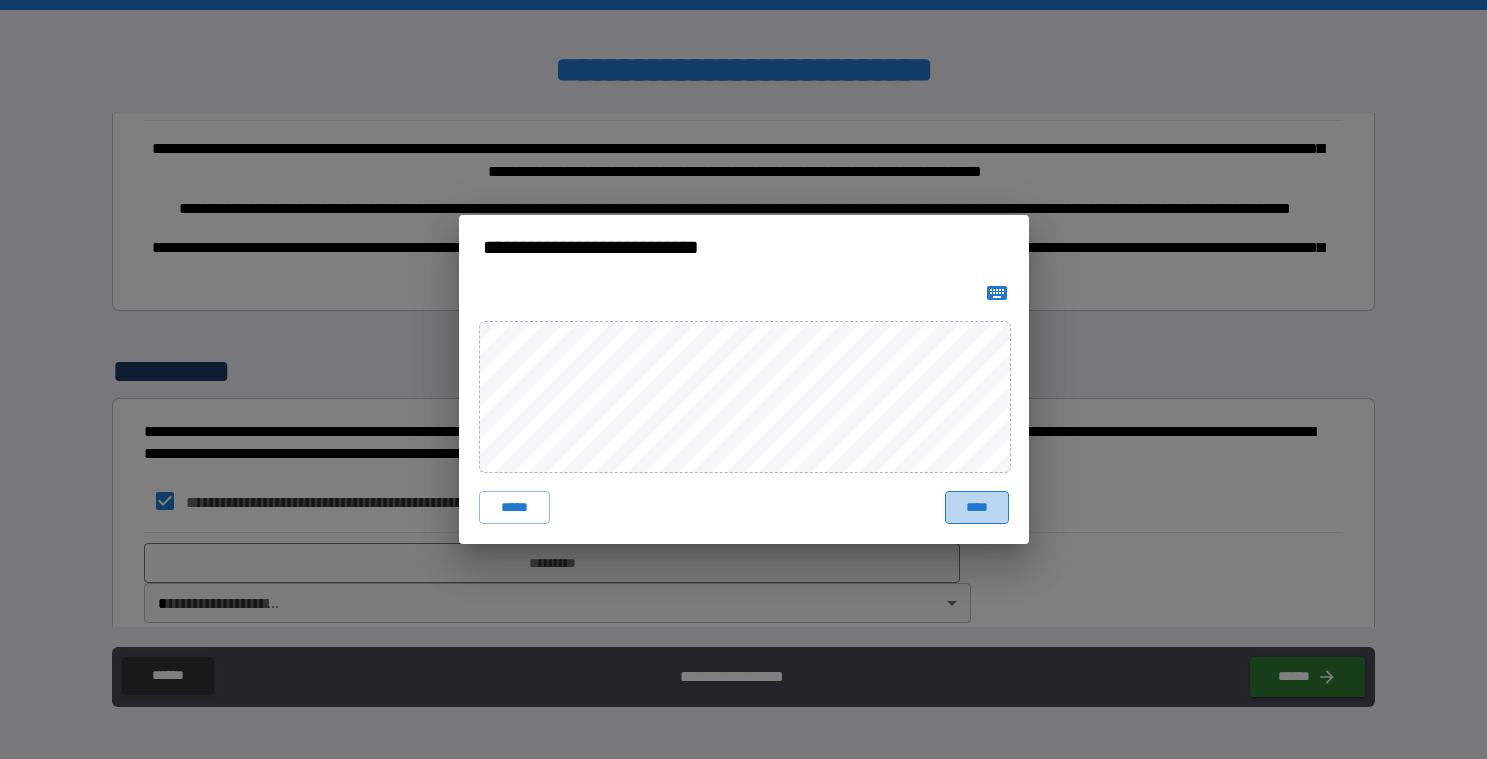 click on "****" at bounding box center [977, 507] 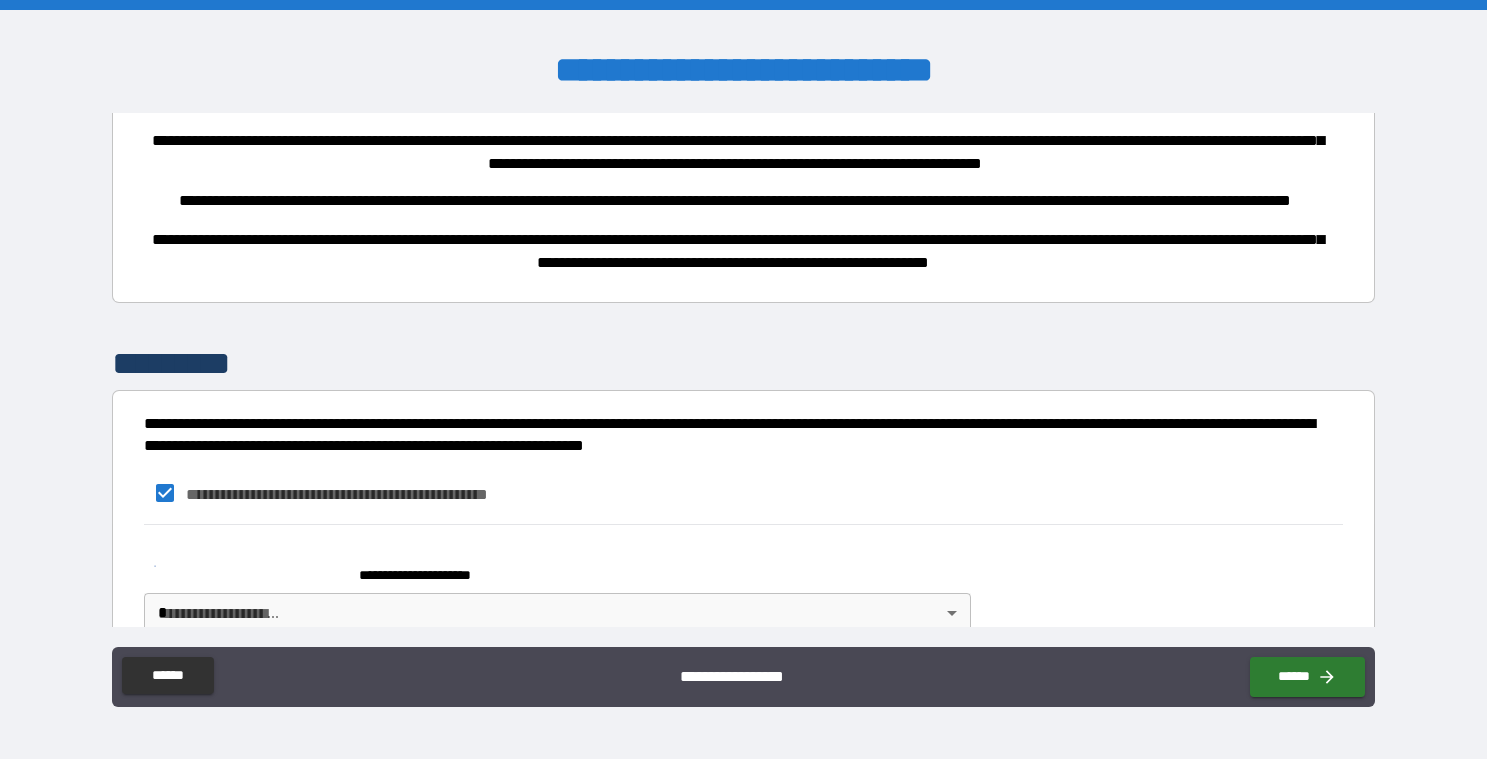scroll, scrollTop: 2405, scrollLeft: 0, axis: vertical 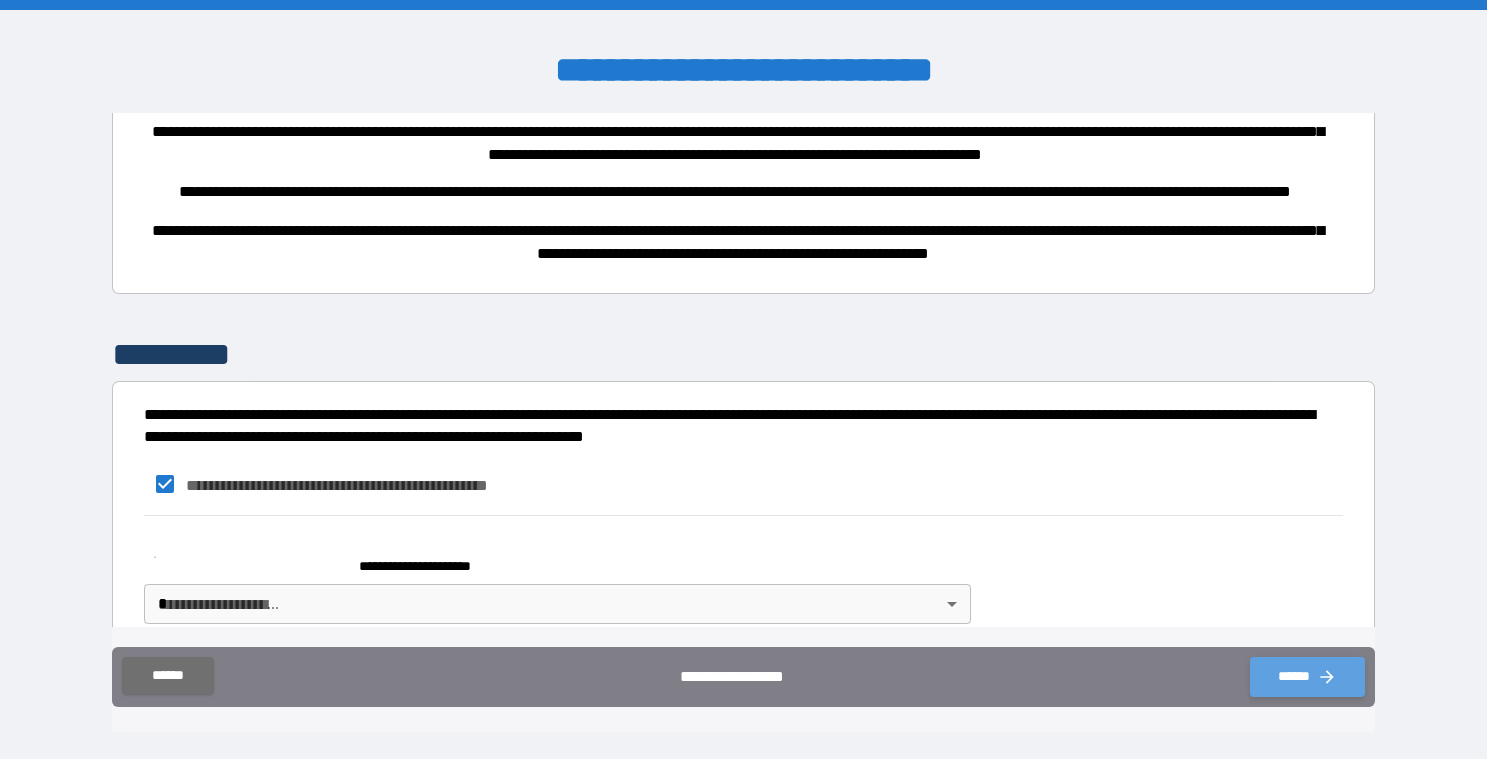 click on "******" at bounding box center (1307, 677) 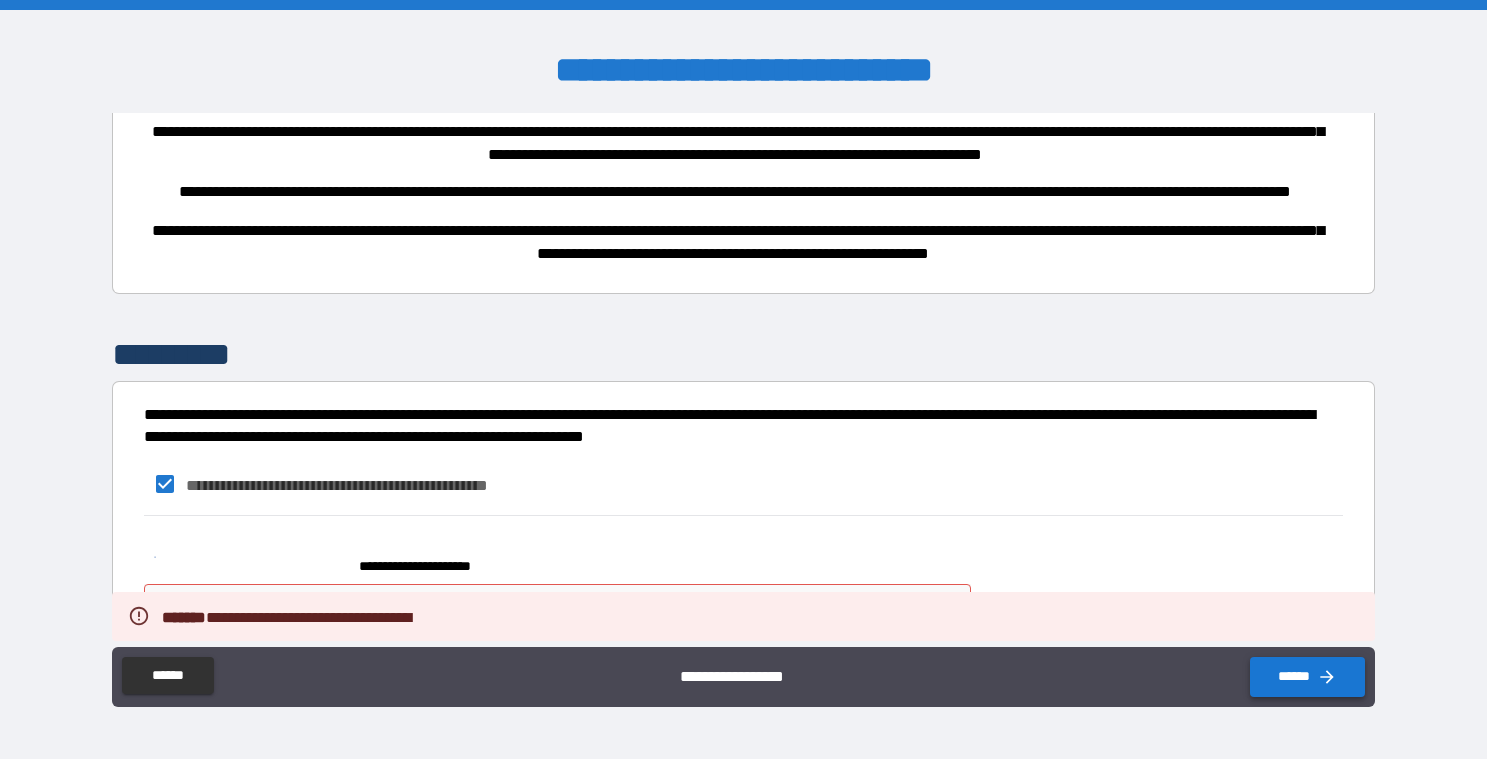 scroll, scrollTop: 2403, scrollLeft: 0, axis: vertical 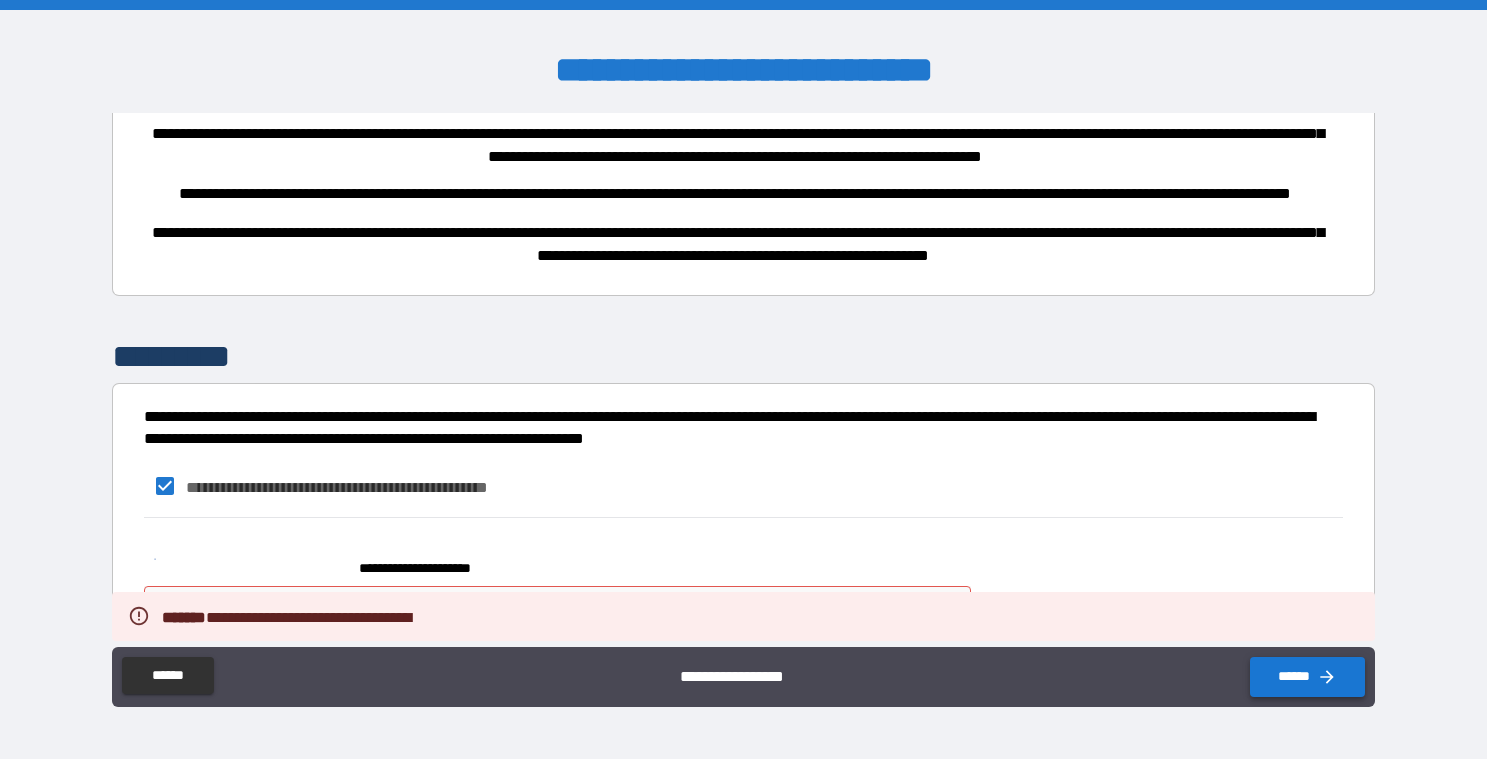click on "******" at bounding box center (1307, 677) 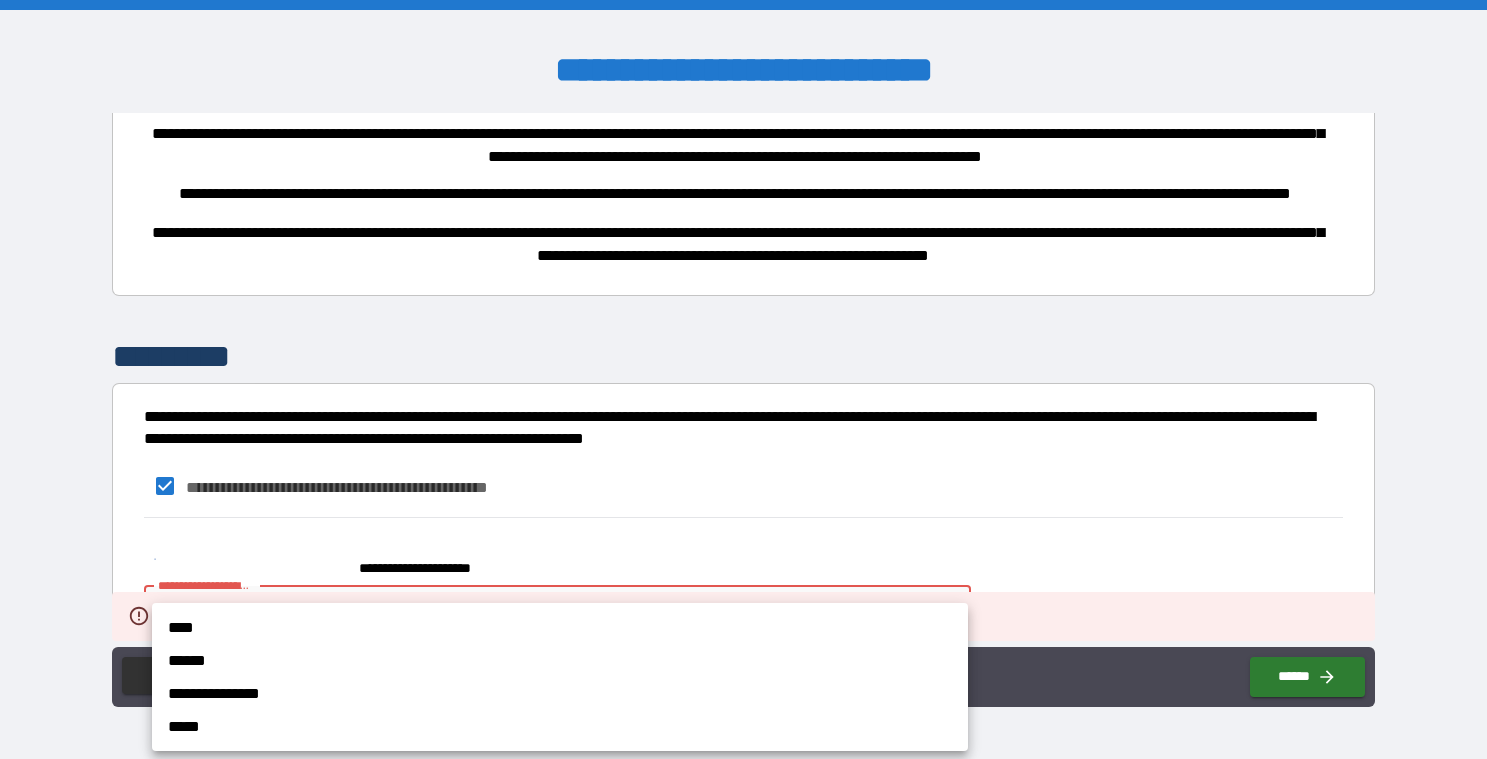 click on "**********" at bounding box center [743, 379] 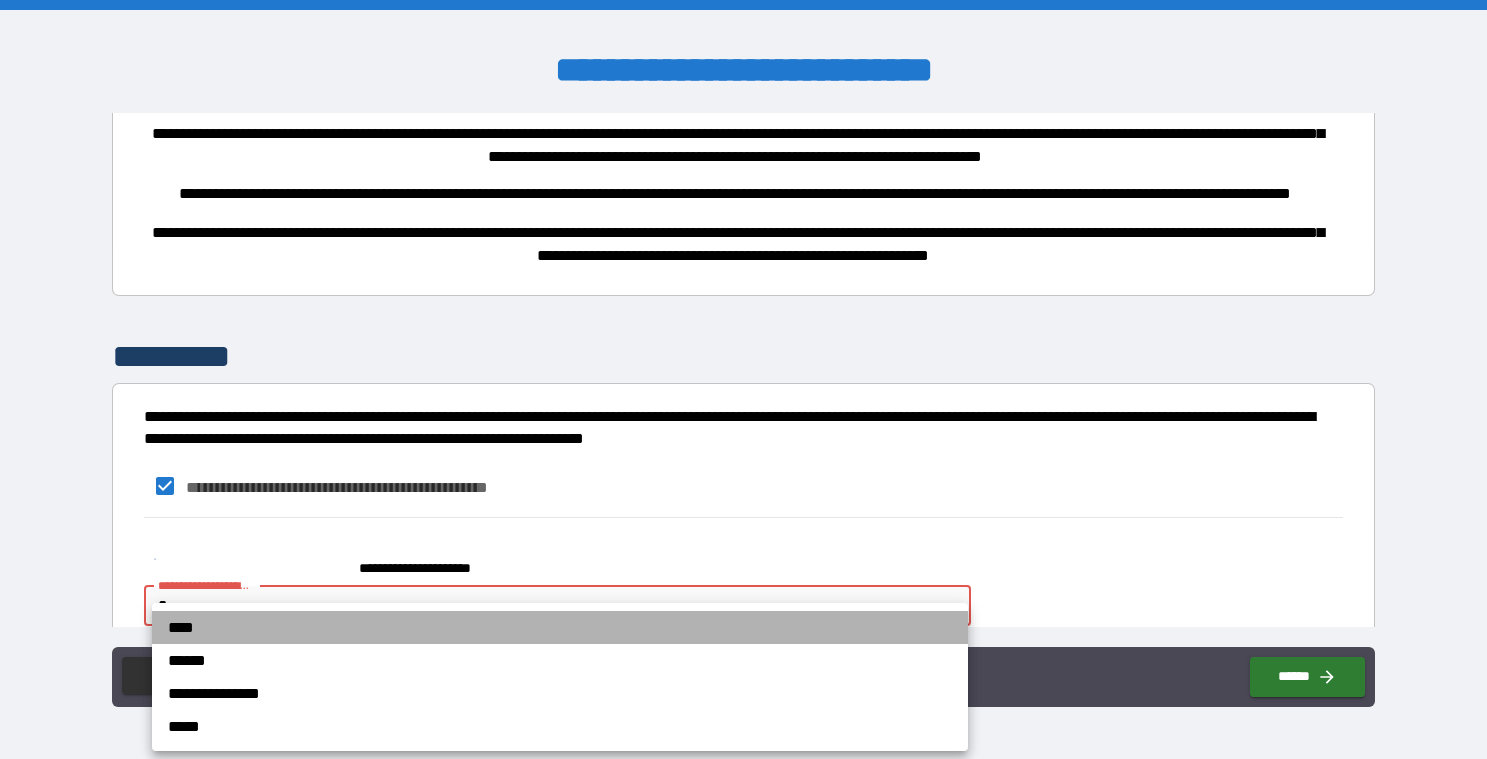 click on "****" at bounding box center [560, 627] 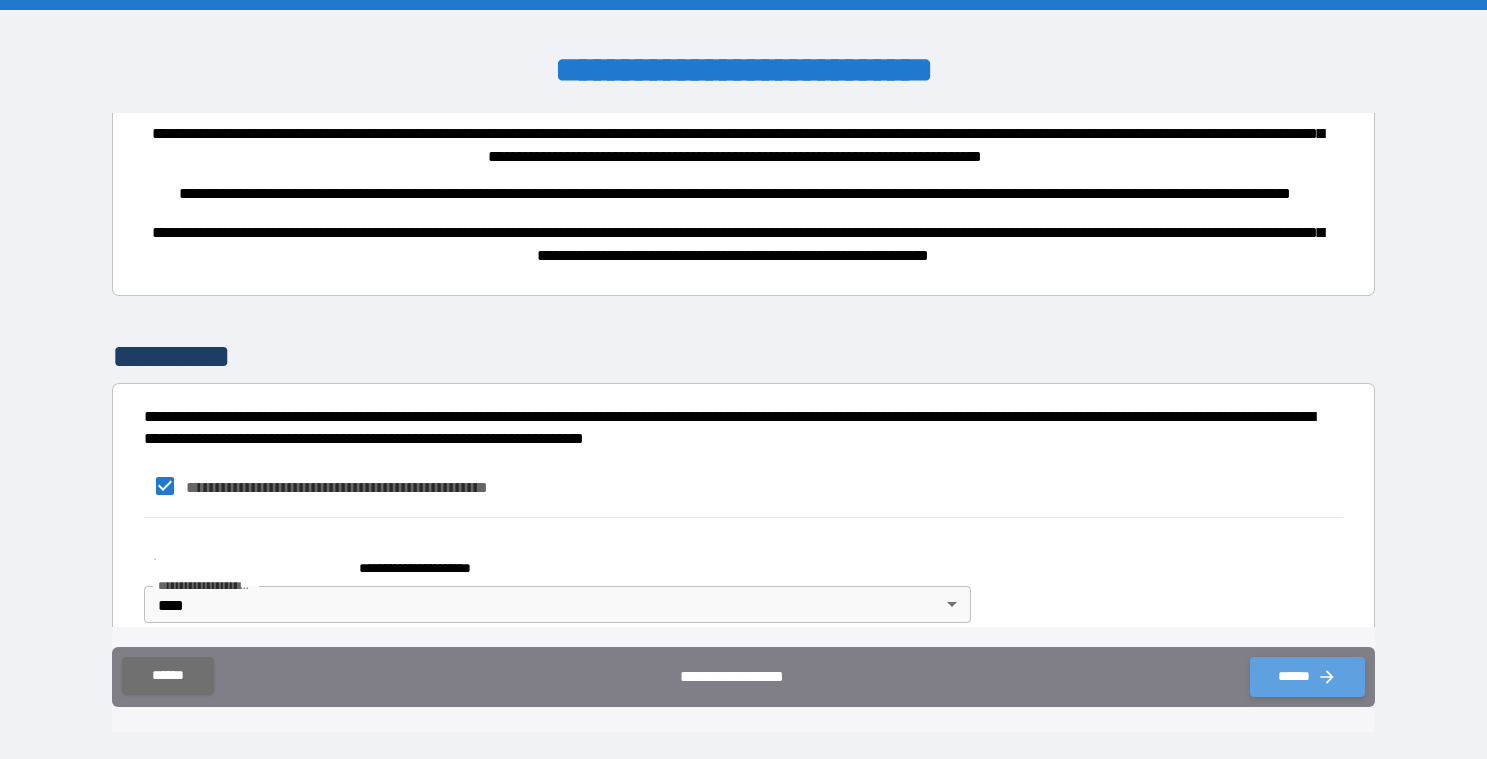 click on "******" at bounding box center (1307, 677) 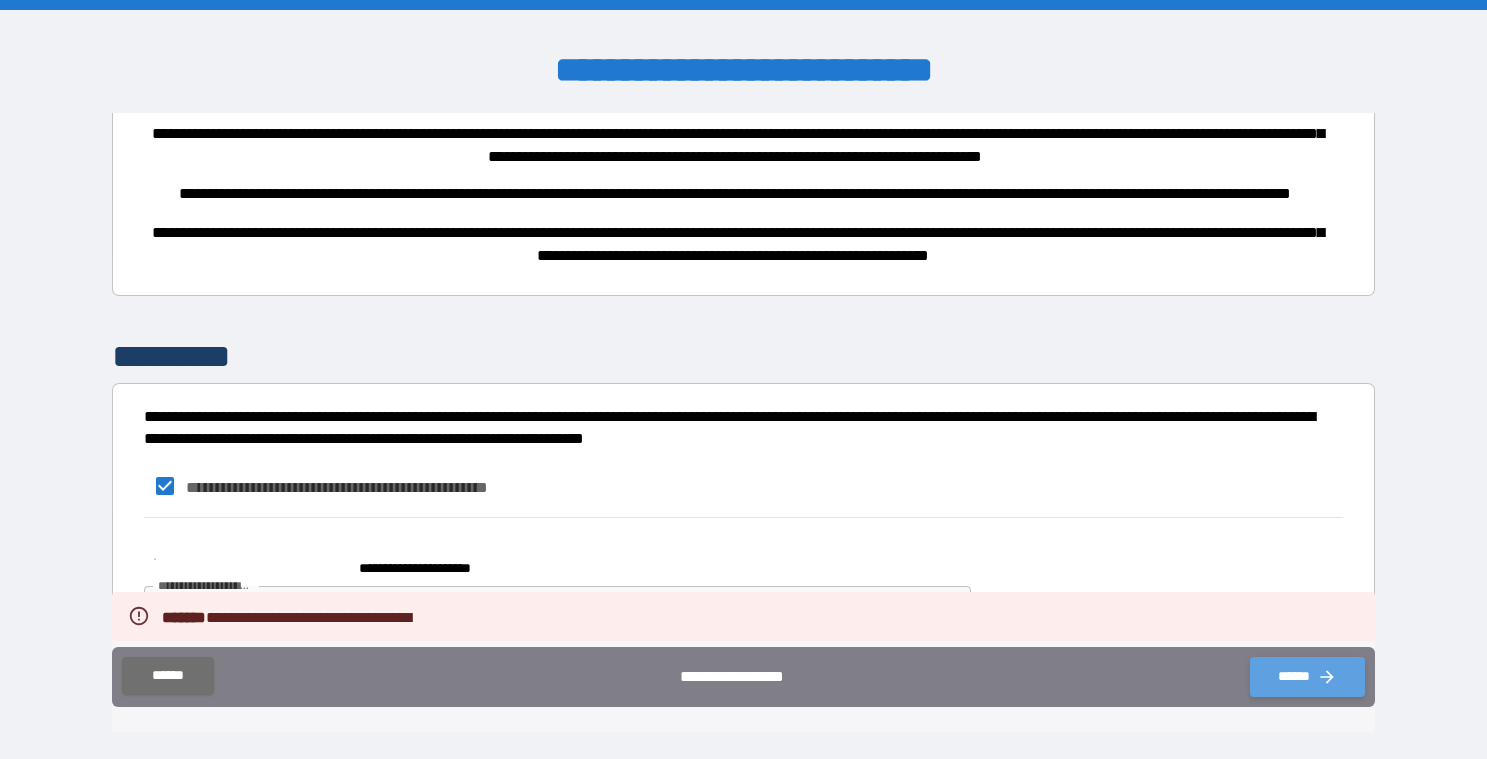 click on "******" at bounding box center [1307, 677] 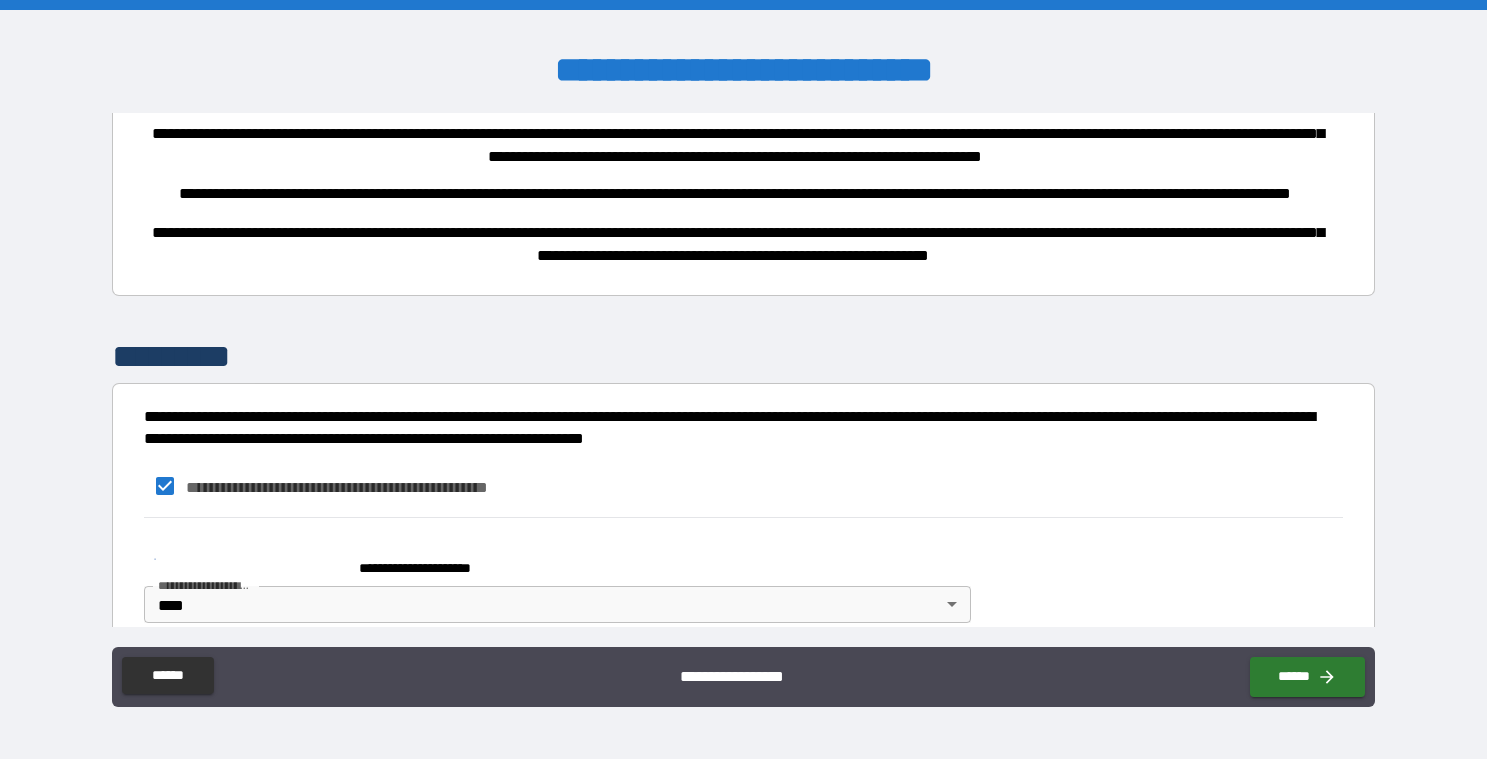 click on "**********" at bounding box center (743, 379) 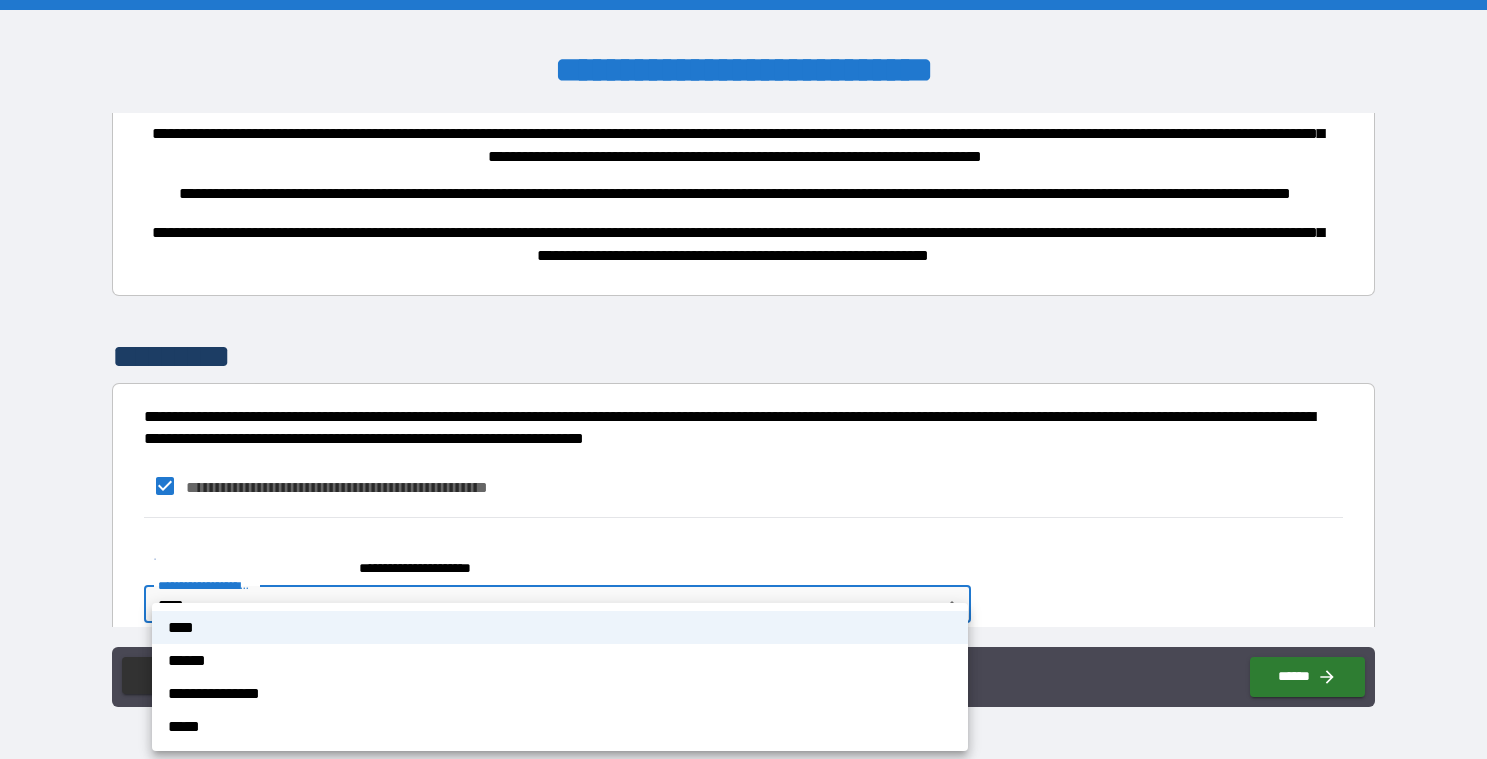 click at bounding box center [743, 379] 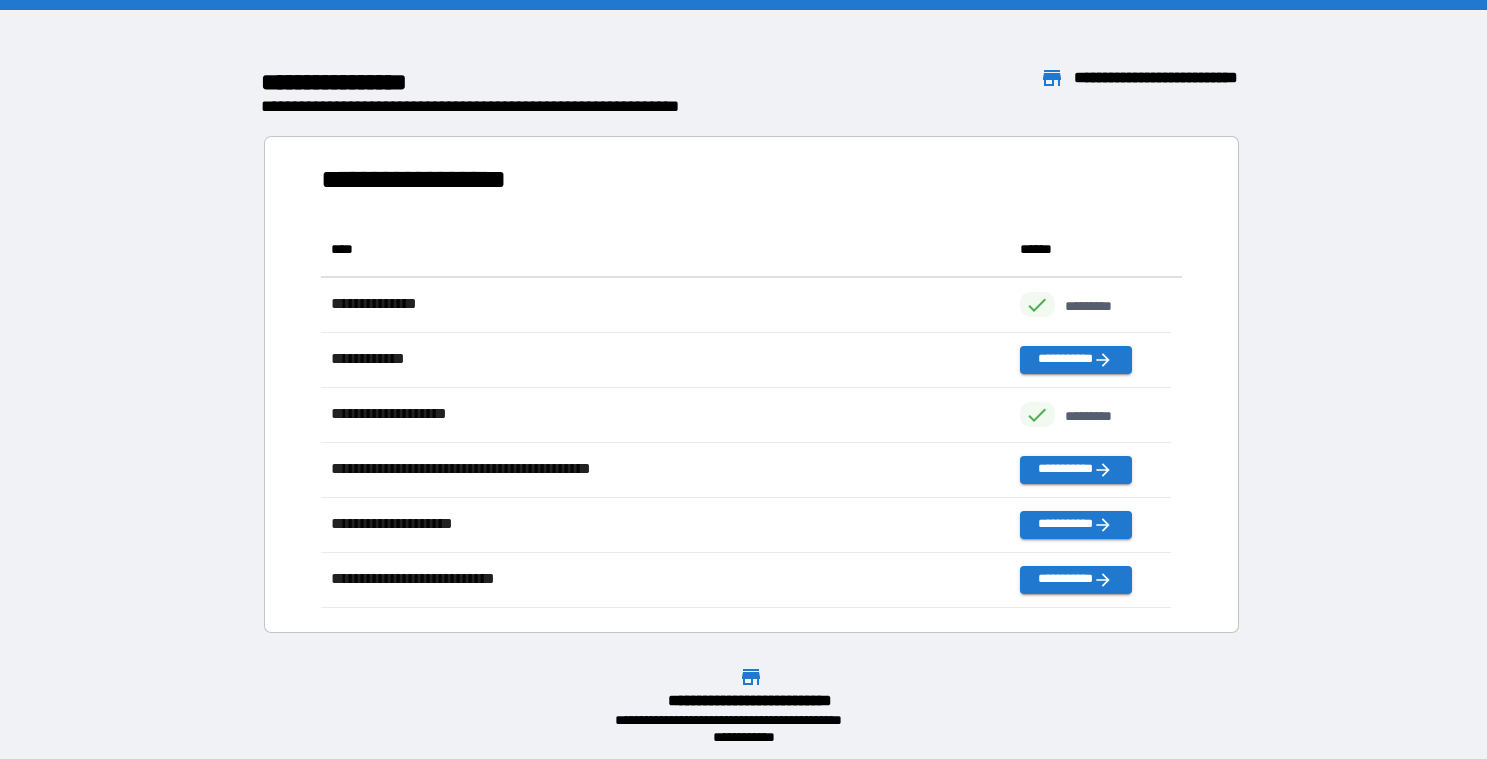 scroll, scrollTop: 369, scrollLeft: 833, axis: both 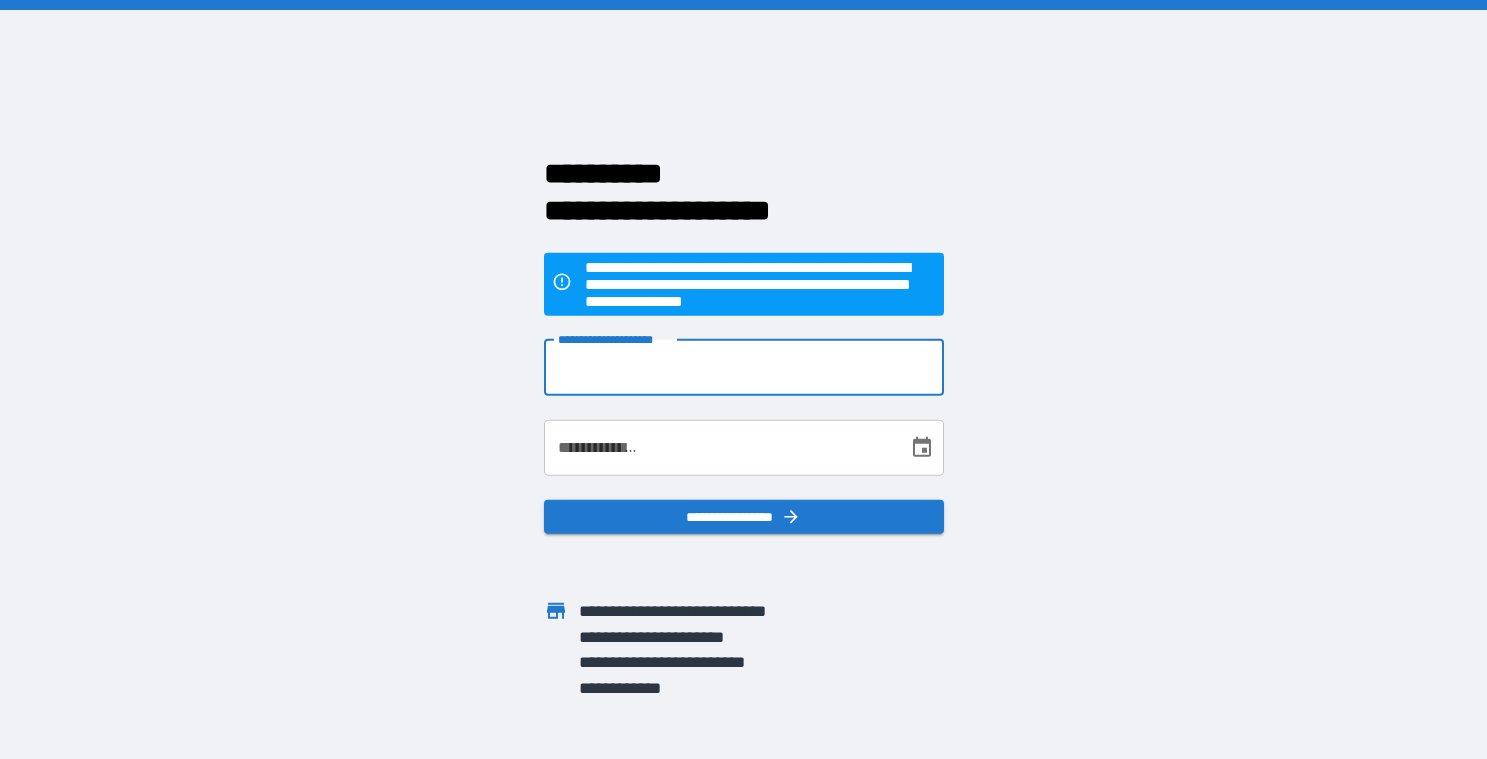 click on "**********" at bounding box center [744, 367] 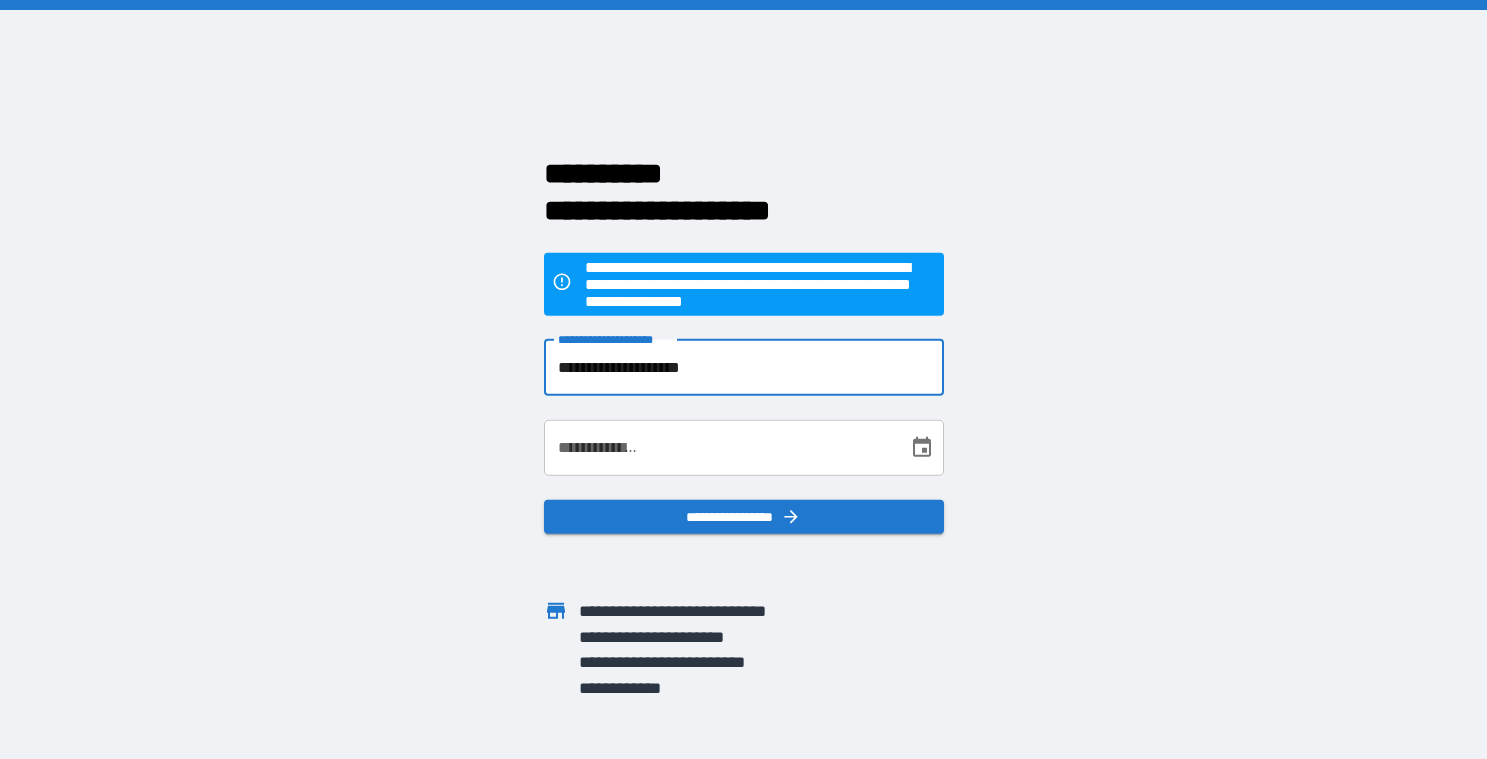 type on "**********" 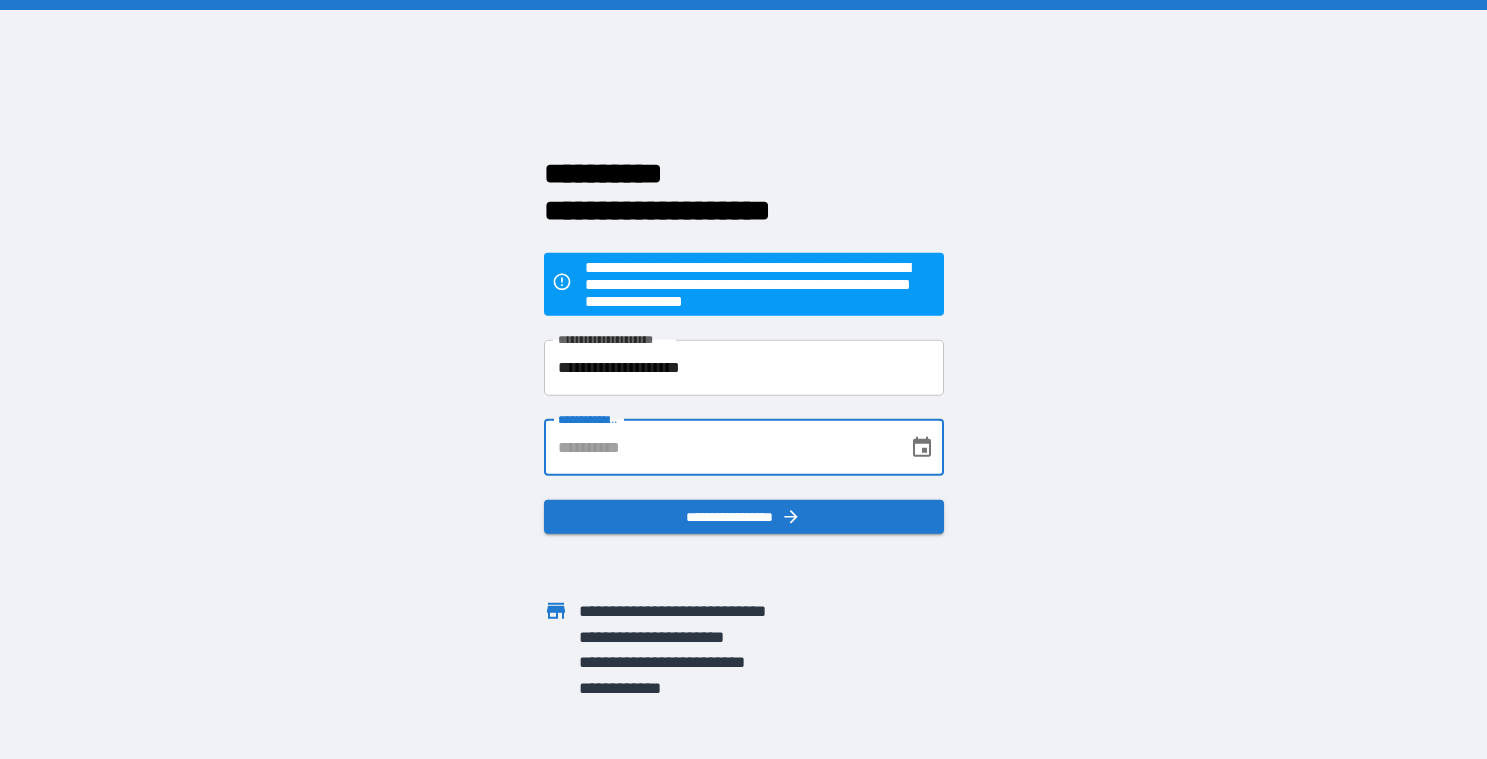 click on "**********" at bounding box center (719, 447) 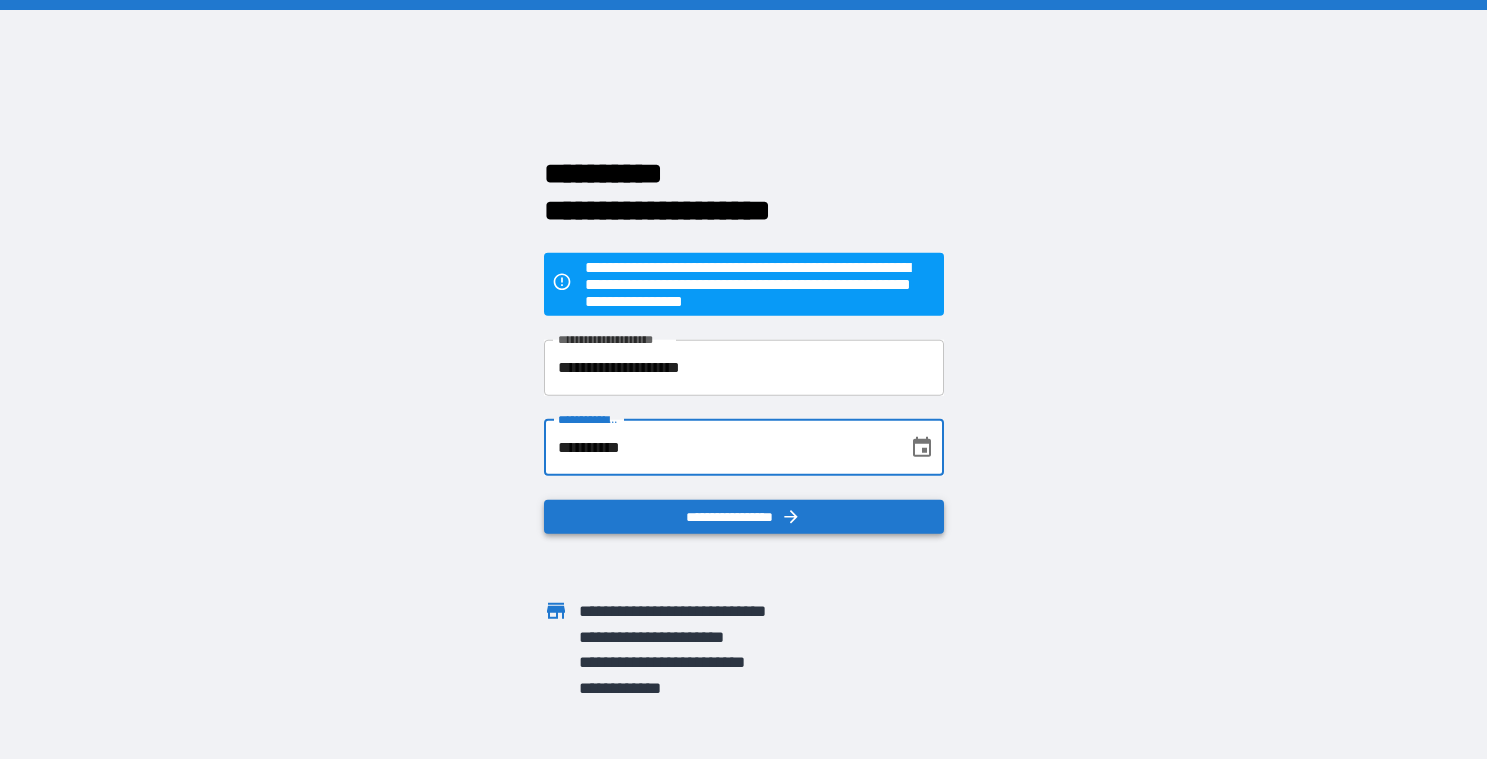 type on "**********" 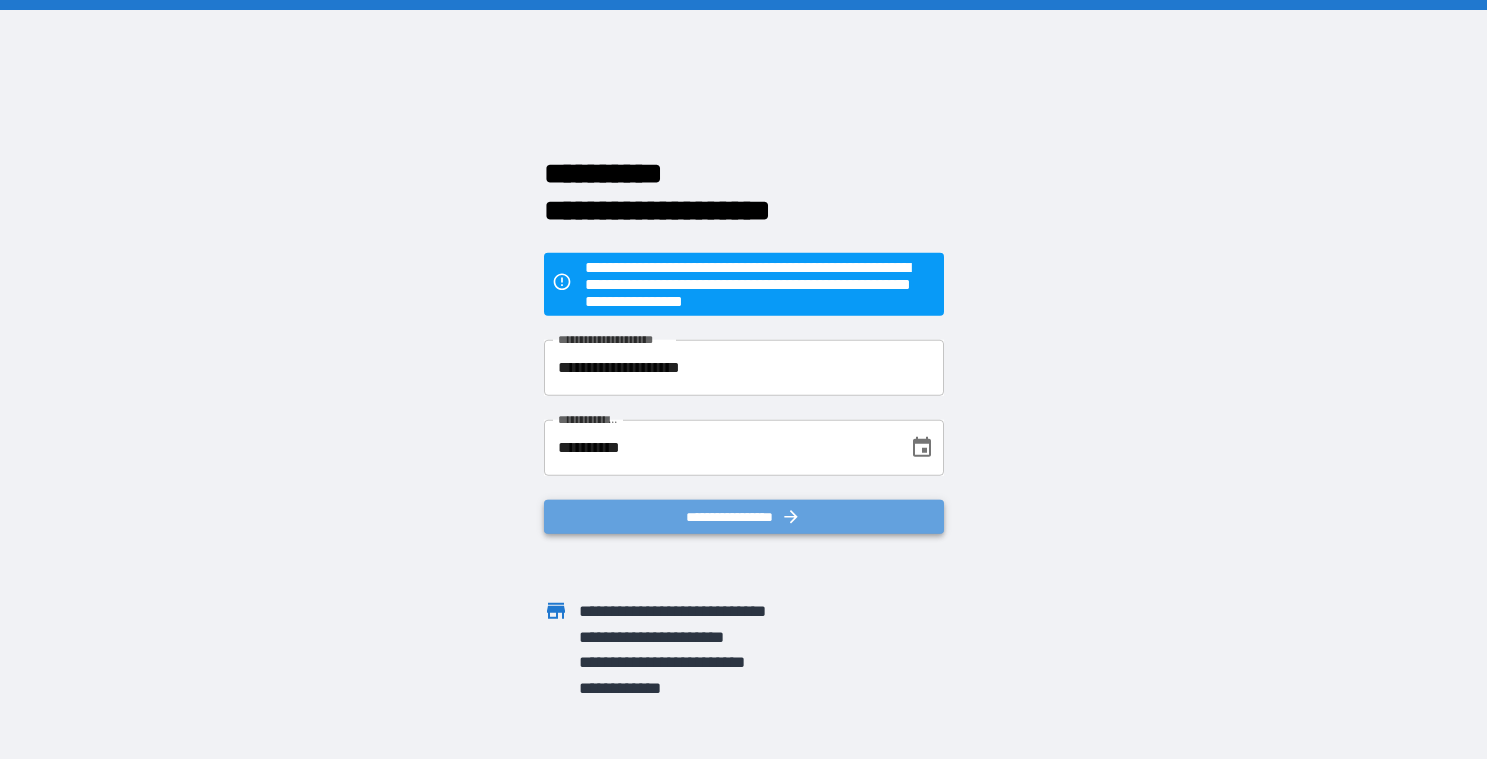 click on "**********" at bounding box center [744, 516] 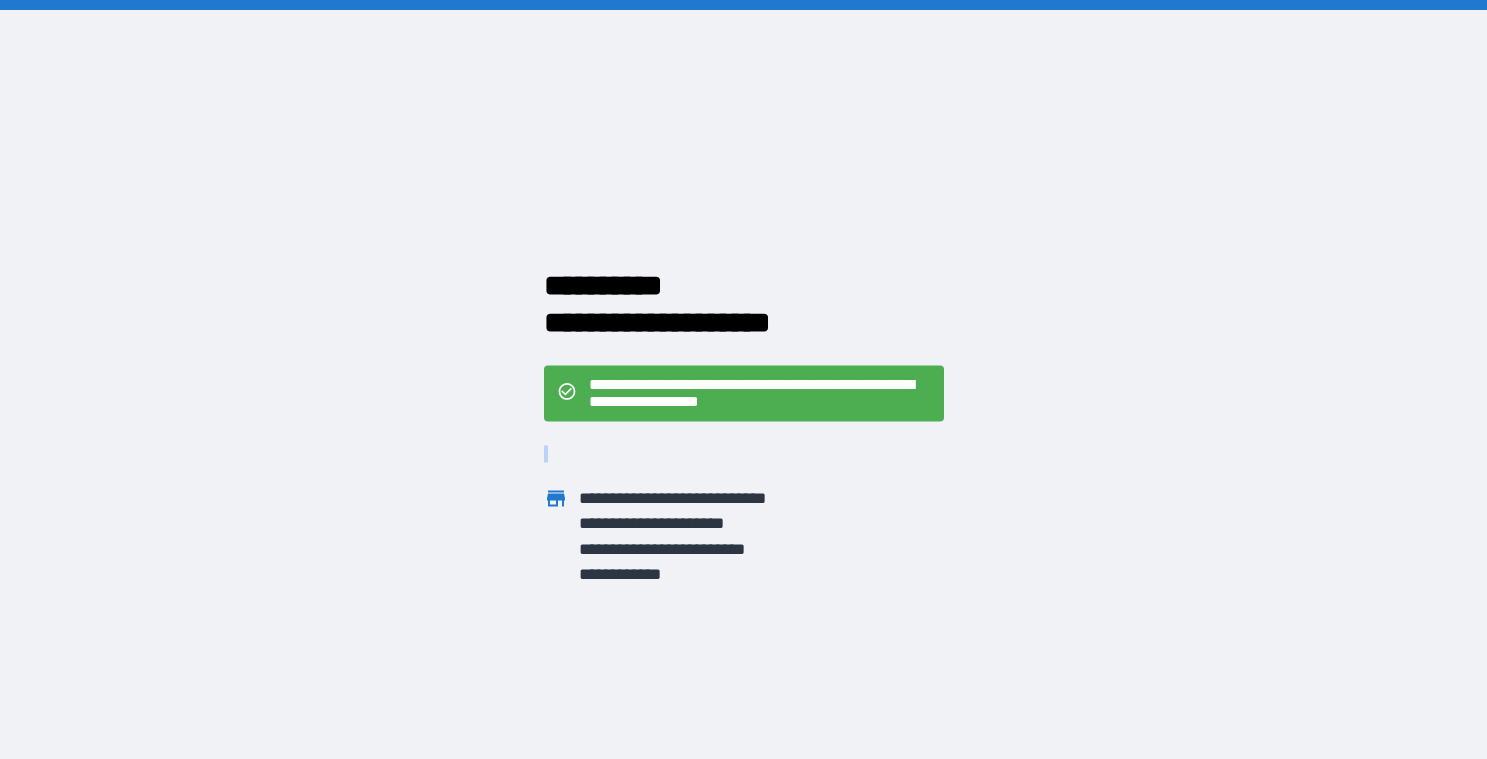 drag, startPoint x: 894, startPoint y: 415, endPoint x: 886, endPoint y: 447, distance: 32.984844 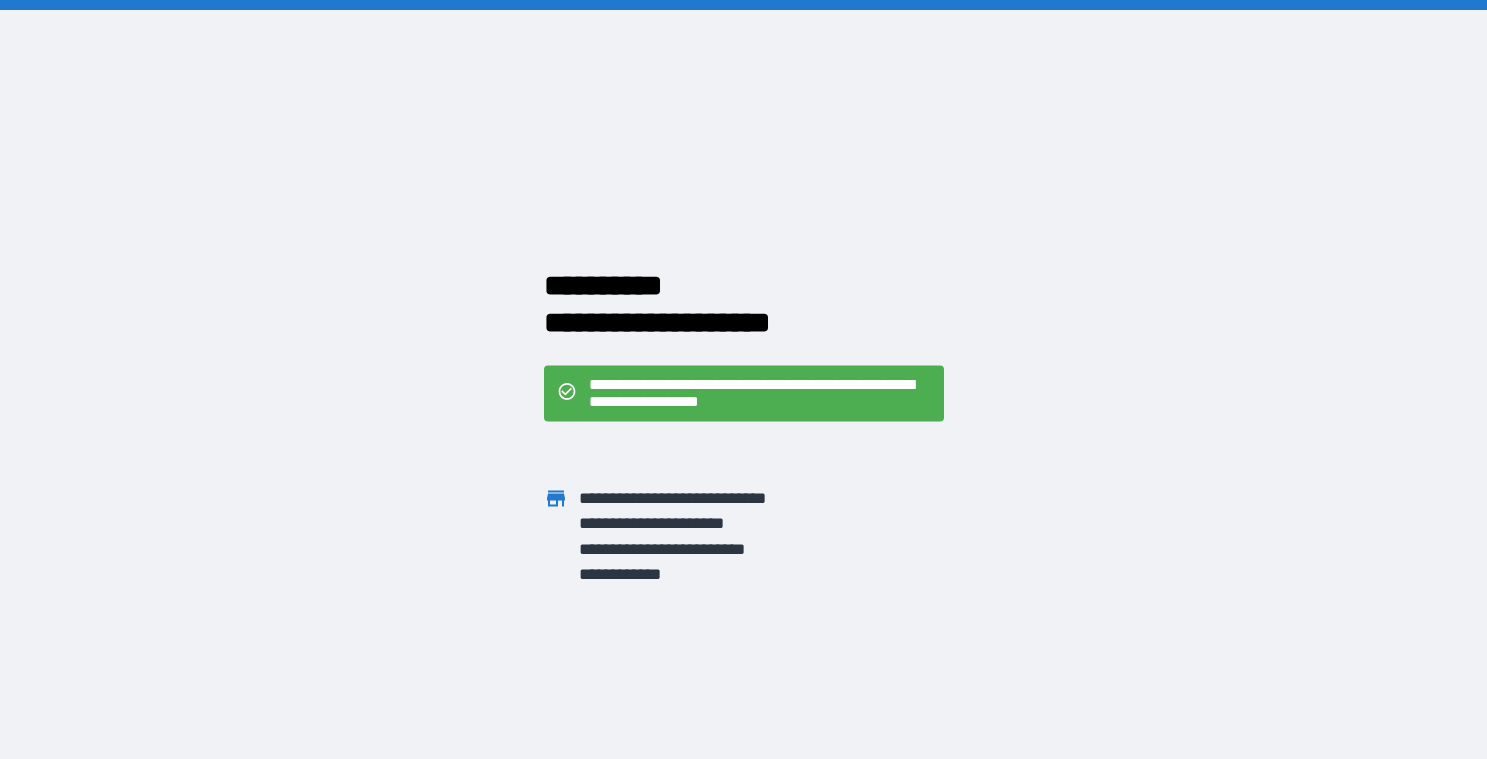 drag, startPoint x: 760, startPoint y: 641, endPoint x: 743, endPoint y: 605, distance: 39.812057 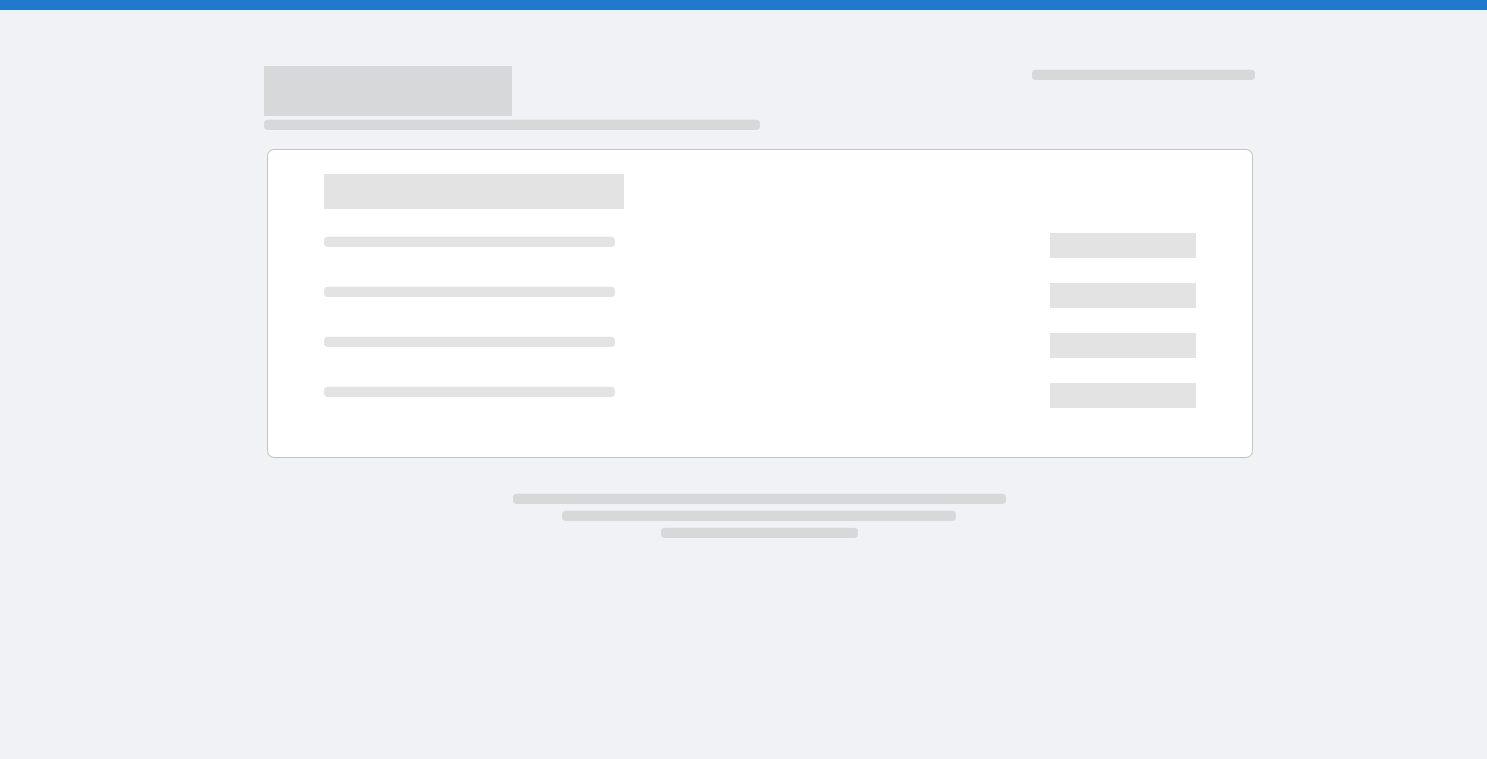 scroll, scrollTop: 0, scrollLeft: 0, axis: both 